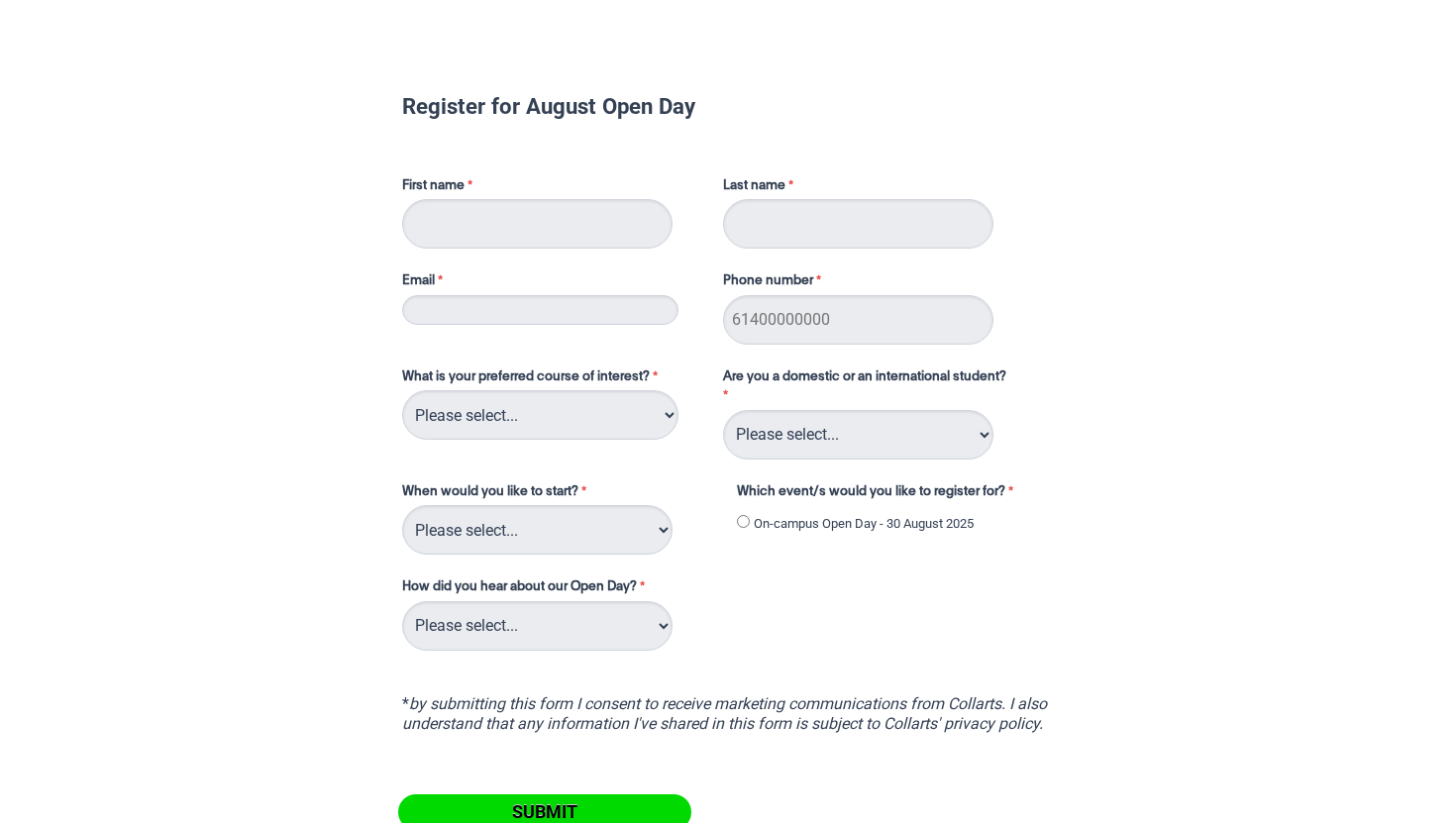 scroll, scrollTop: 19, scrollLeft: 0, axis: vertical 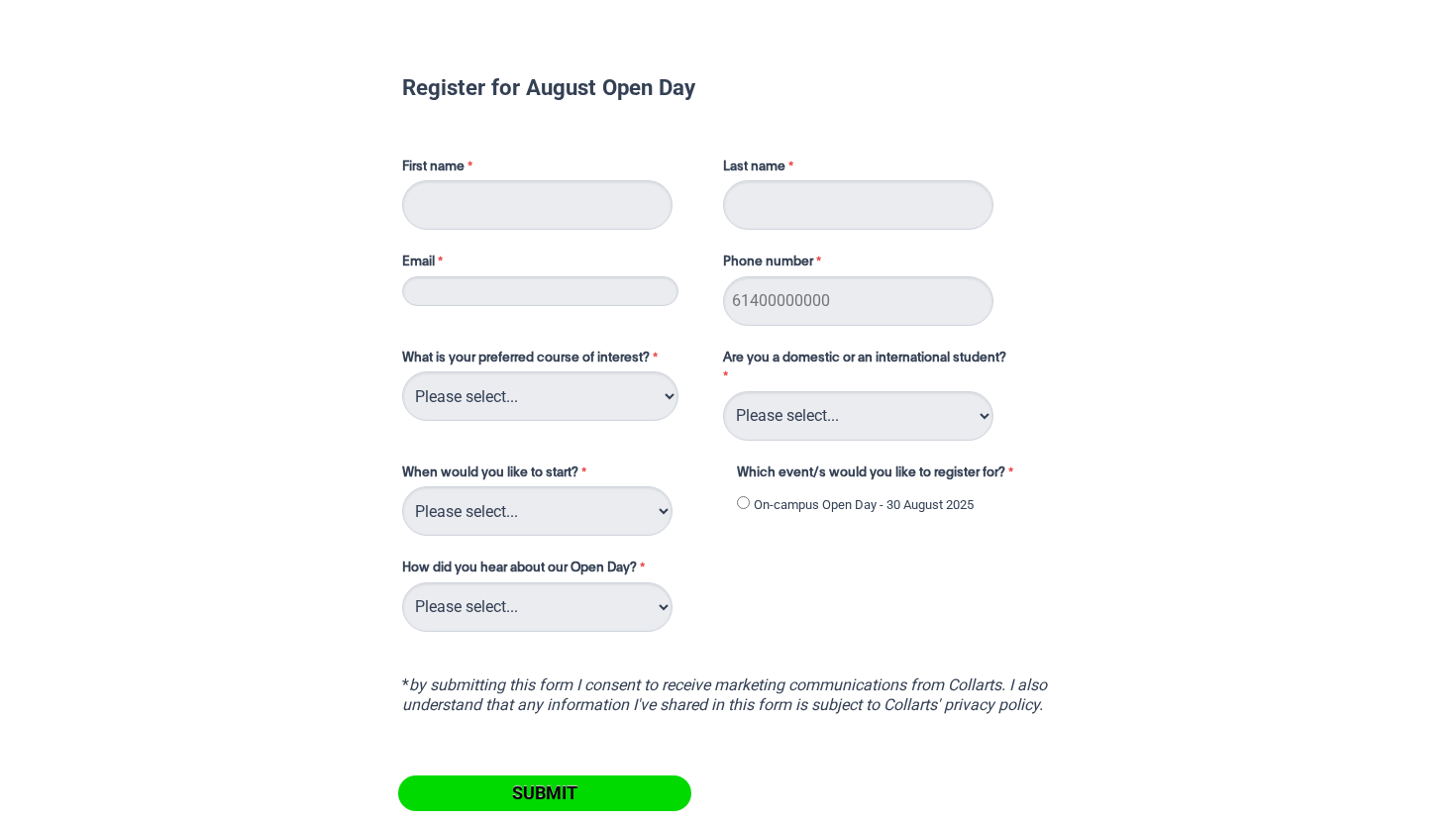 click on "First name
Last name
Email
Phone number" at bounding box center [728, 234] 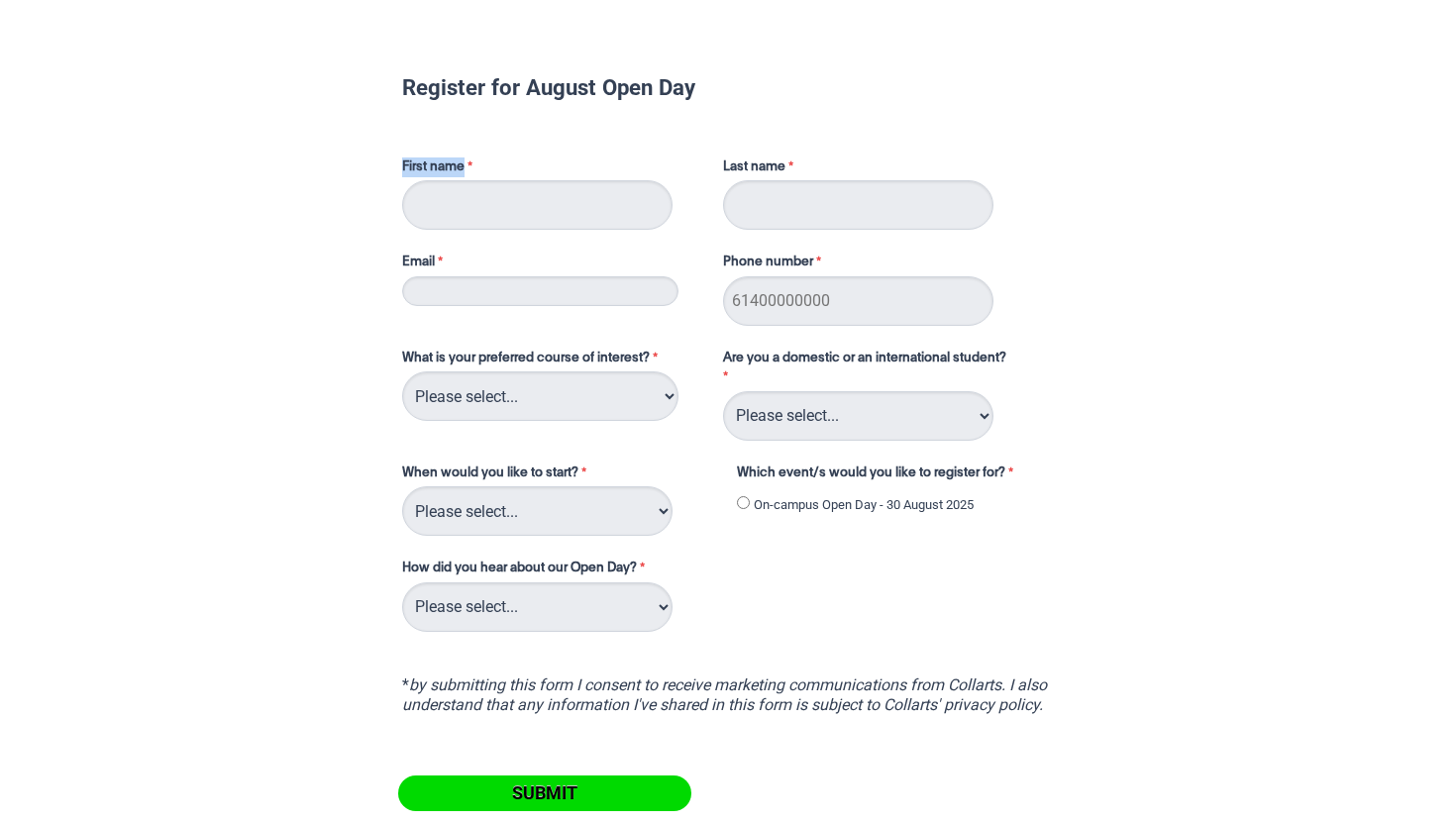 click on "First name" at bounding box center [553, 169] 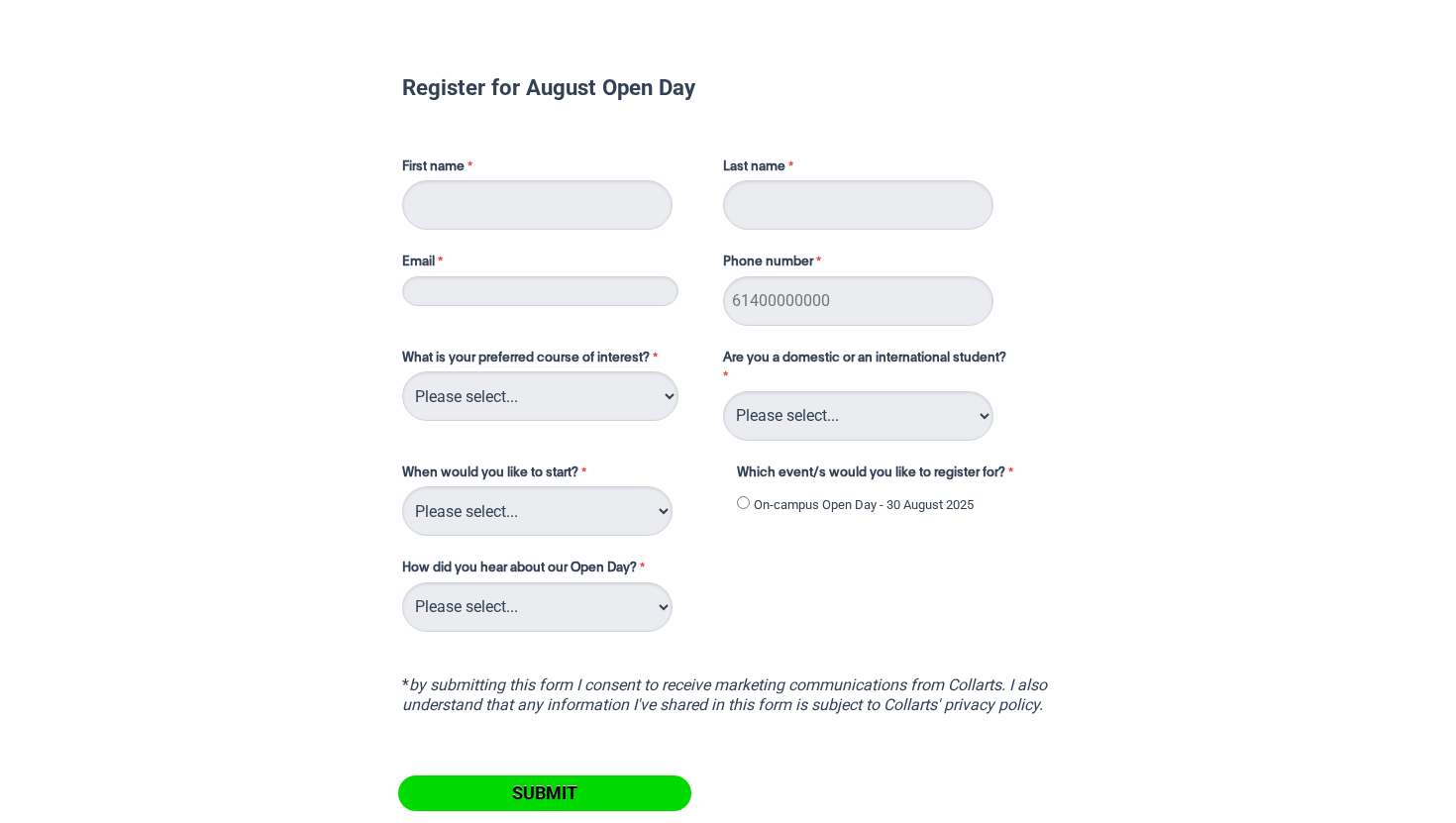 click on "First name
Last name
Email
Phone number" at bounding box center [728, 234] 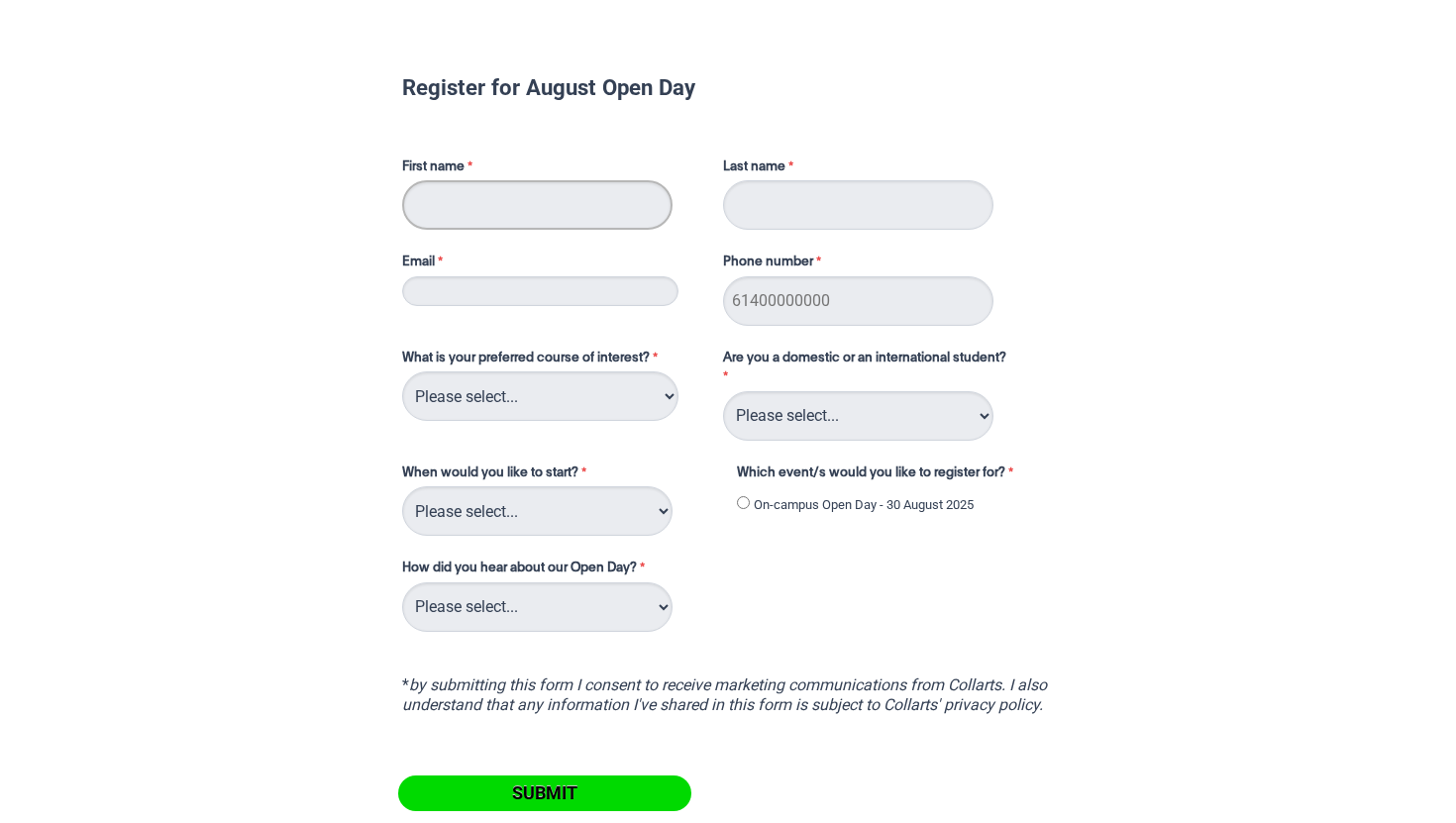click on "First name" at bounding box center (537, 205) 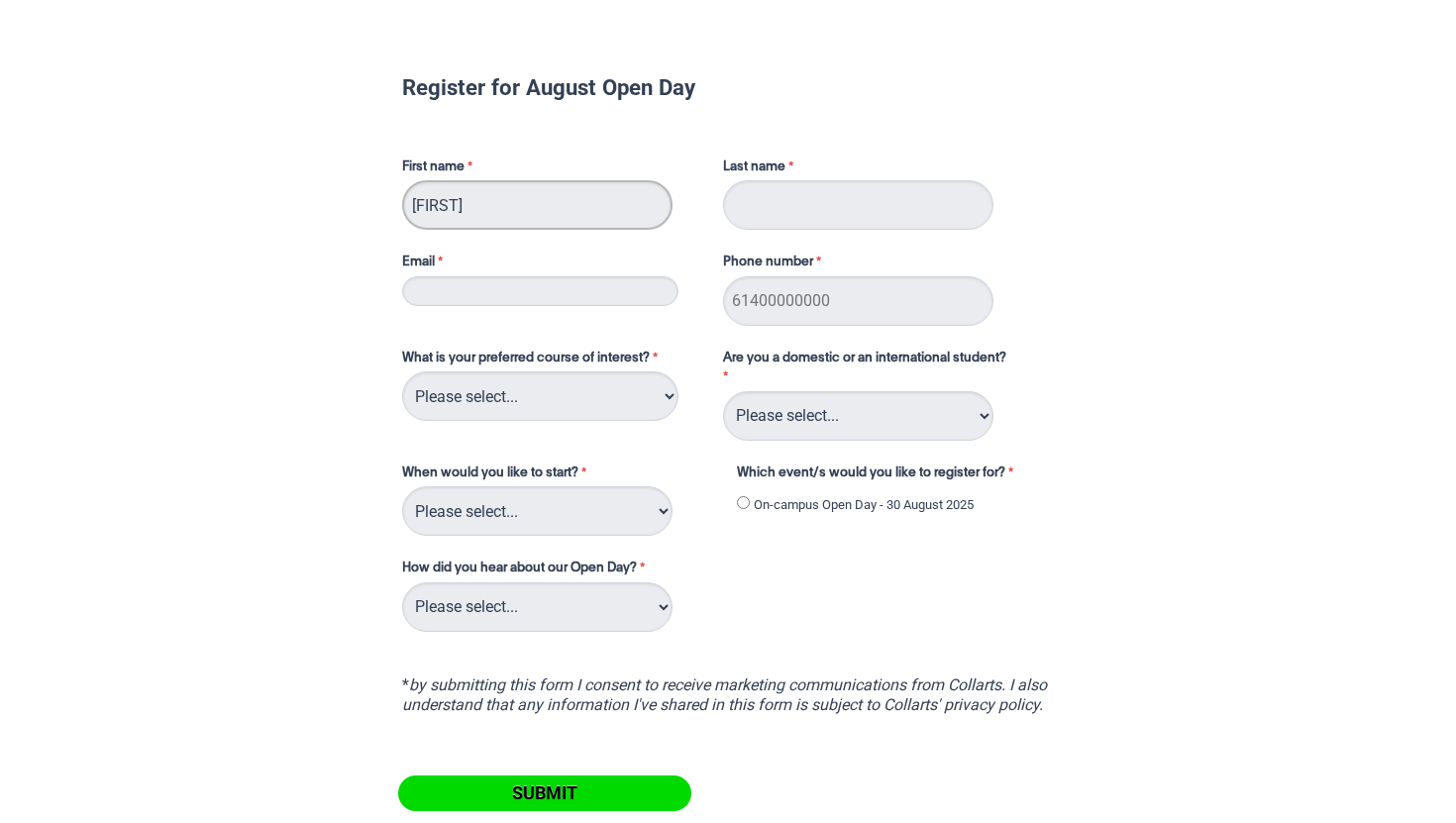 type on "[LAST]" 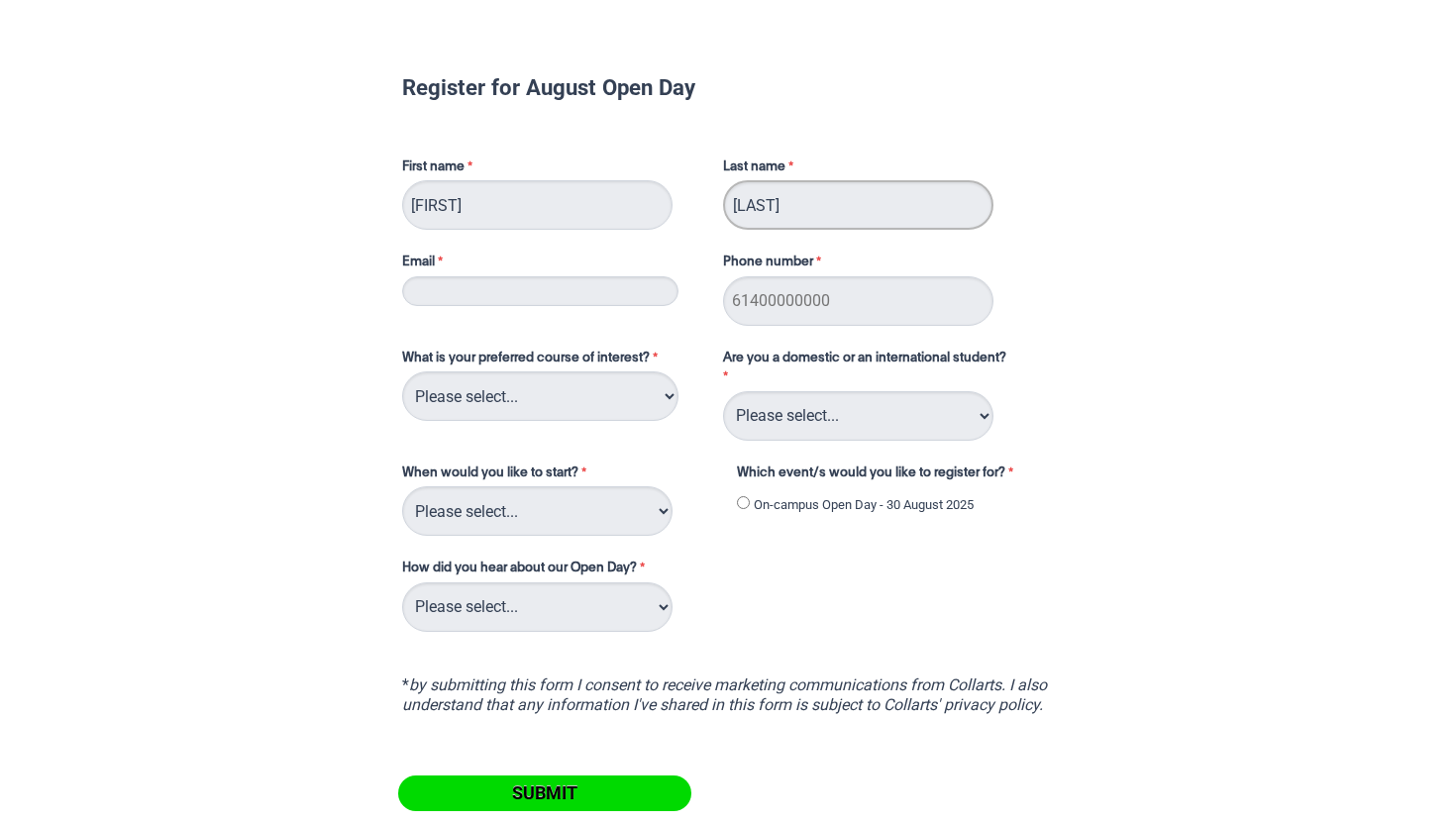 type on "[PHONE]" 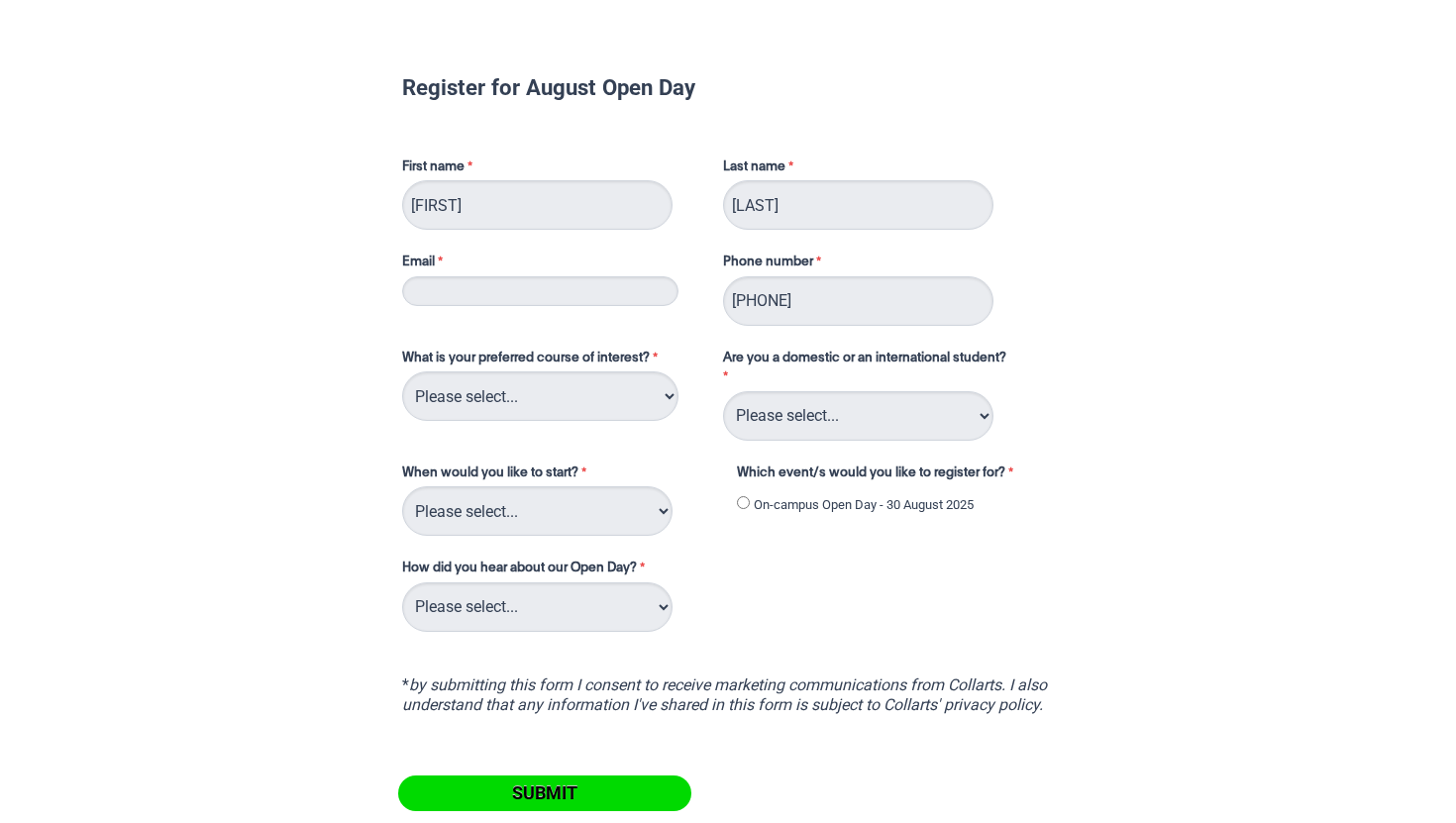 click on "First name River
Last name Liu
Email
Phone number 0405174518" at bounding box center [728, 234] 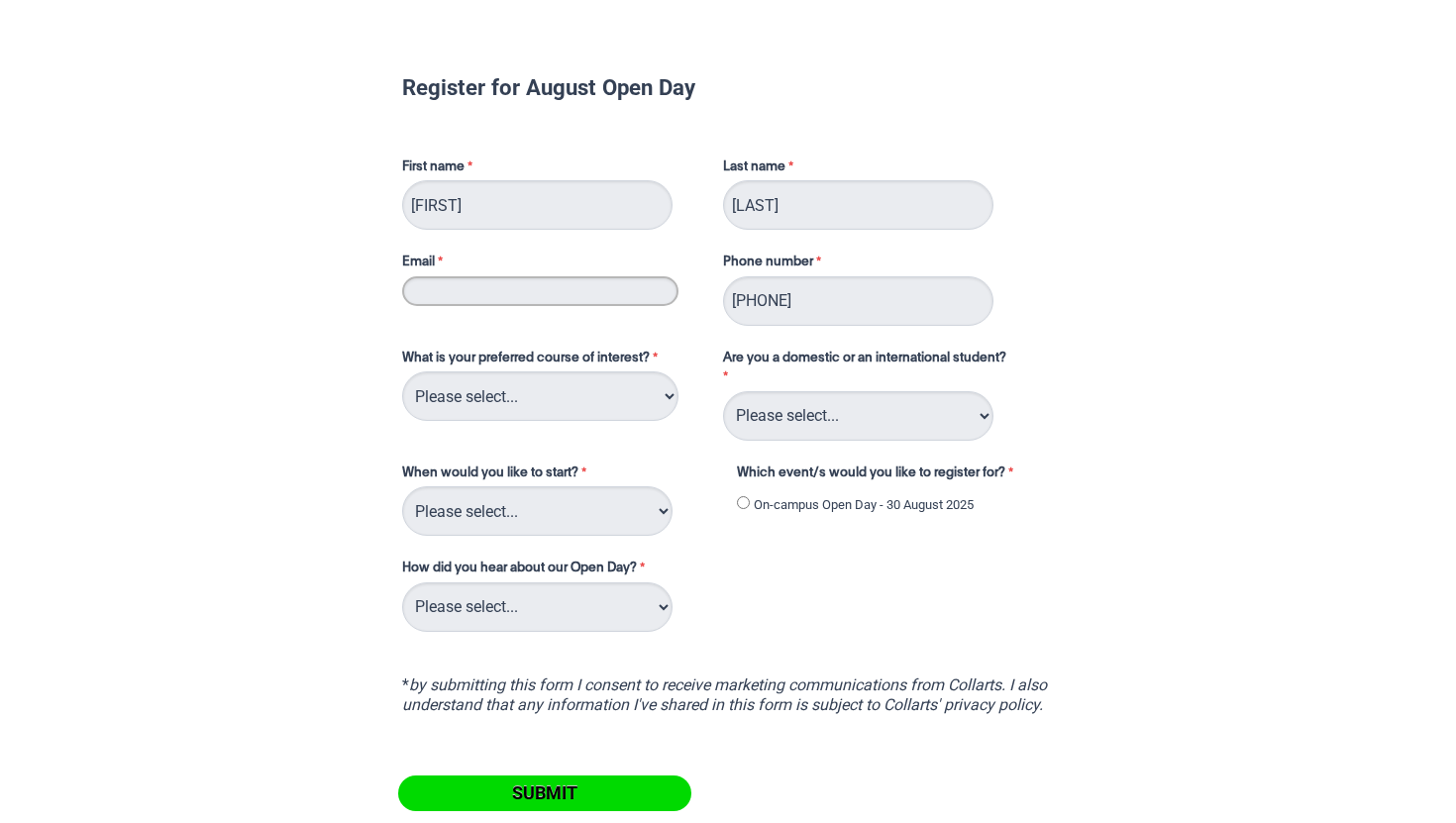 click on "Email" at bounding box center (540, 291) 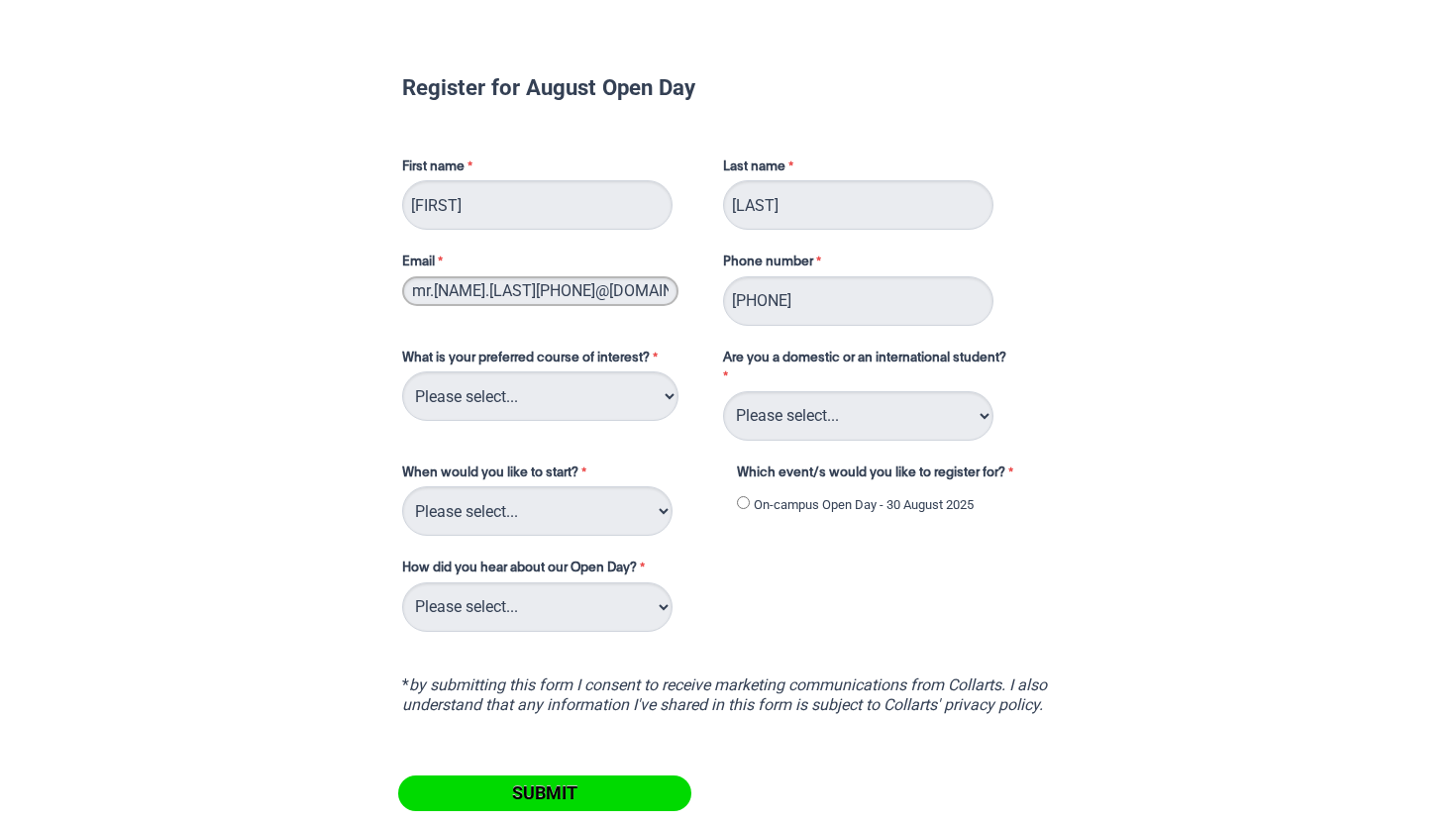 type on "mr.[LAST].[LAST][NUMBER]@[DOMAIN].[TLD]" 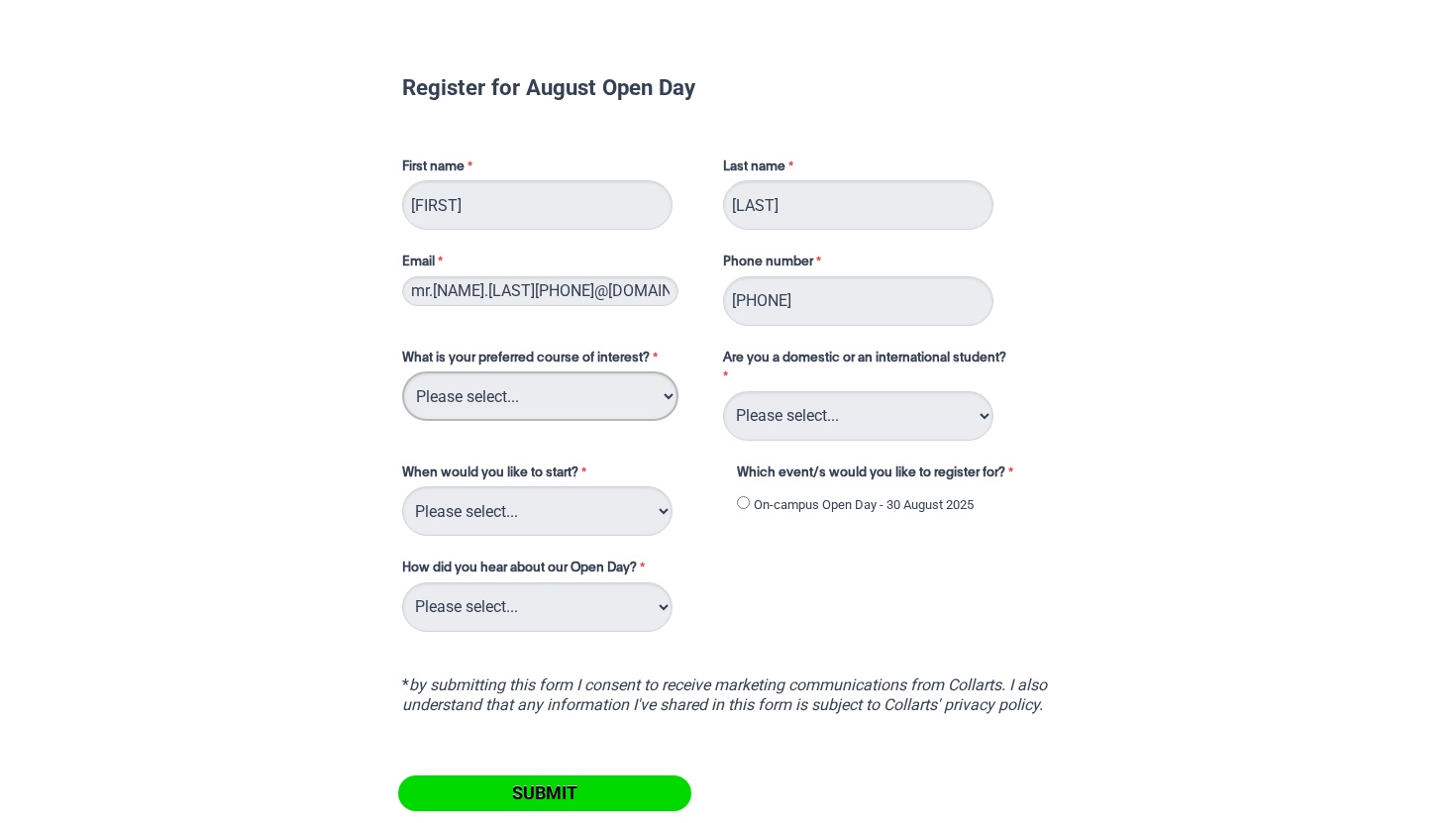 click on "Please select...
2D Animation
Acting
Audio Engineering
Circus Arts
Comedy
Digital & Social Media
Entertainment Journalism
Entertainment Management
Event Management
Fashion & Sustainability
Fashion Marketing - Buying and Retail Management
Fashion Marketing - Branding and Communication
Double Degree: Fashion Marketing/Fashion & Sustainability Double Degree
Game Design
Grad Cert in Higher Education (Creative Arts)
Graphic & Digital Design
Interior Design
Music Performance
Music Production
Master of Creative Industries
Master of Design
Photography
Screen & Media
Stage Management
Writing & Directing" at bounding box center [540, 396] 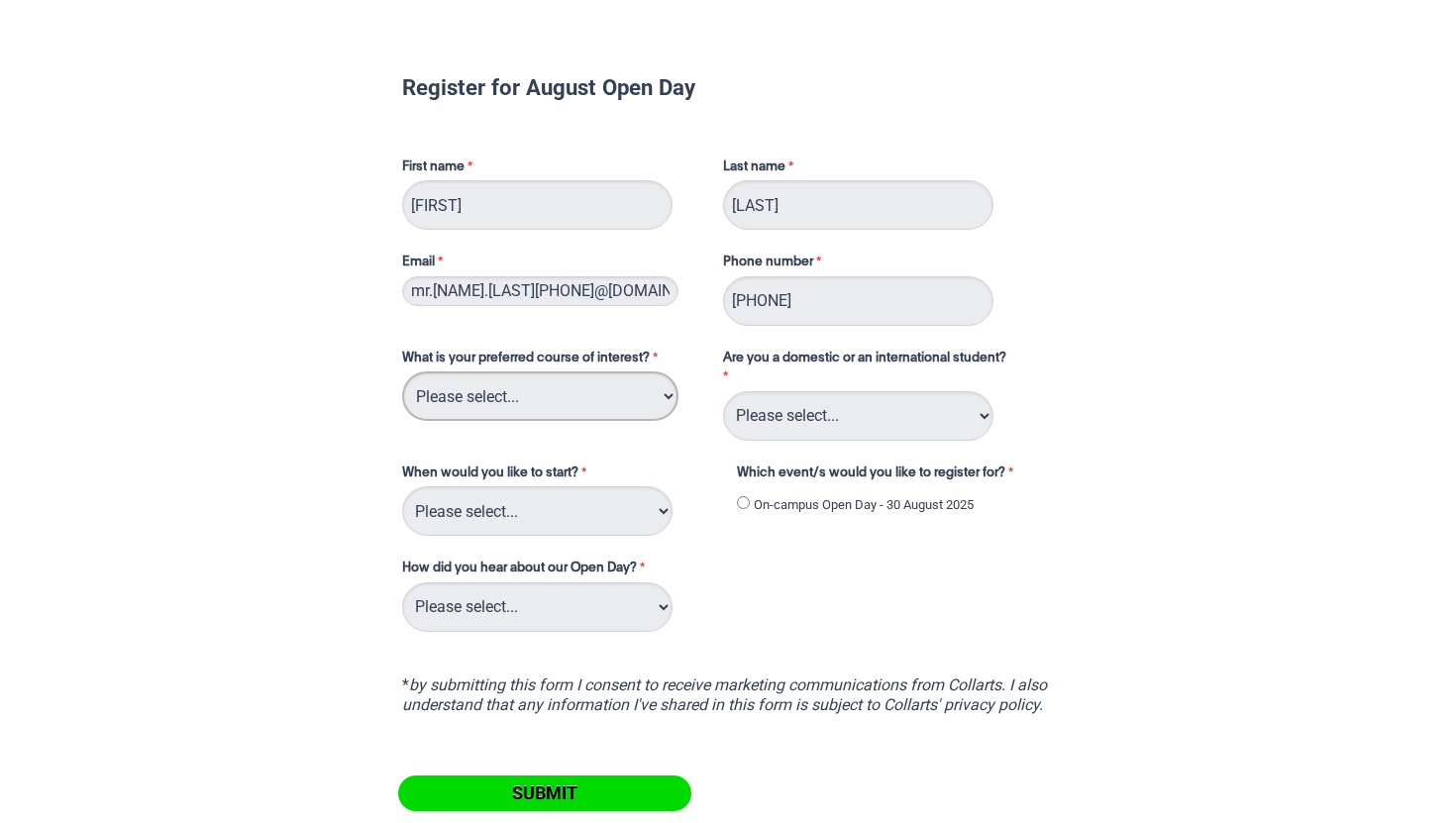 select on "tfa_109" 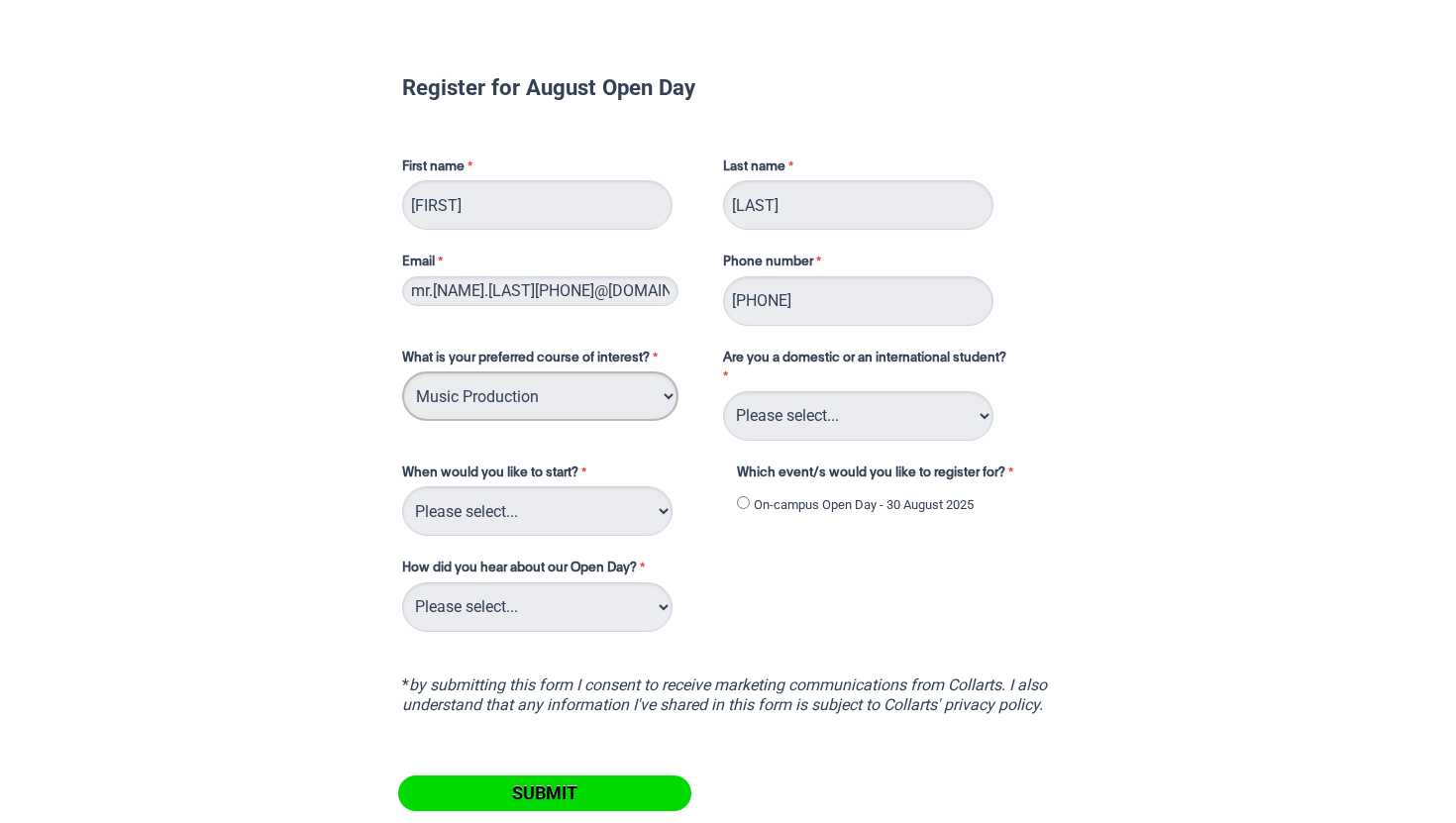 scroll, scrollTop: 42, scrollLeft: 0, axis: vertical 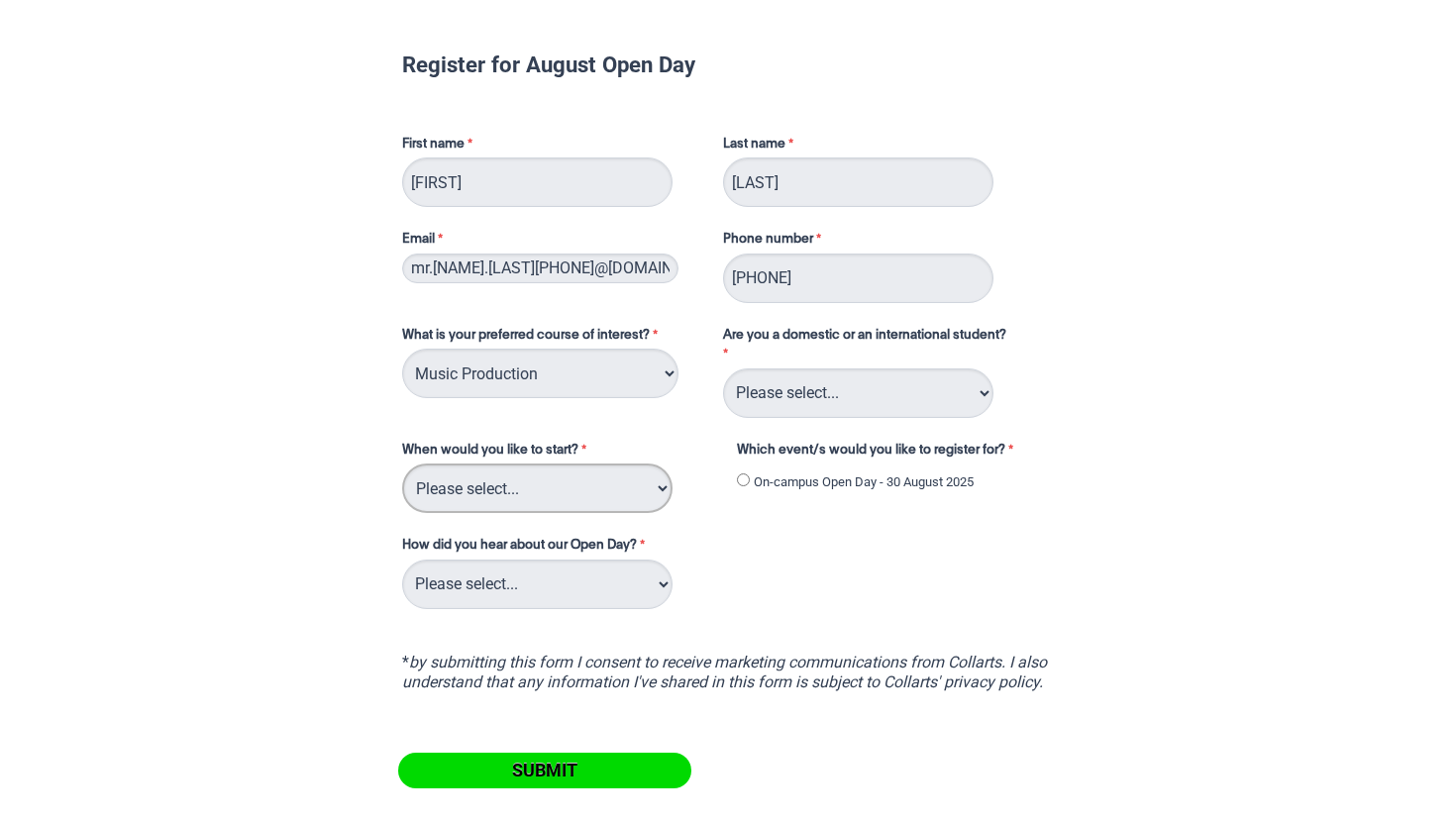 click on "Please select...
Trimester 3 2025, starting September 2025
Trimester 1 2026, starting February 2026" at bounding box center (537, 488) 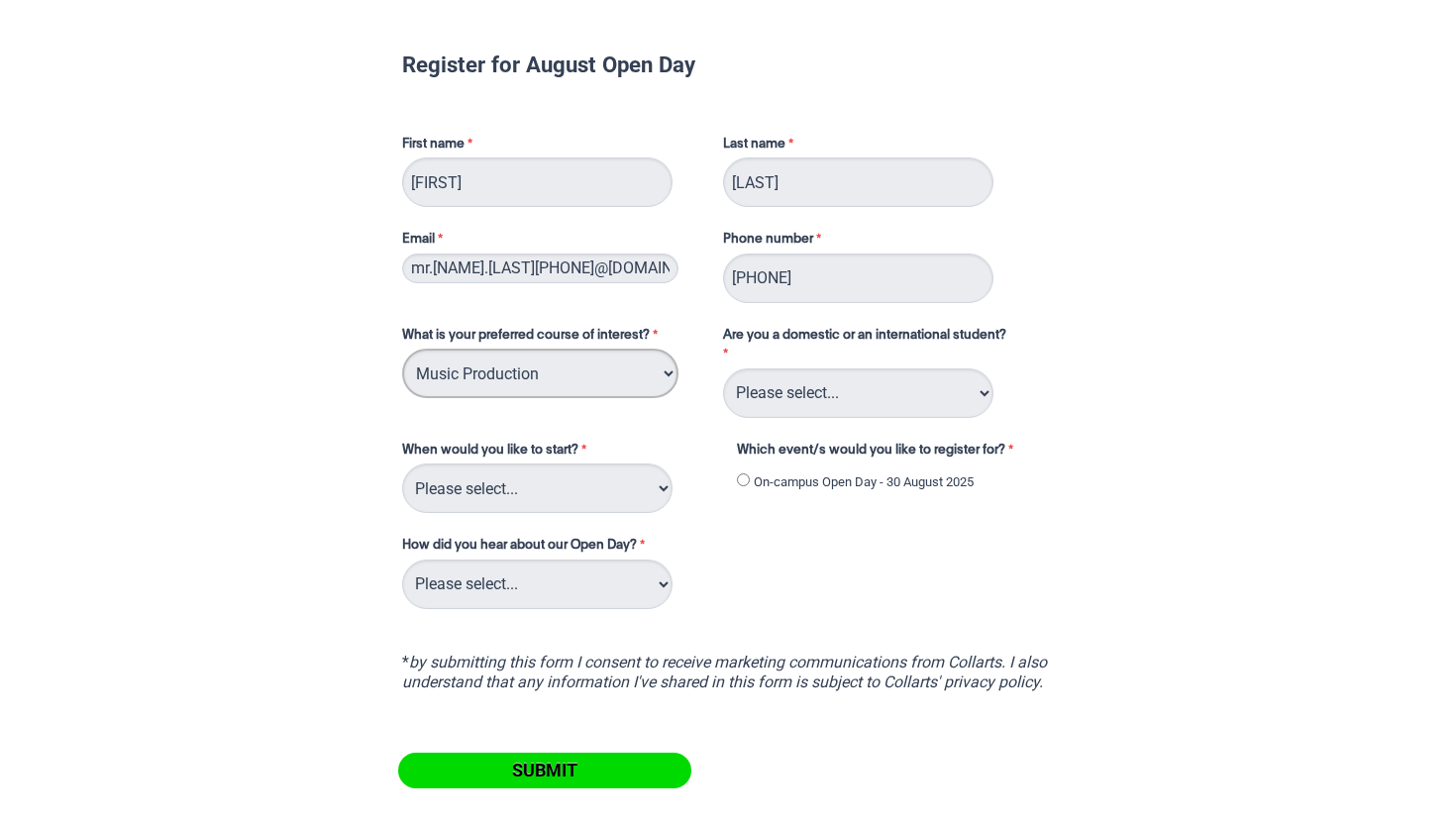 click on "Please select...
2D Animation
Acting
Audio Engineering
Circus Arts
Comedy
Digital & Social Media
Entertainment Journalism
Entertainment Management
Event Management
Fashion & Sustainability
Fashion Marketing - Buying and Retail Management
Fashion Marketing - Branding and Communication
Double Degree: Fashion Marketing/Fashion & Sustainability Double Degree
Game Design
Grad Cert in Higher Education (Creative Arts)
Graphic & Digital Design
Interior Design
Music Performance
Music Production
Master of Creative Industries
Master of Design
Photography
Screen & Media
Stage Management
Writing & Directing" at bounding box center [540, 373] 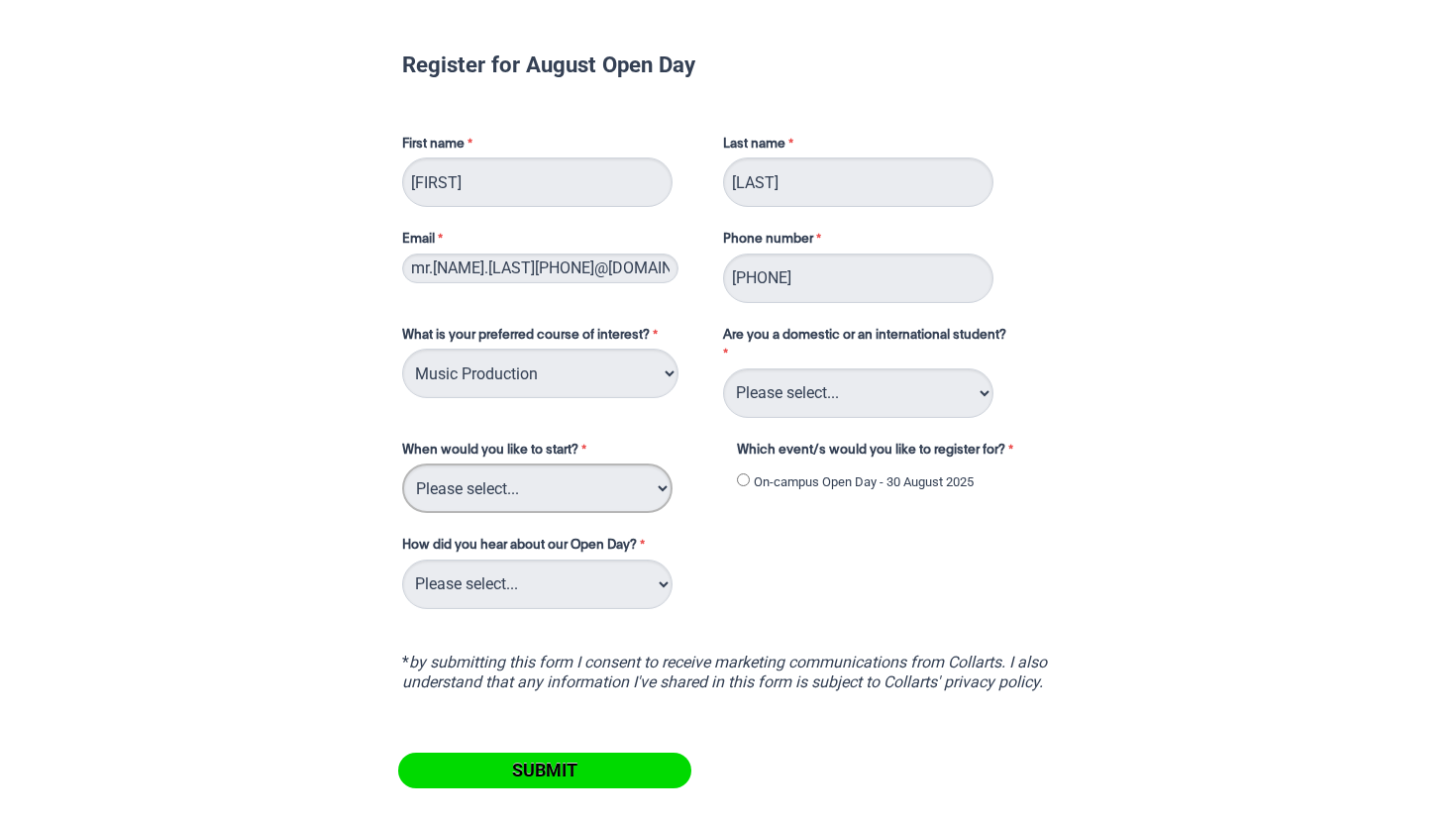 click on "Please select...
Trimester 3 2025, starting September 2025
Trimester 1 2026, starting February 2026" at bounding box center [537, 488] 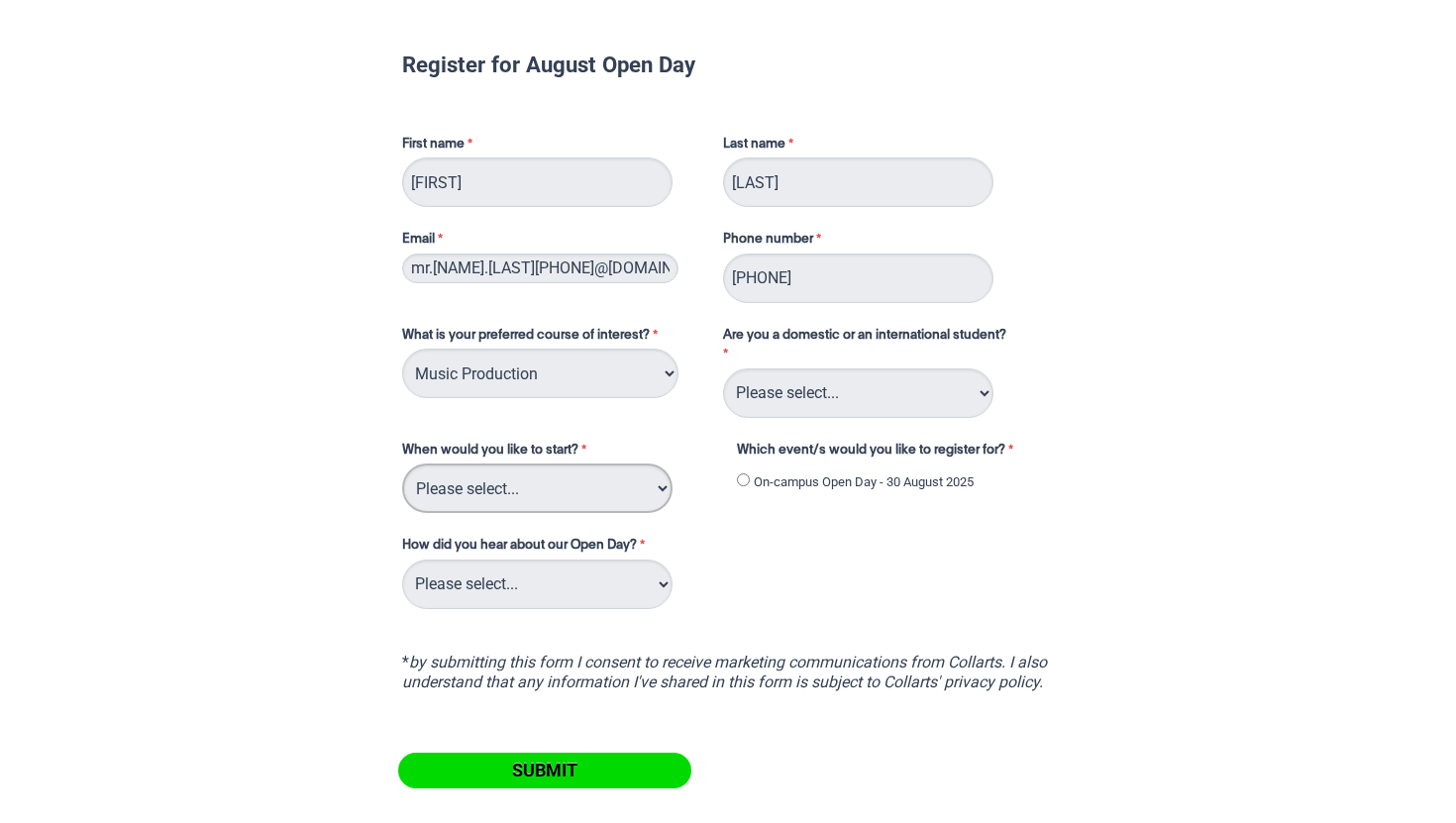 select on "tfa_234" 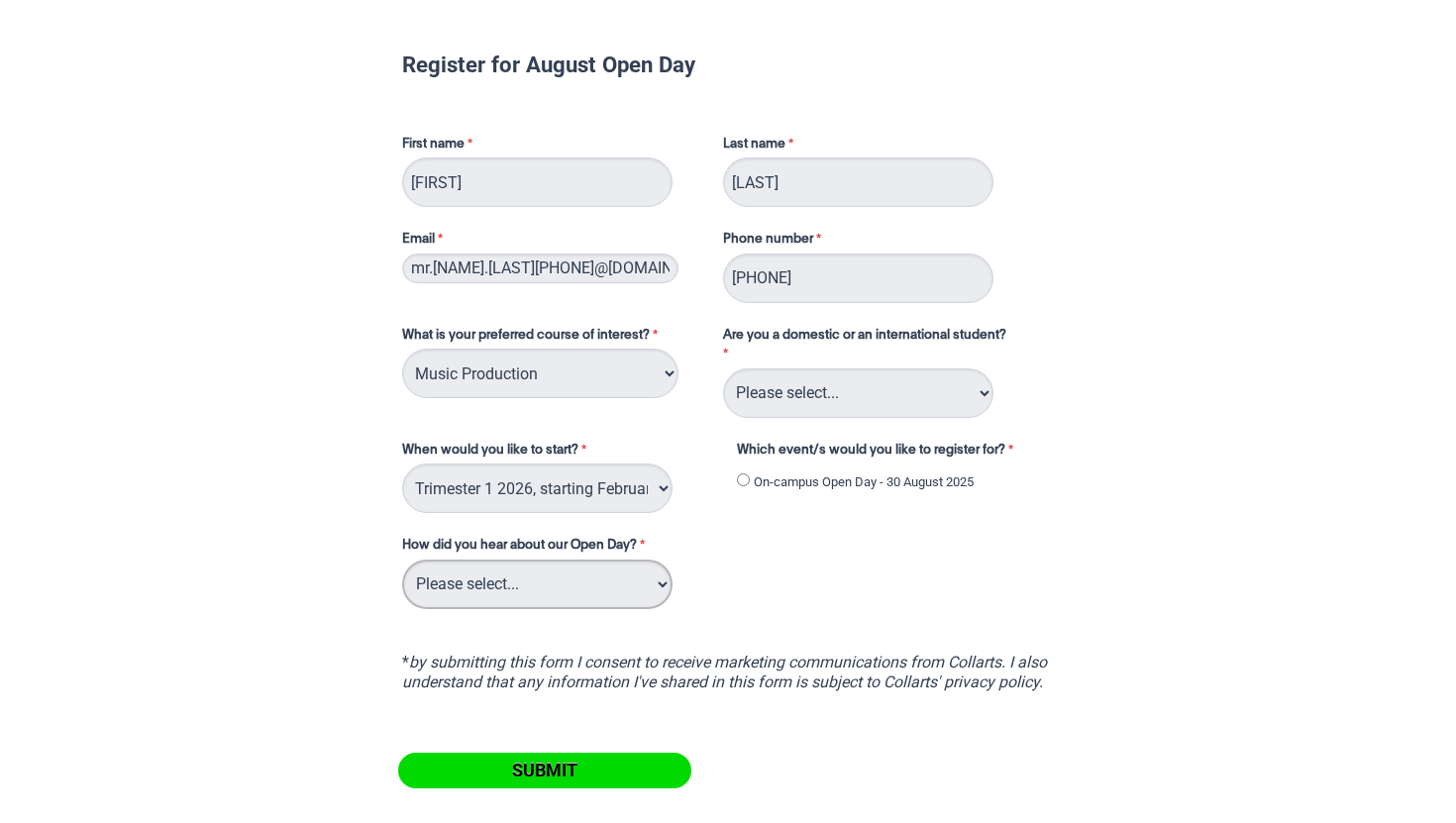 click on "Please select...
Career Advisor
Career Expo
Collarts Newsletter/Email
Collarts Website
Freeza/Amplified
Online Search (Google)
Socials (Facebook, Instagram, LinkedIn, etc)
VET Course at School
VTAC
Word of Mouth
Workshop at Collarts
Workshop at School
YouTube
Other" at bounding box center (537, 584) 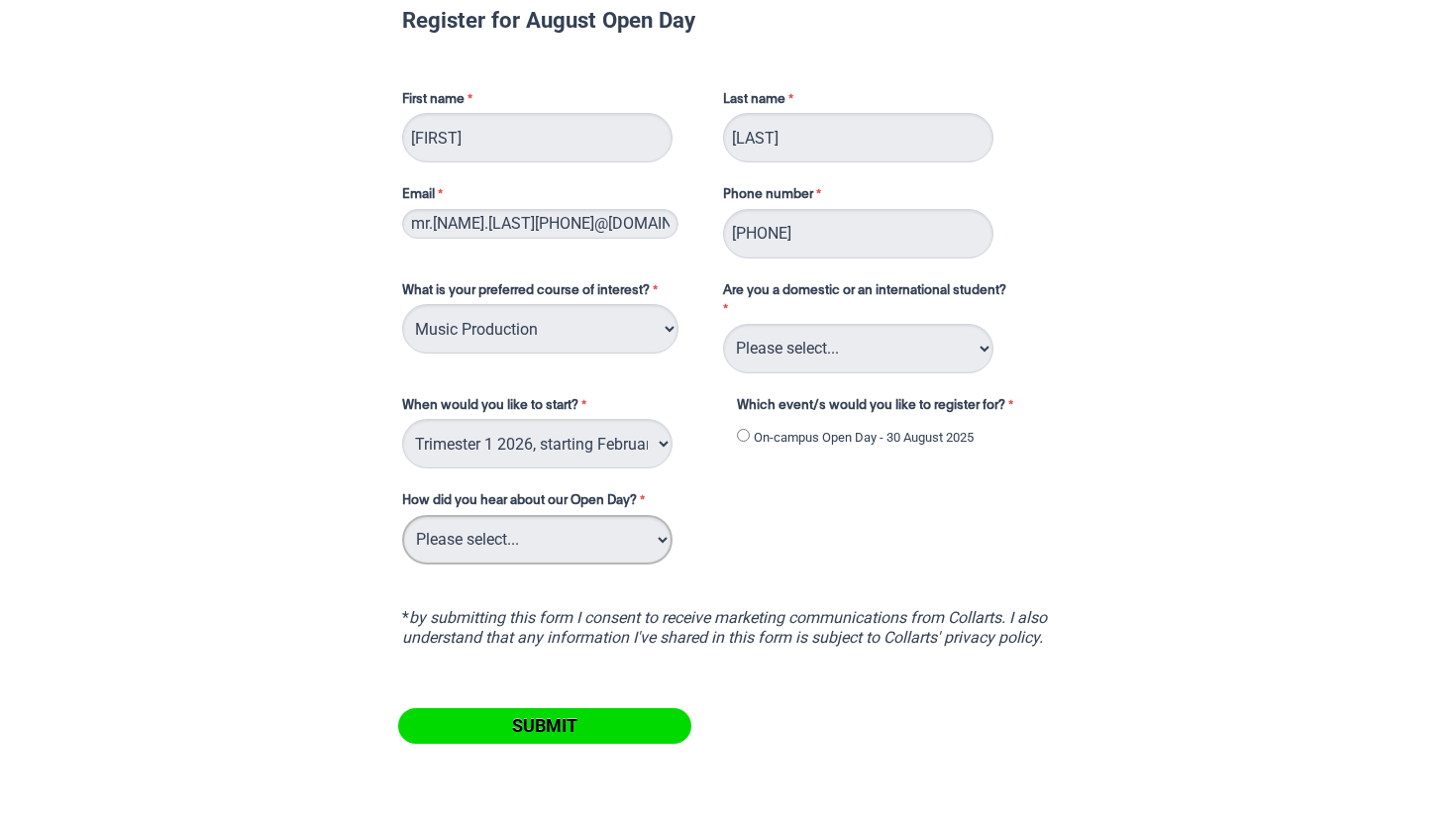 scroll, scrollTop: 91, scrollLeft: 0, axis: vertical 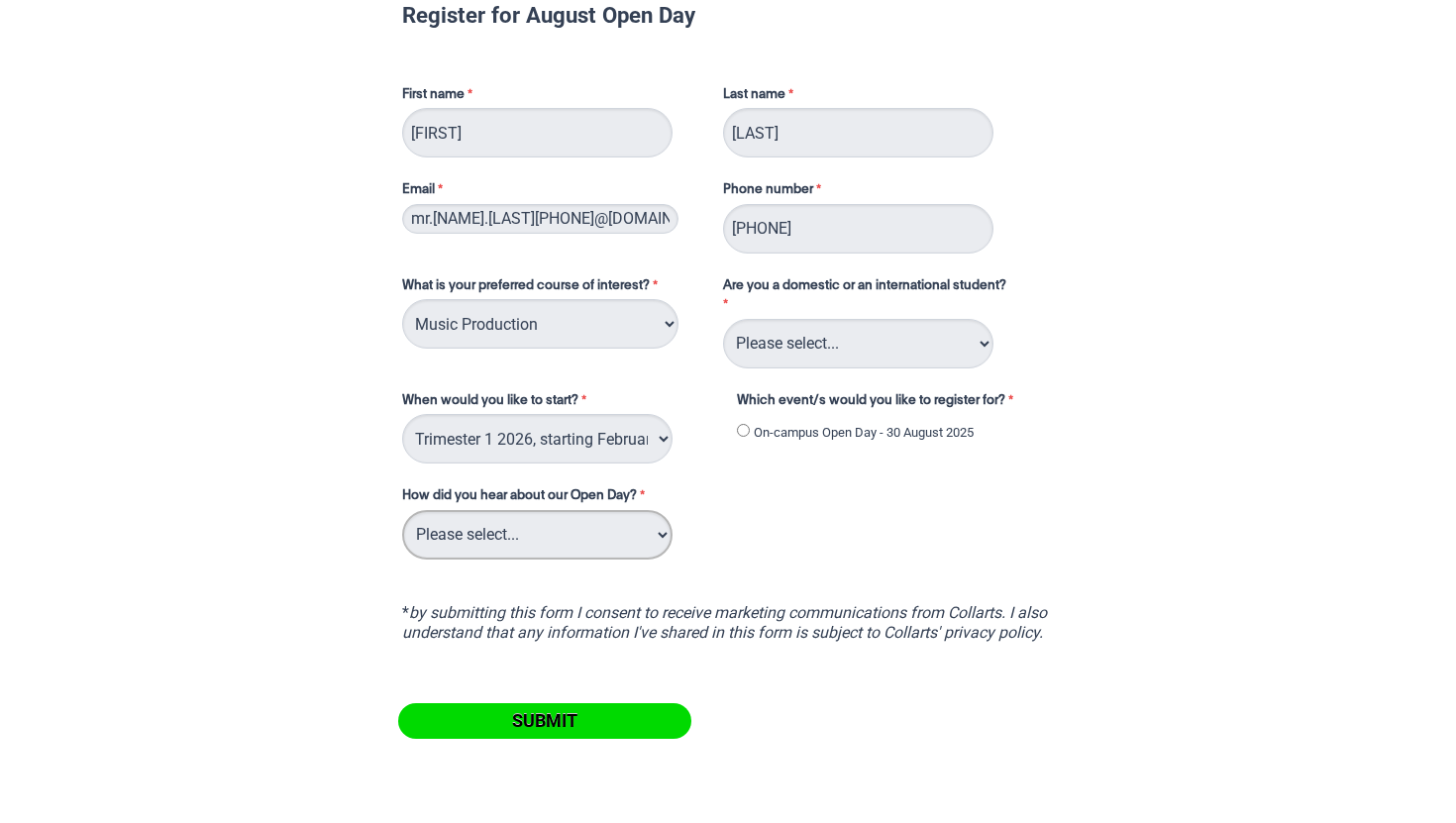 click on "Please select...
Career Advisor
Career Expo
Collarts Newsletter/Email
Collarts Website
Freeza/Amplified
Online Search (Google)
Socials (Facebook, Instagram, LinkedIn, etc)
VET Course at School
VTAC
Word of Mouth
Workshop at Collarts
Workshop at School
YouTube
Other" at bounding box center [537, 535] 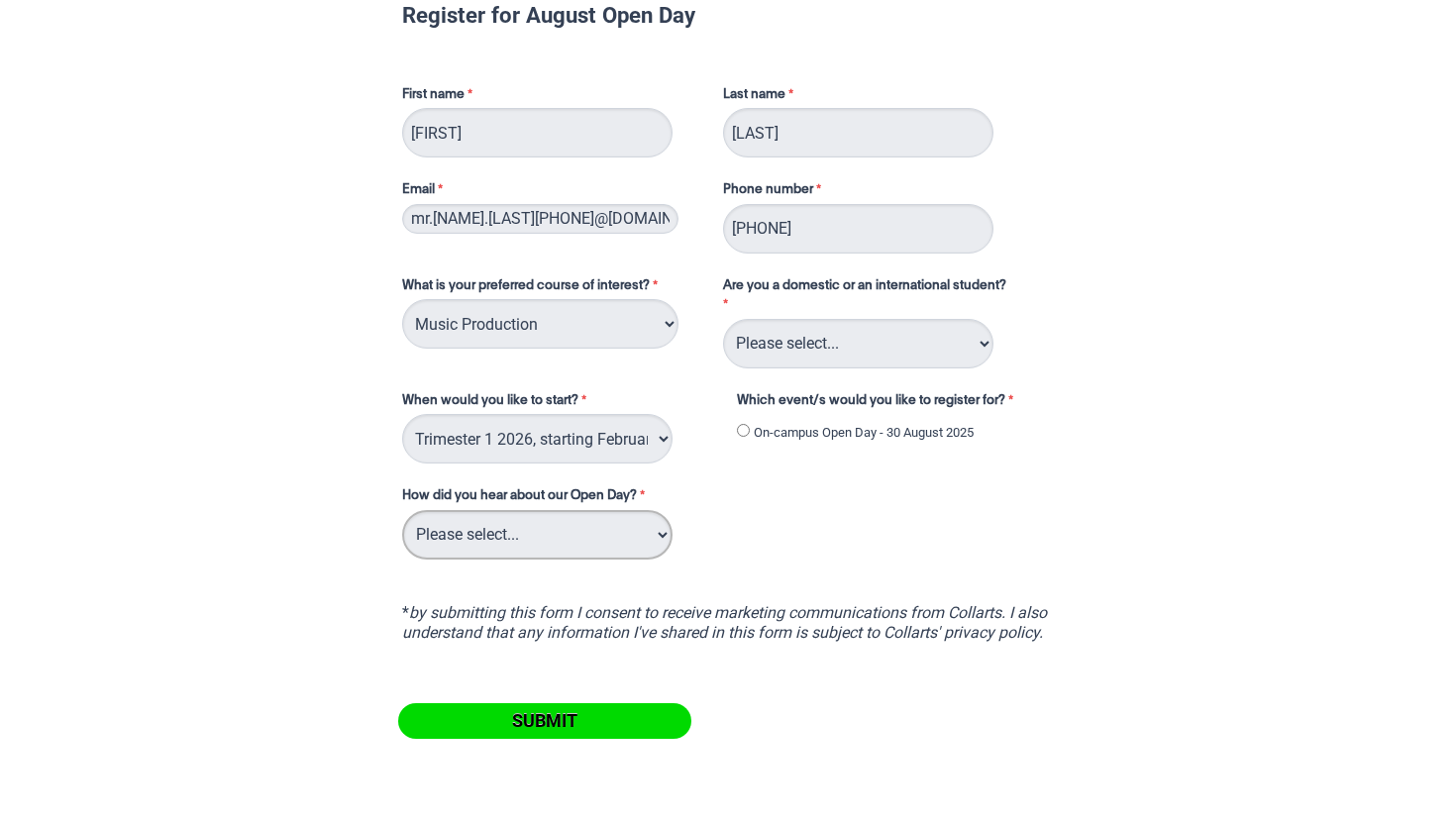select on "tfa_140" 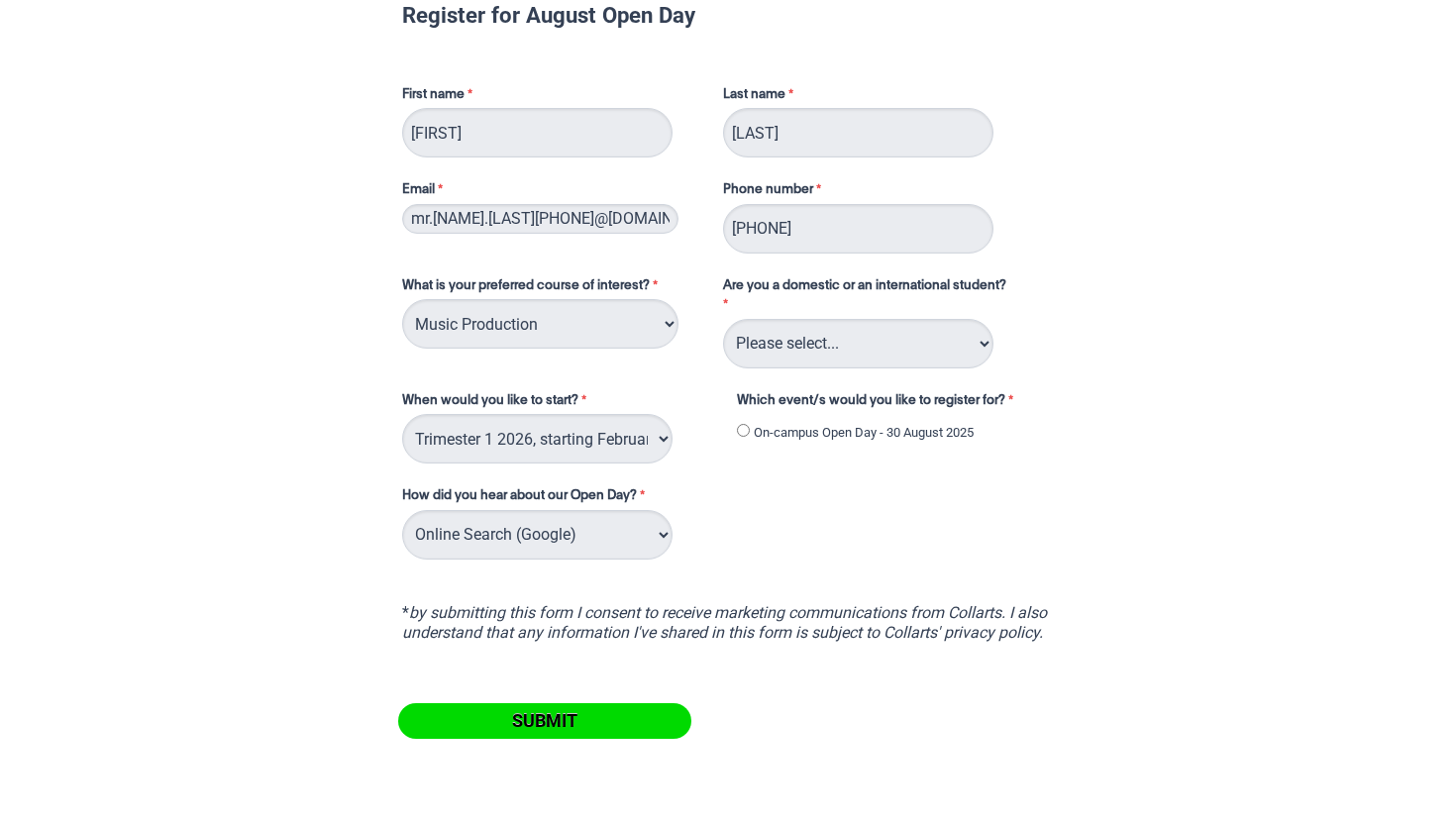click on "Submit" at bounding box center (545, 721) 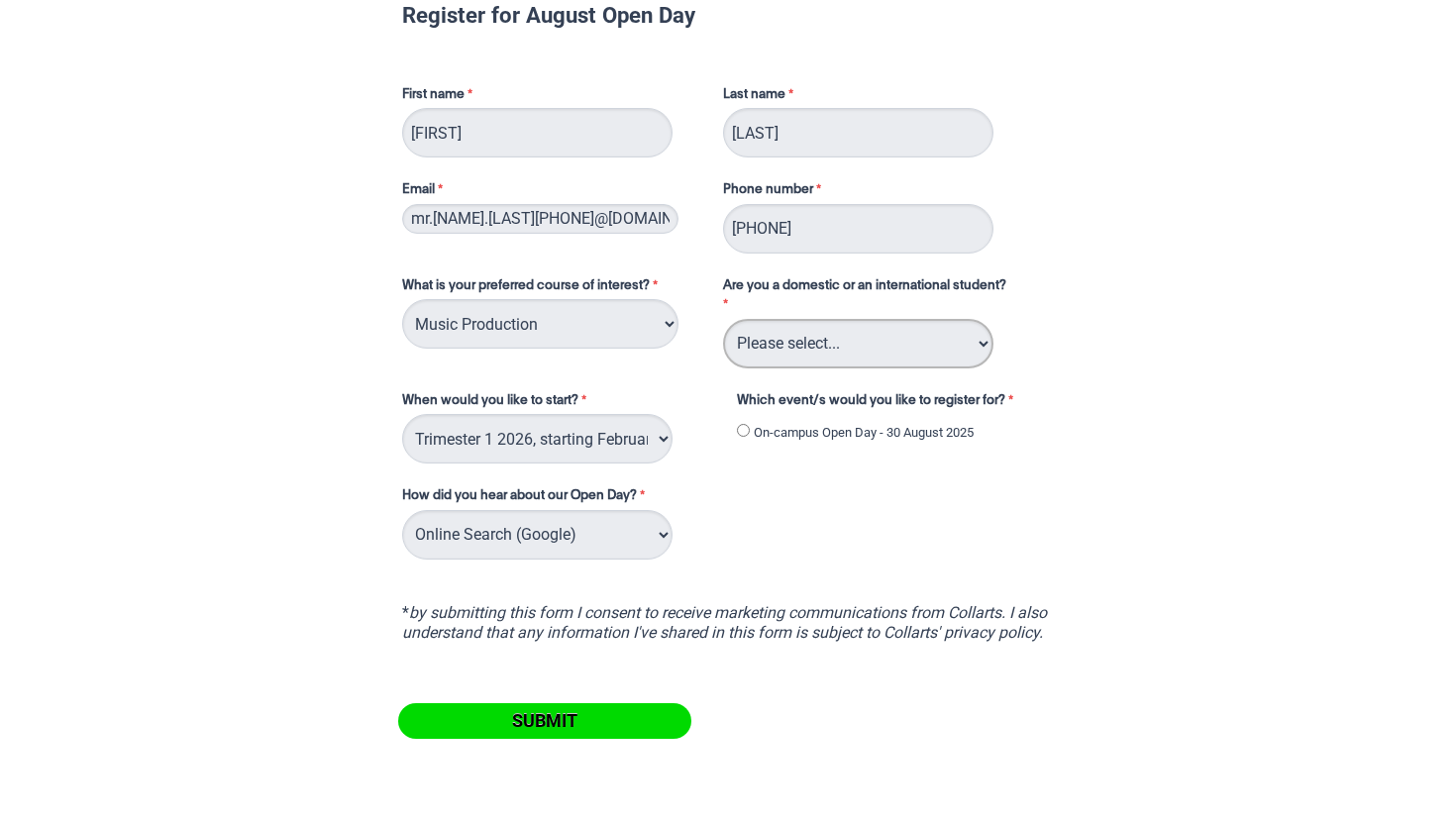scroll, scrollTop: 0, scrollLeft: 0, axis: both 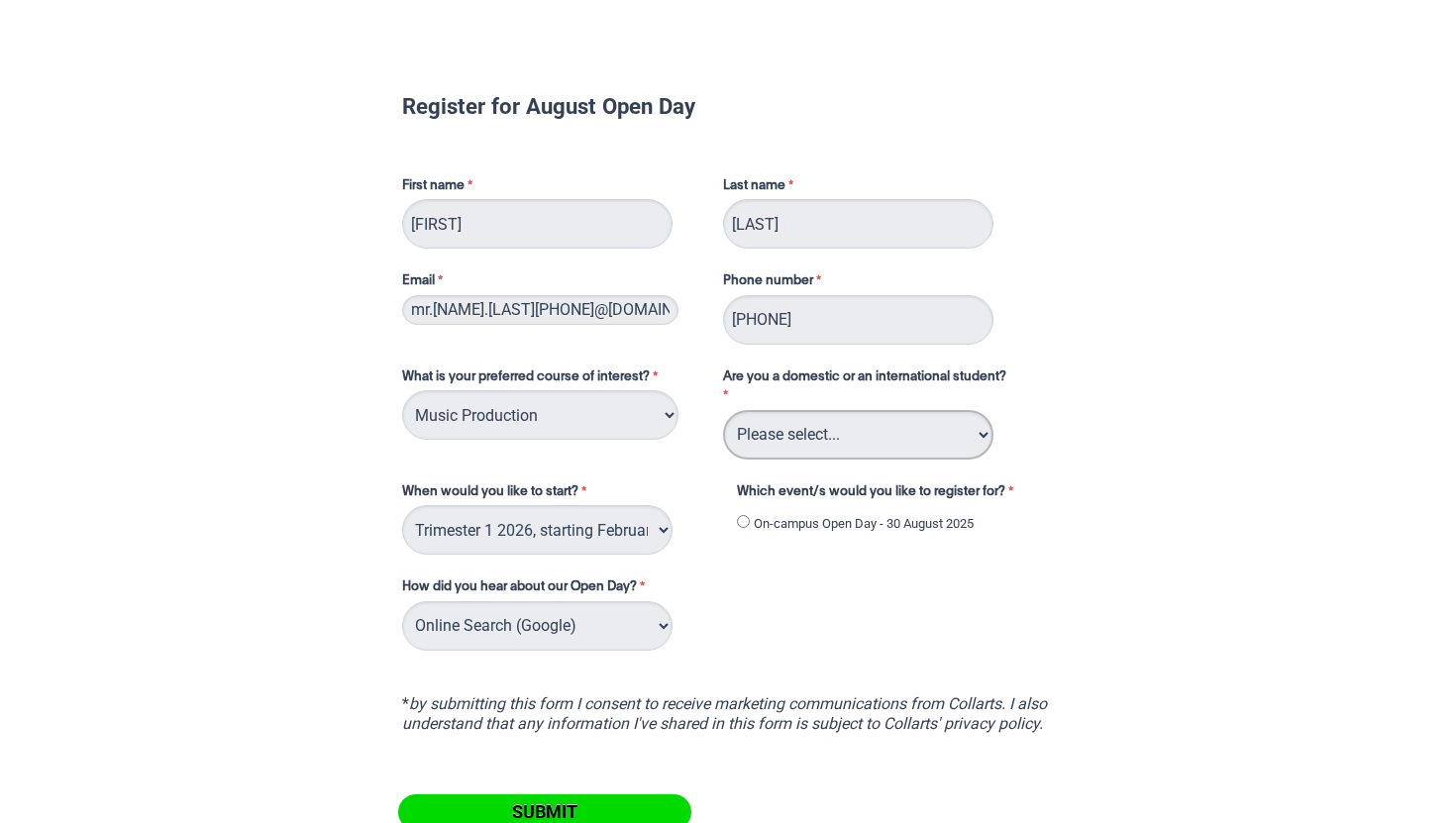 click on "Please select...
Domestic Student
International Student" at bounding box center [858, 435] 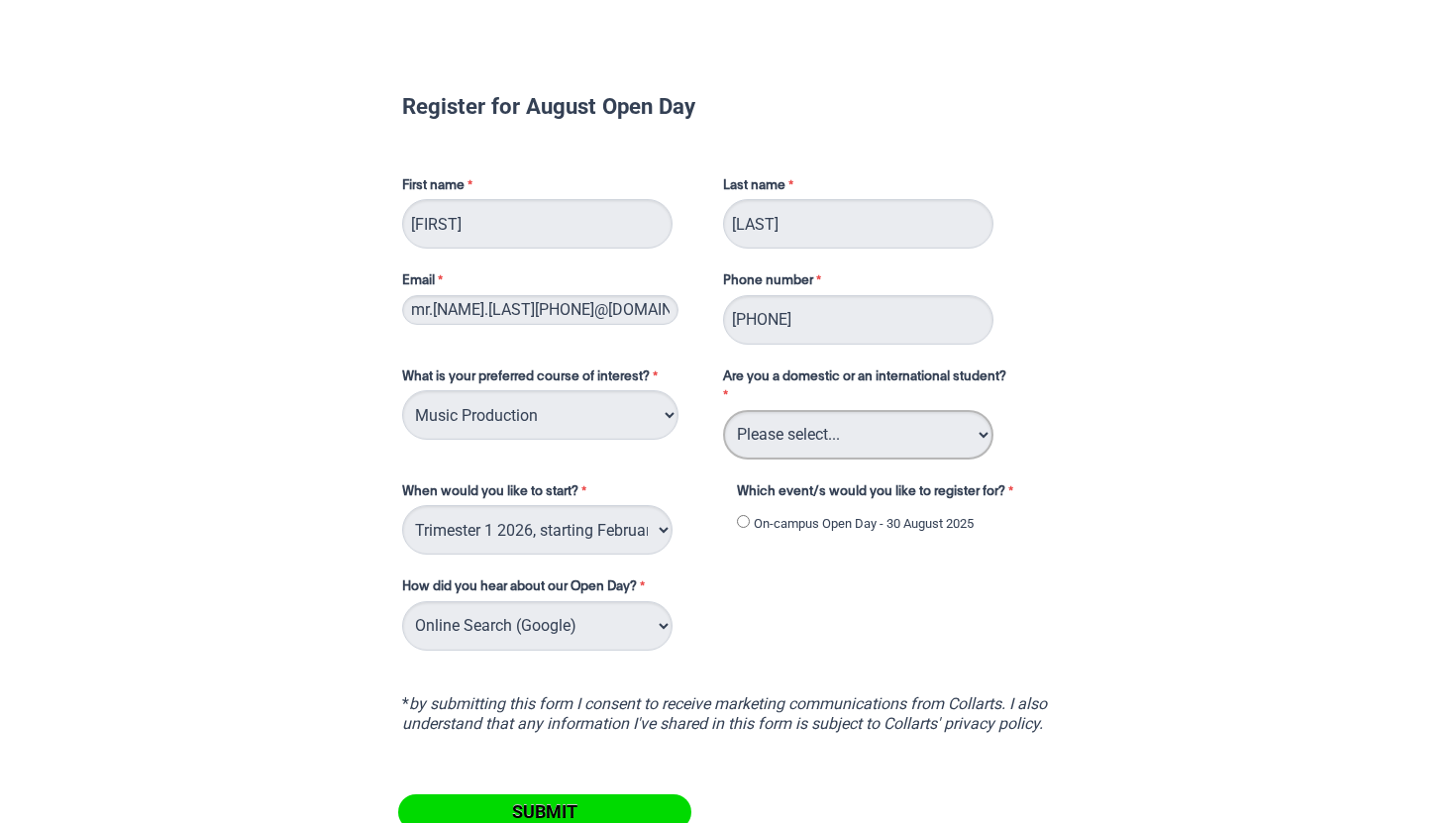 select on "tfa_126" 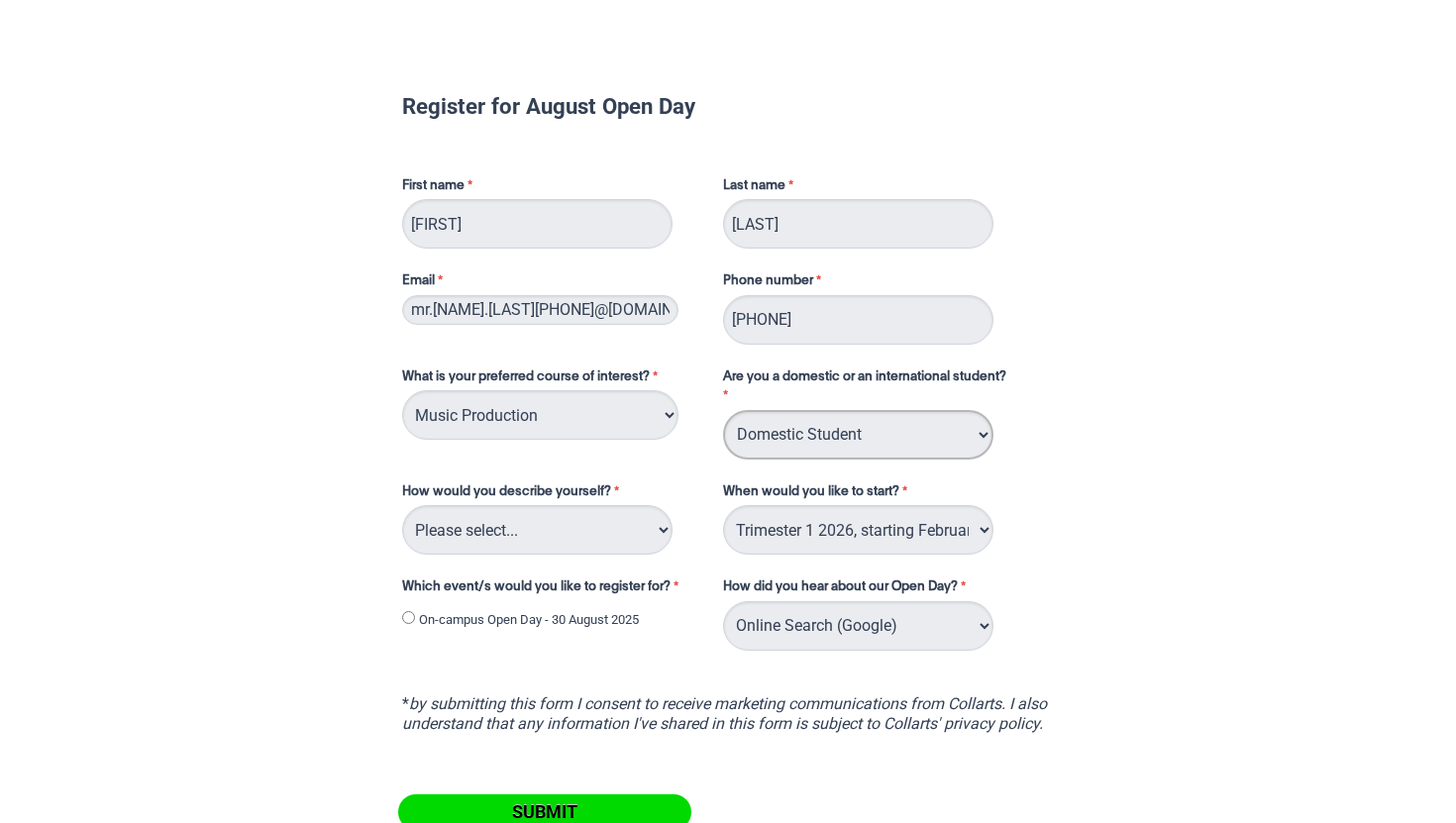scroll, scrollTop: 59, scrollLeft: 0, axis: vertical 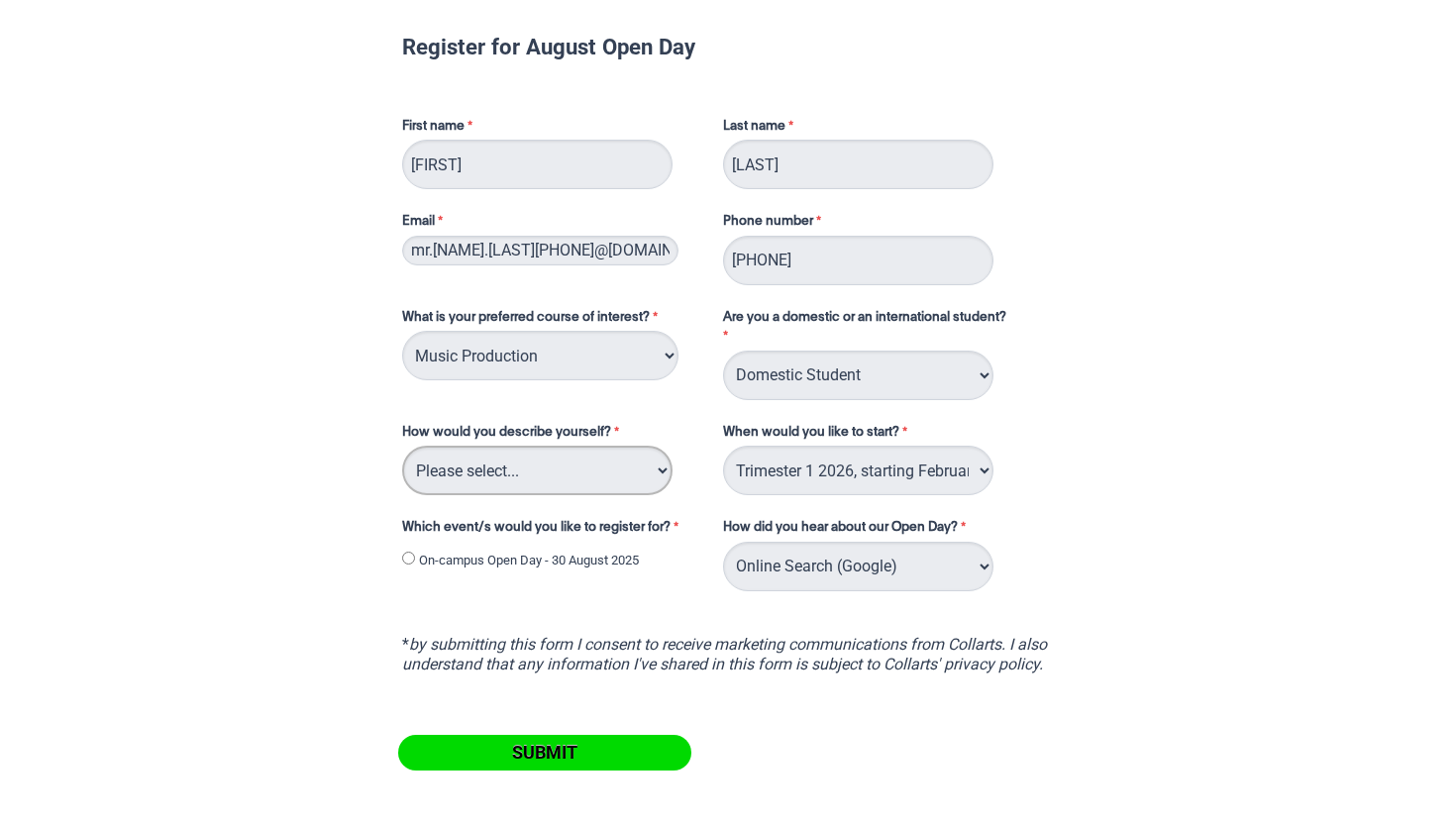 click on "Please select...
I've completed Year 12
I'm looking for a career change
I'm already in the industry / have a qualification and am looking to extend my skills
I'm looking to transfer from another college/university
I took some time off after high school and want to return to study
I’m currently in Year 12 and planning what I’ll do after school
I'm currently in Year 11 and looking at some career options
I'm currently in Year 10 and looking at some career options
I'm currently in Year 9 and looking at some career options
I'm currently in Year 8 and looking at some career options
I'm looking for information for a friend/family member" at bounding box center (537, 470) 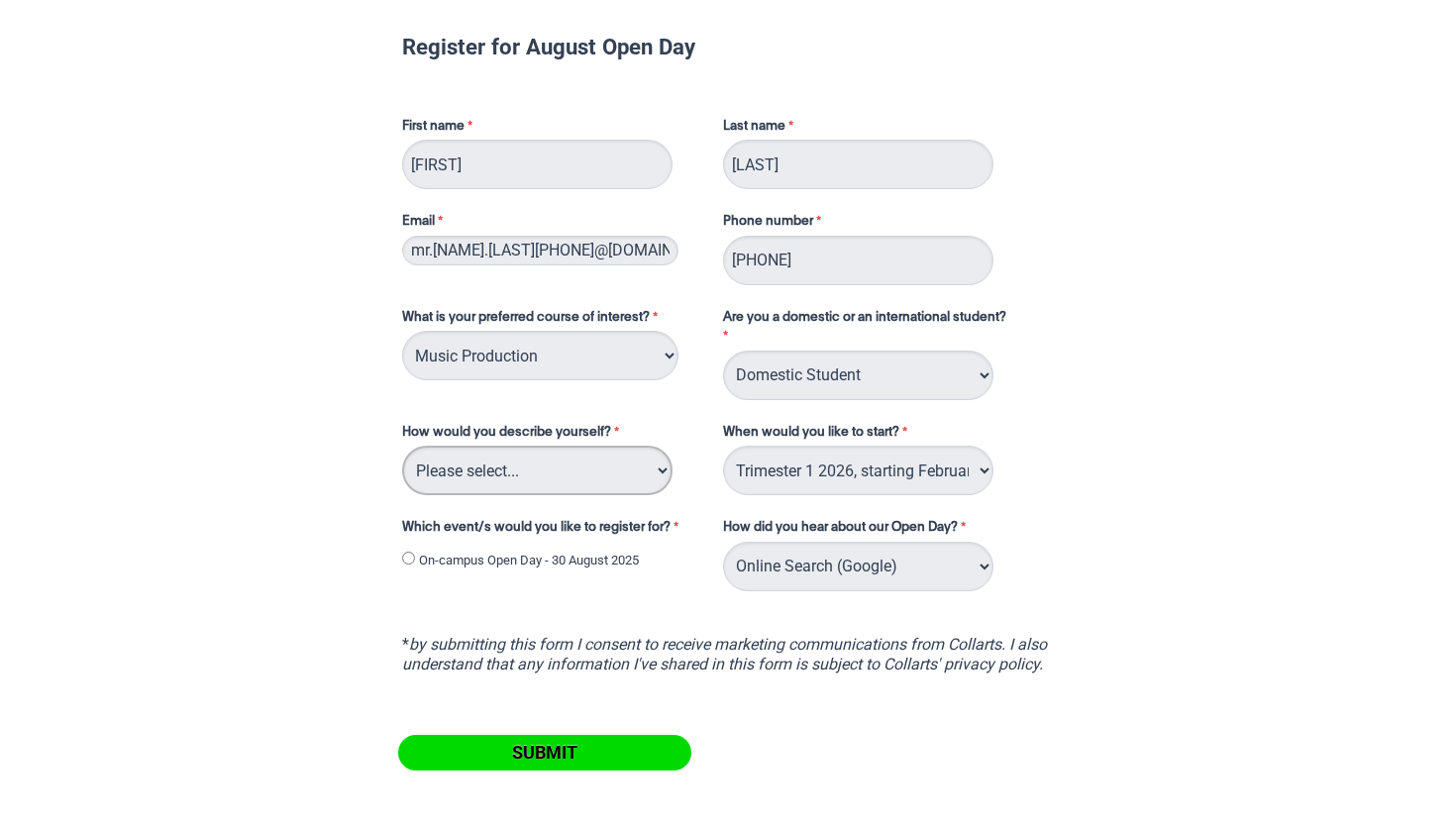select on "tfa_69" 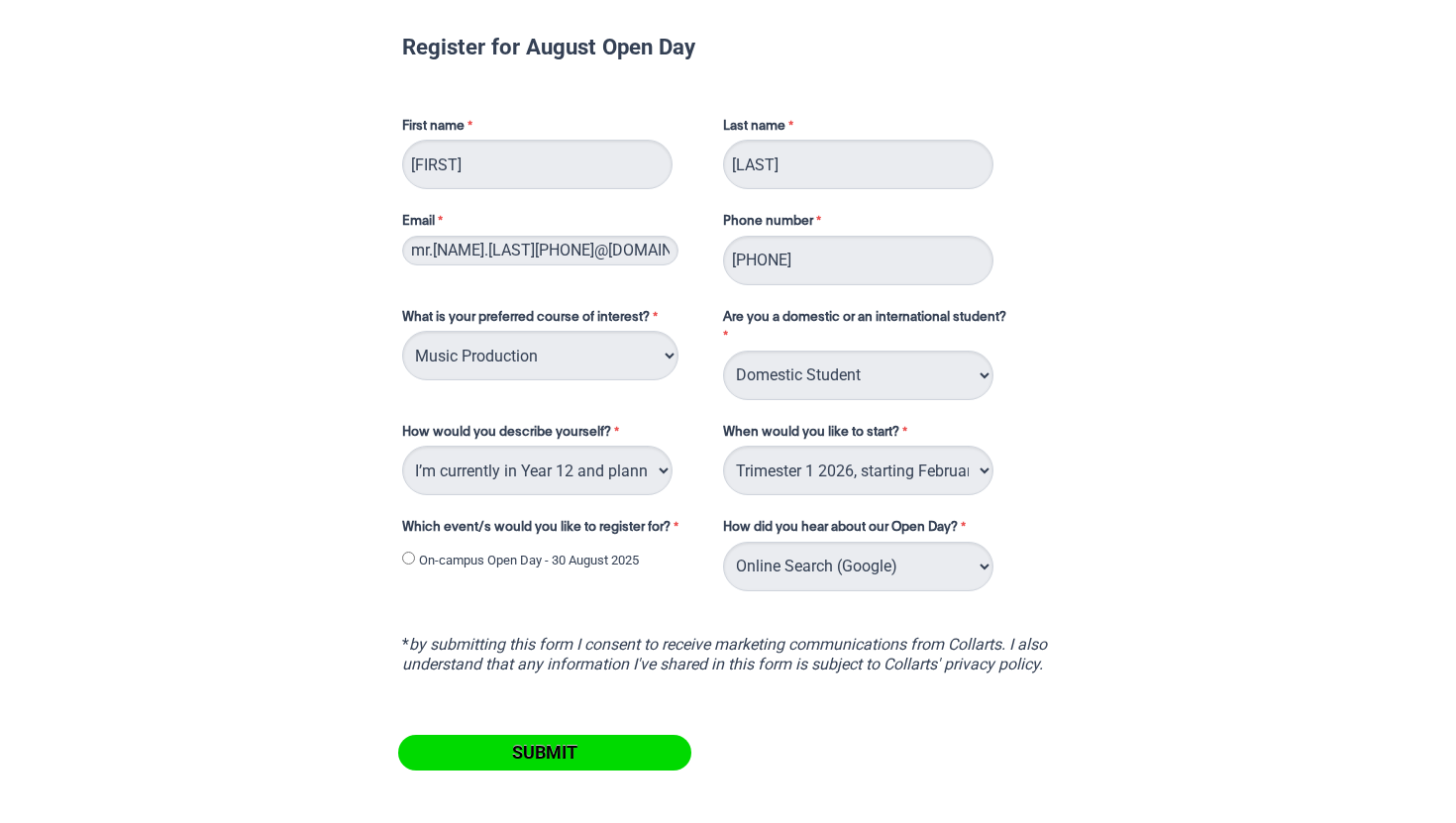 click on "On-campus Open Day - 30 August 2025" at bounding box center (408, 558) 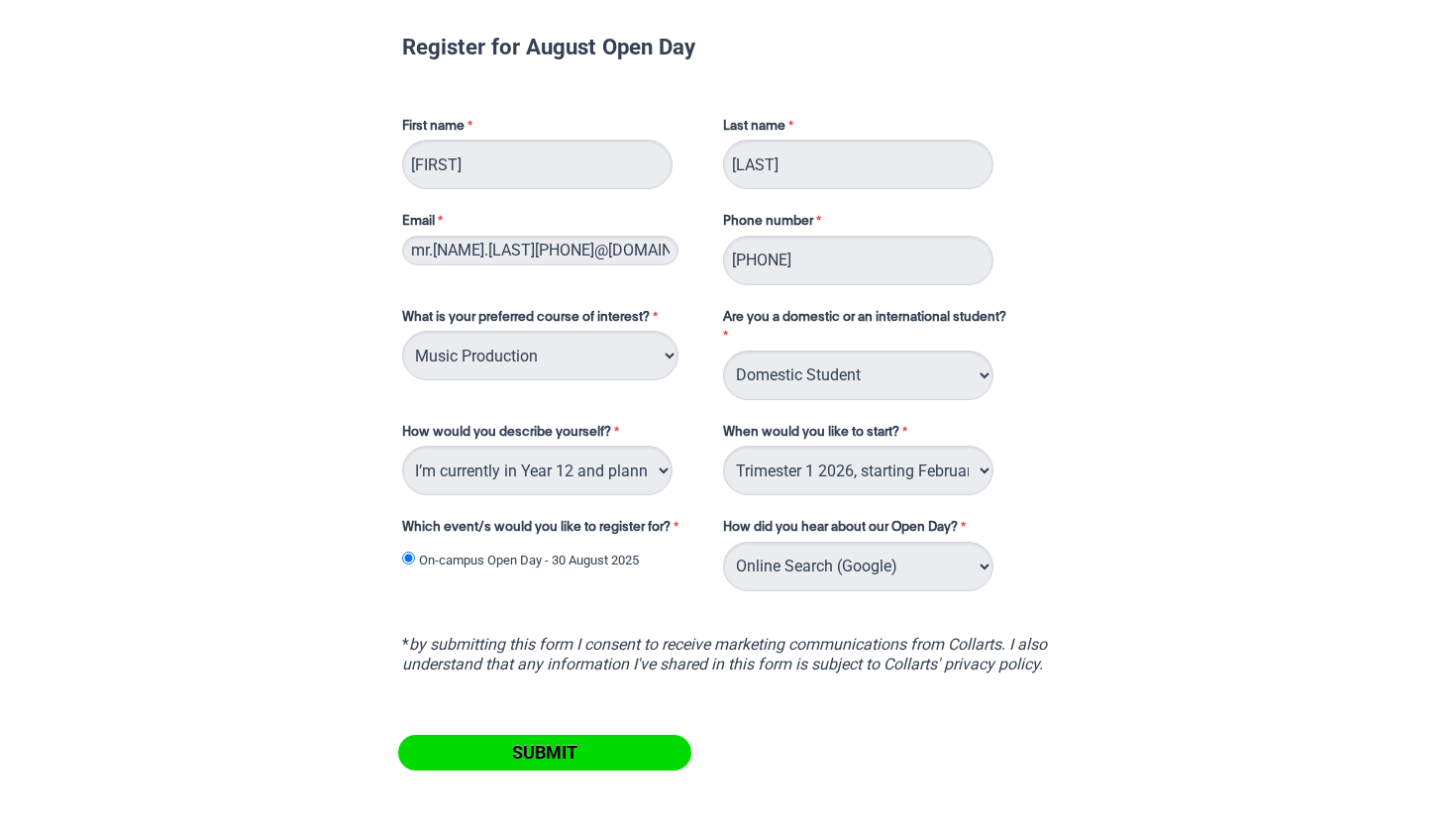 click on "Submit" at bounding box center [545, 753] 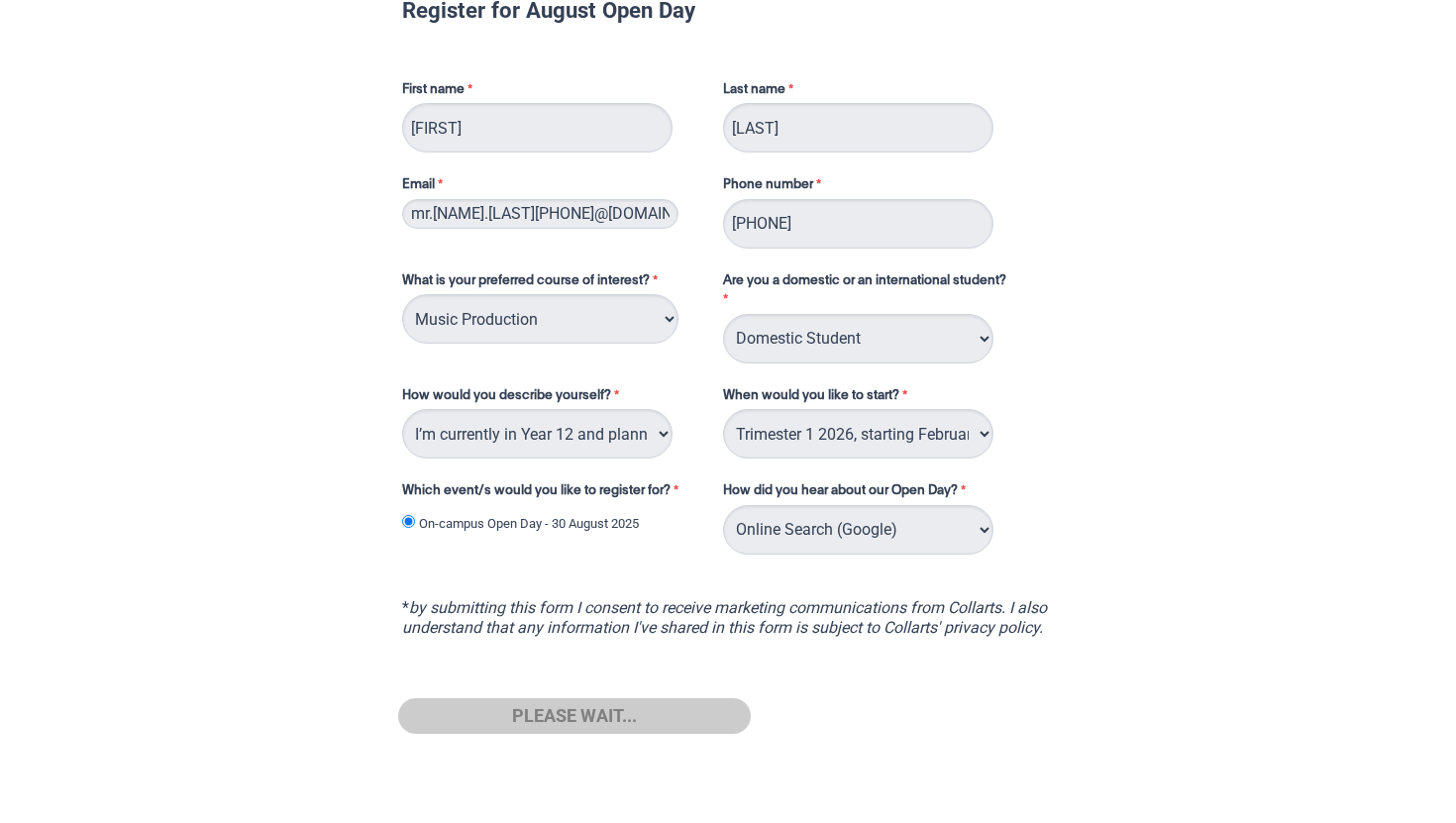 scroll, scrollTop: 89, scrollLeft: 0, axis: vertical 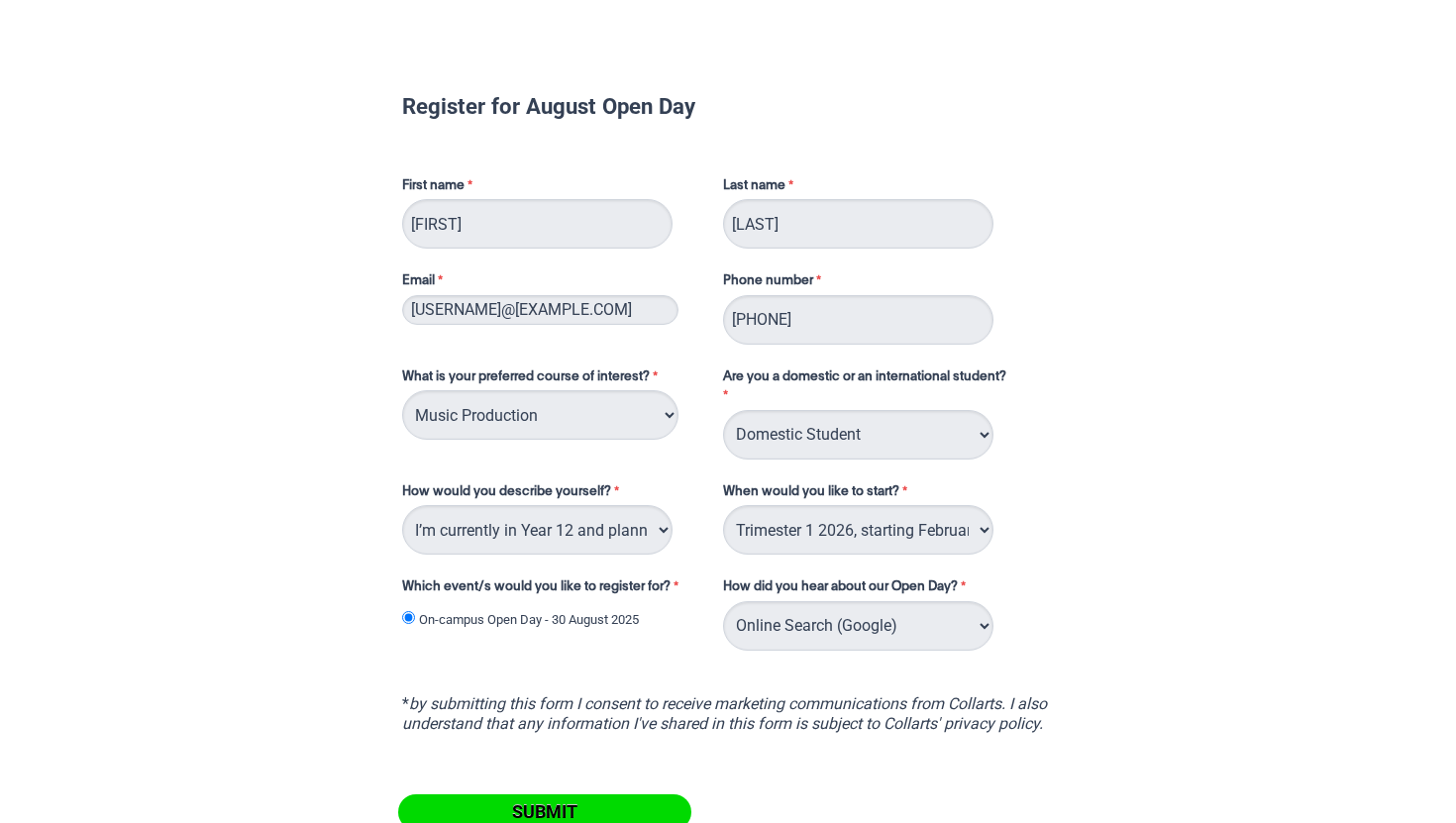 select on "tfa_109" 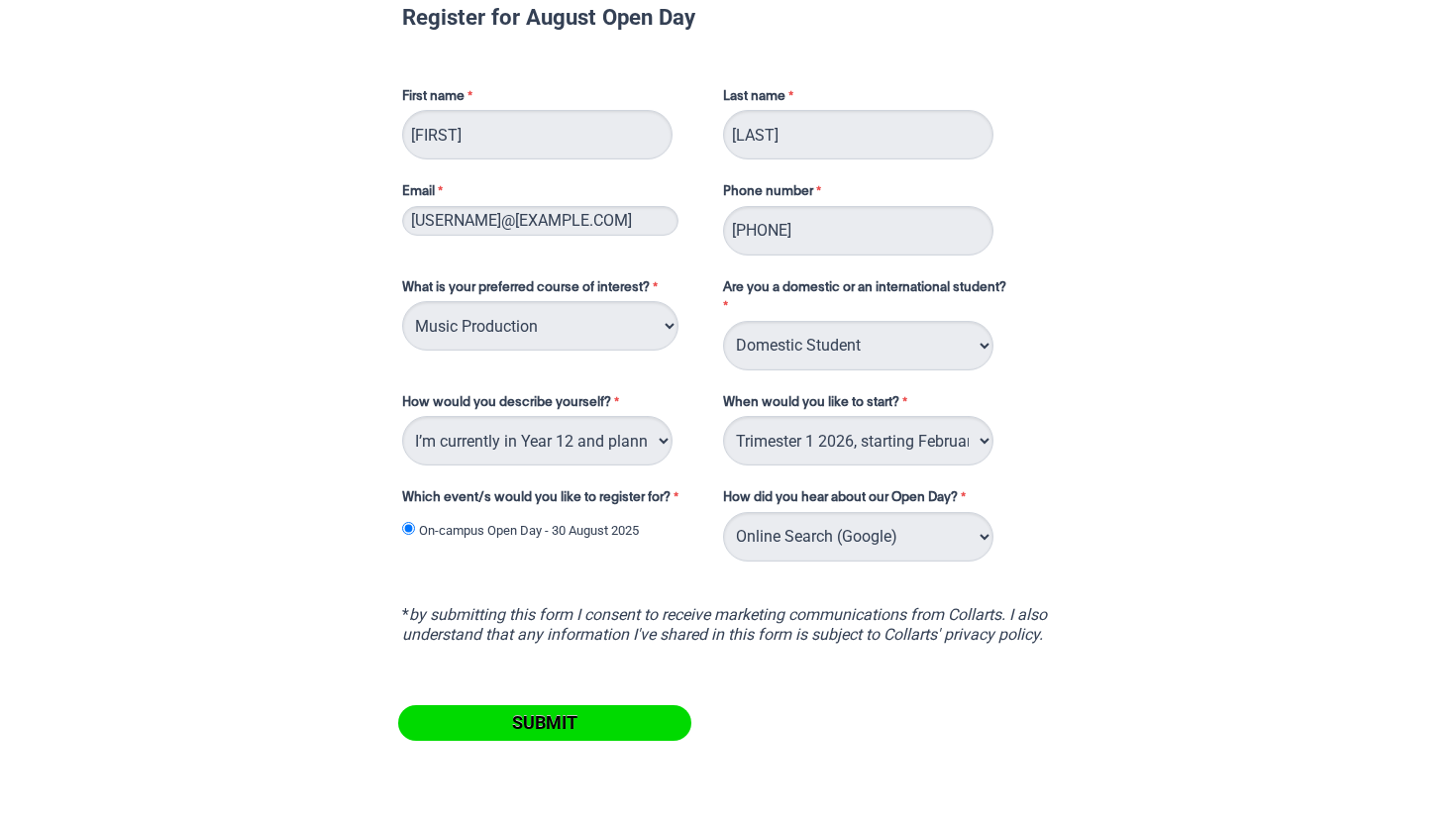 scroll, scrollTop: 0, scrollLeft: 0, axis: both 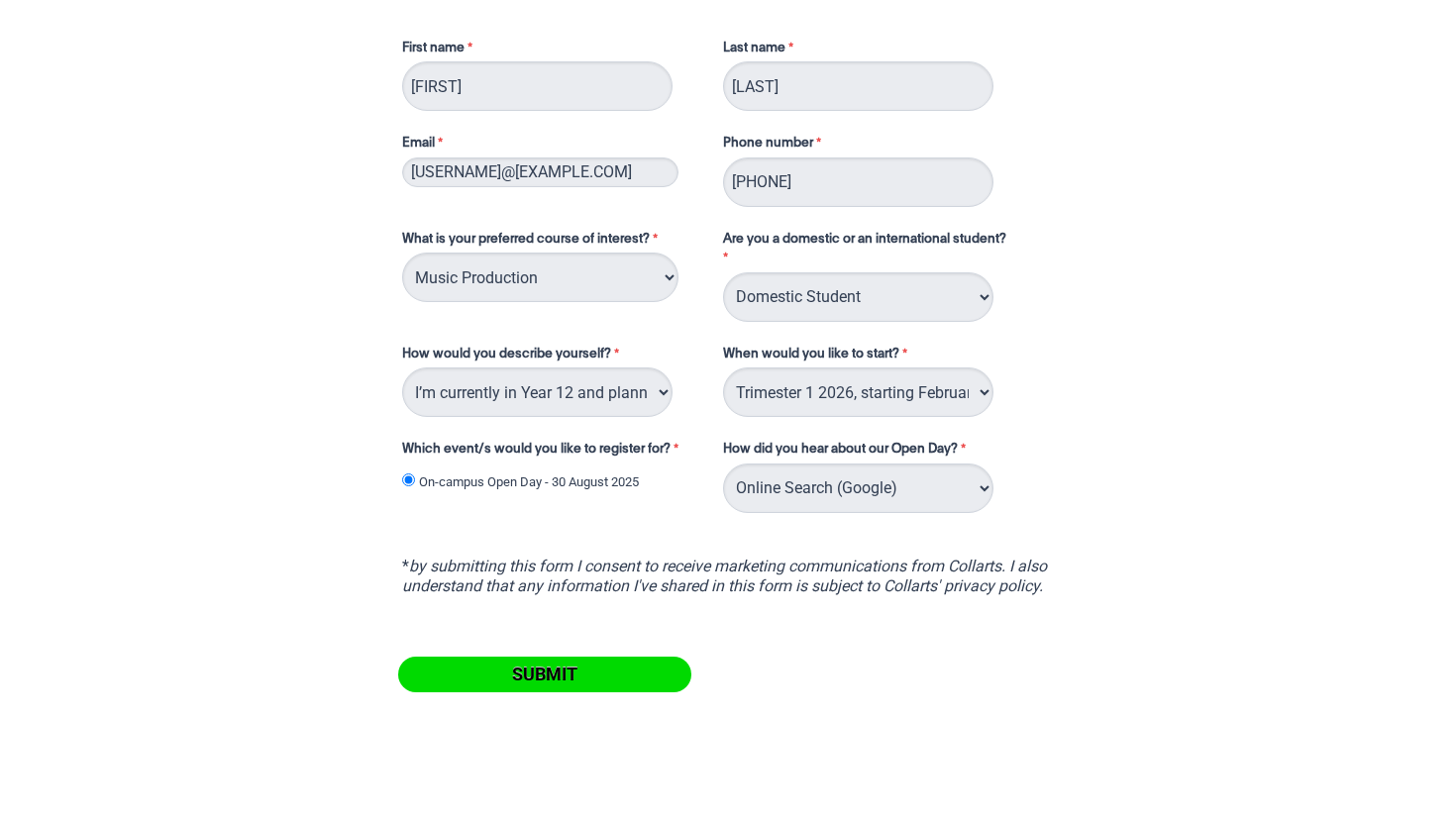 click on "Submit" at bounding box center (545, 674) 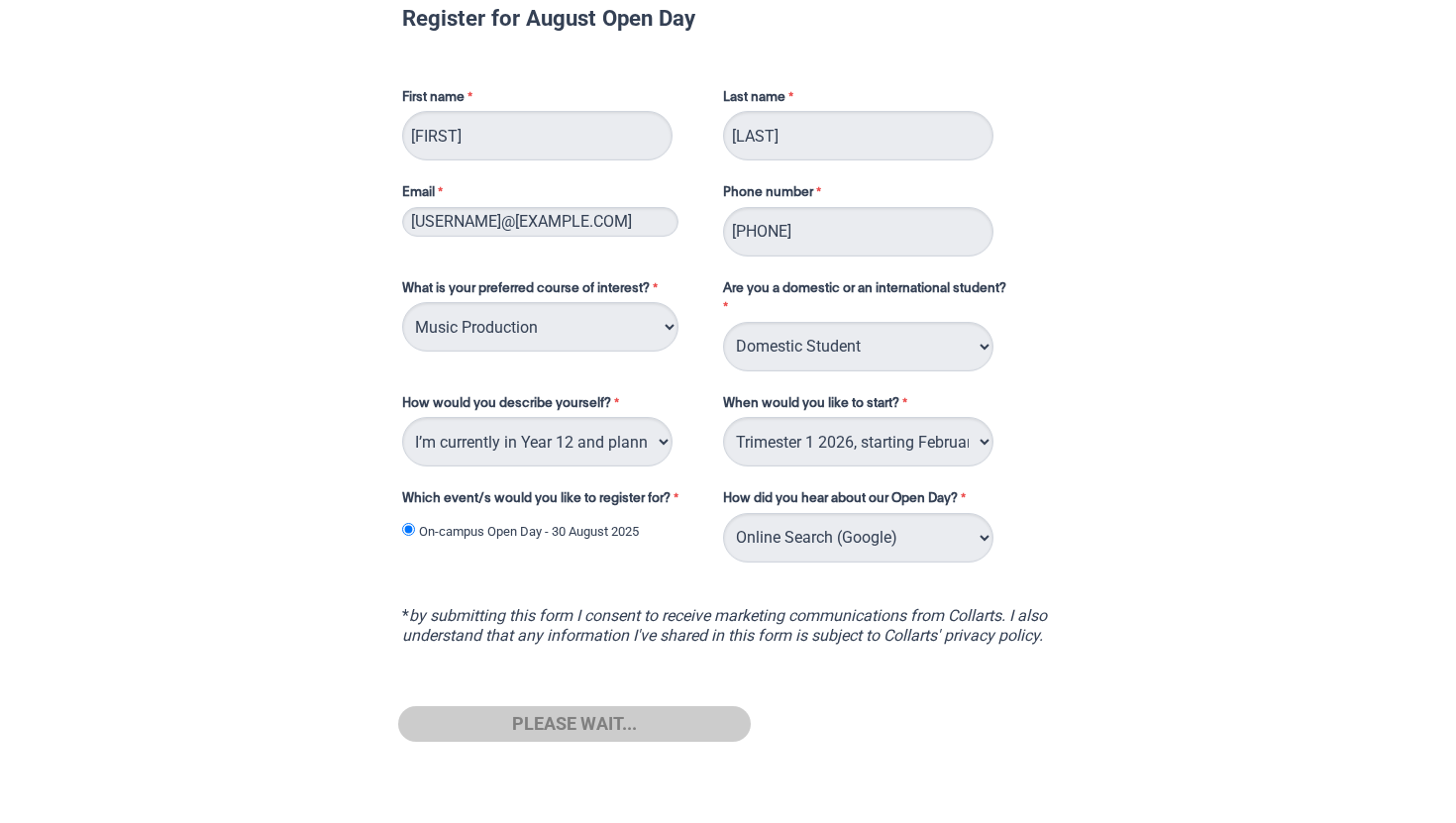 scroll, scrollTop: 90, scrollLeft: 0, axis: vertical 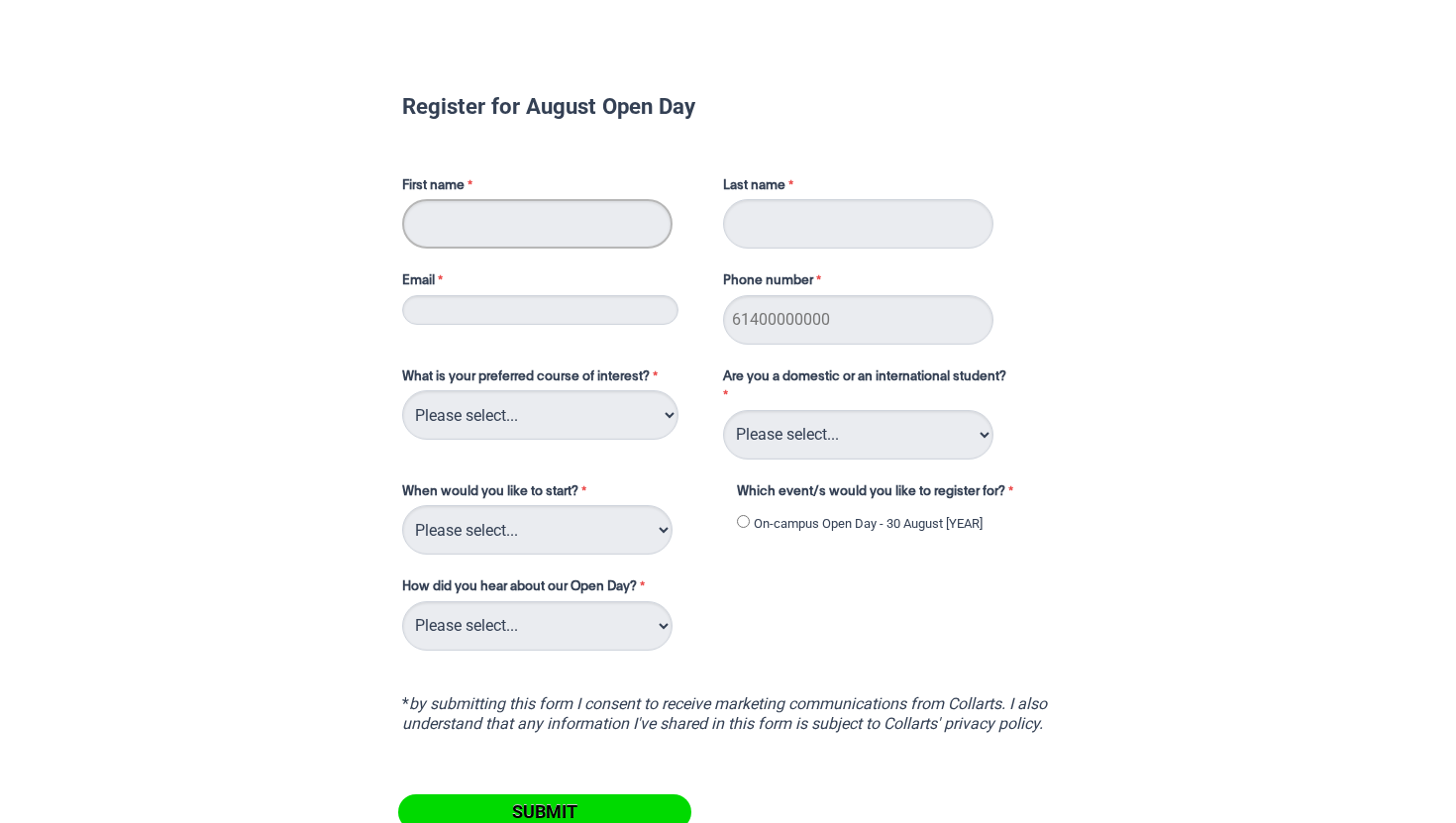click on "First name" at bounding box center [537, 224] 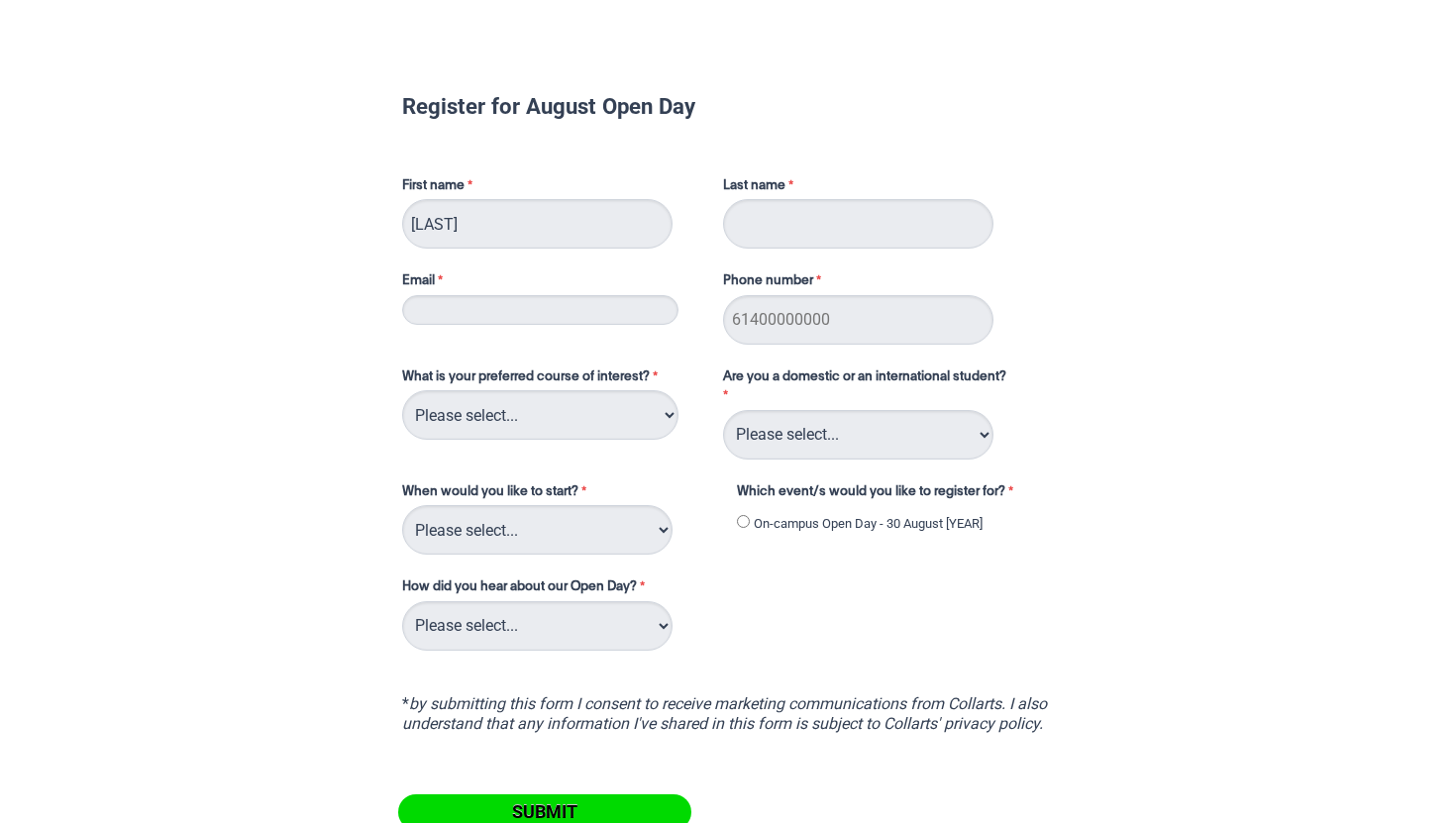 type on "[LAST]" 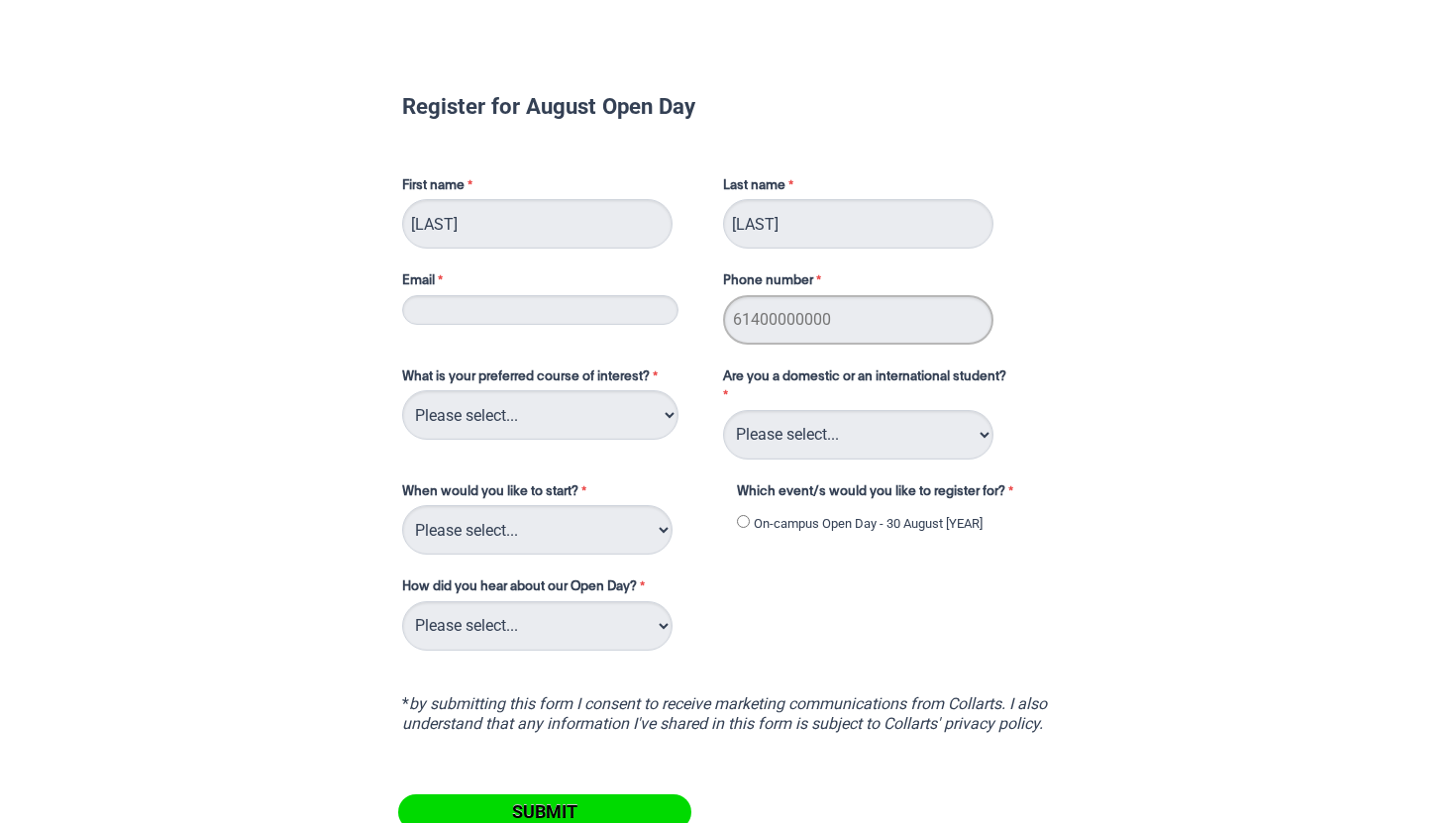 type on "[PHONE]" 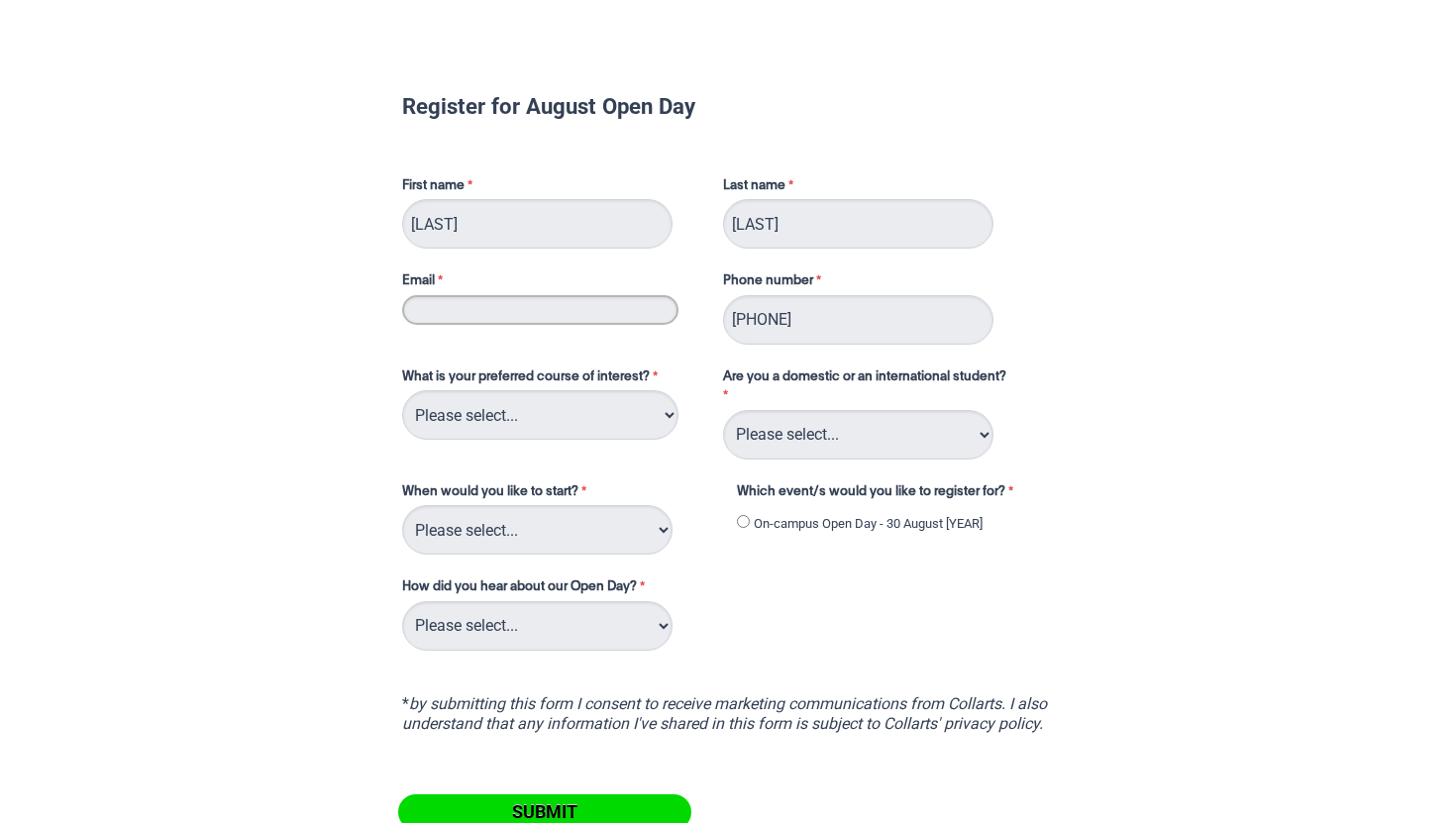 click on "Email" at bounding box center [540, 310] 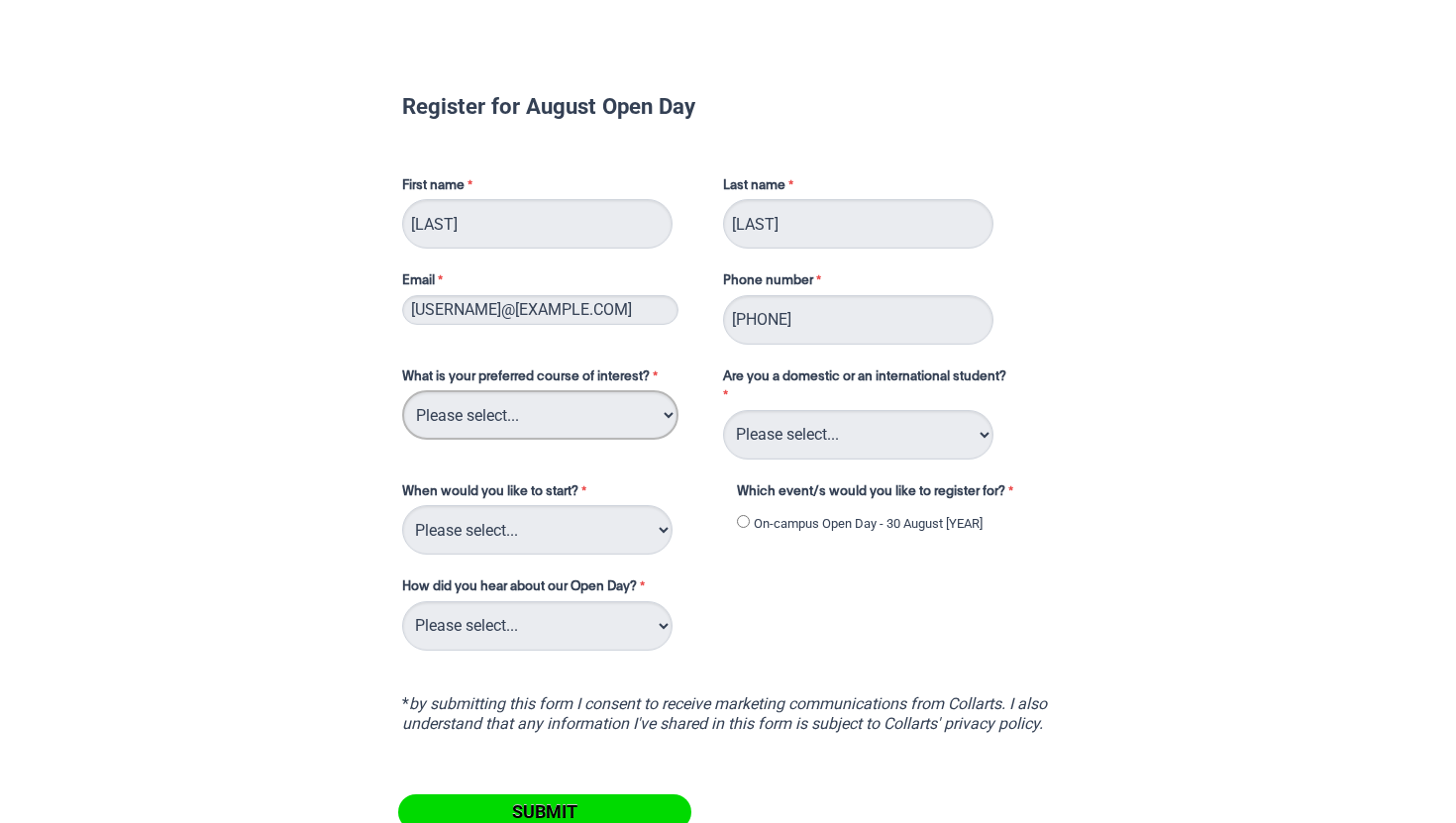 click on "Please select...
2D Animation
Acting
Audio Engineering
Circus Arts
Comedy
Digital & Social Media
Entertainment Journalism
Entertainment Management
Event Management
Fashion & Sustainability
Fashion Marketing - Buying and Retail Management
Fashion Marketing - Branding and Communication
Double Degree: Fashion Marketing/Fashion & Sustainability Double Degree
Game Design
Grad Cert in Higher Education (Creative Arts)
Graphic & Digital Design
Interior Design
Music Performance
Music Production
Master of Creative Industries
Master of Design
Photography
Screen & Media
Stage Management
Writing & Directing" at bounding box center (540, 415) 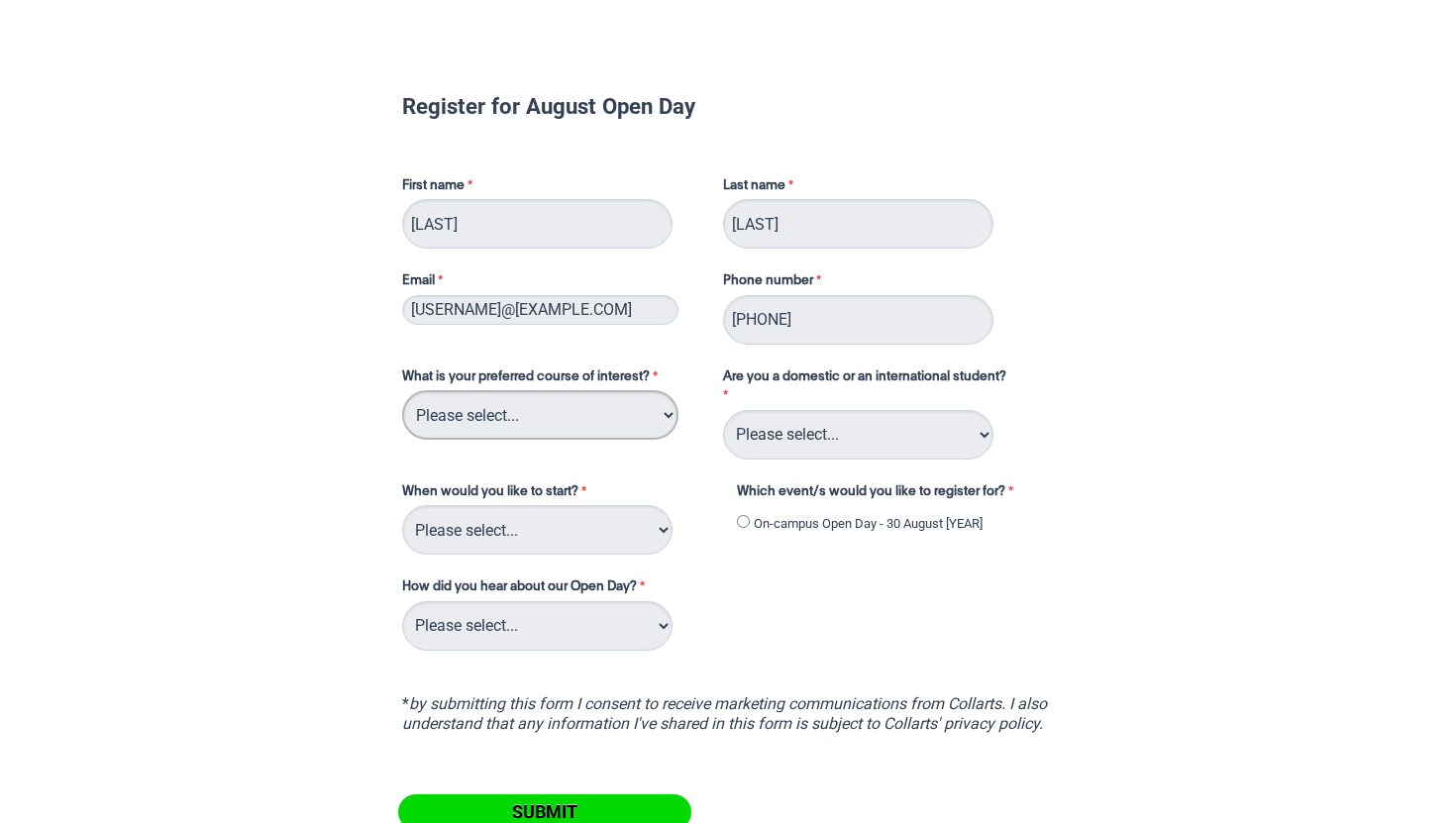 select on "tfa_109" 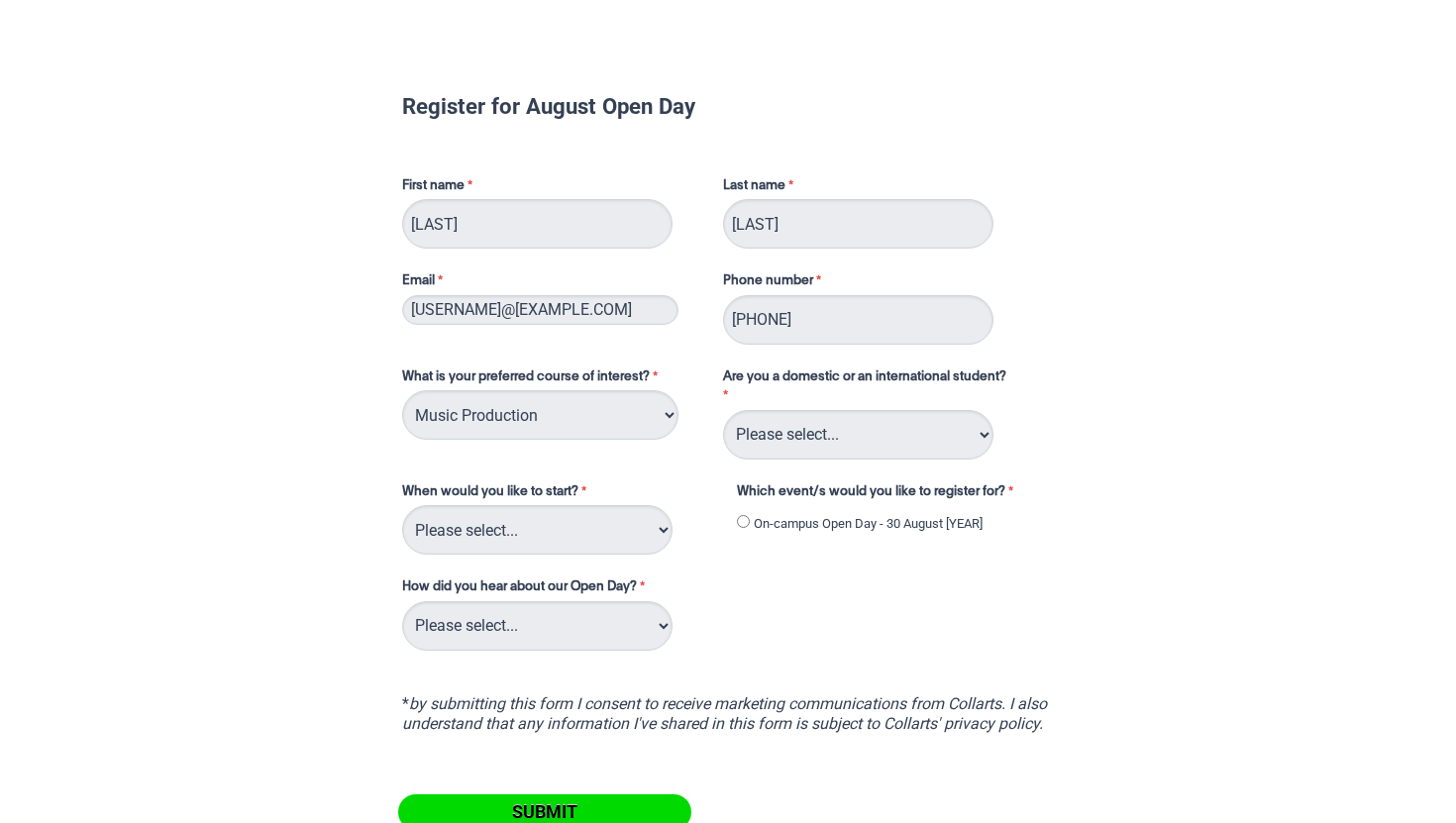 click on "Are you a domestic or an international student?" at bounding box center [871, 388] 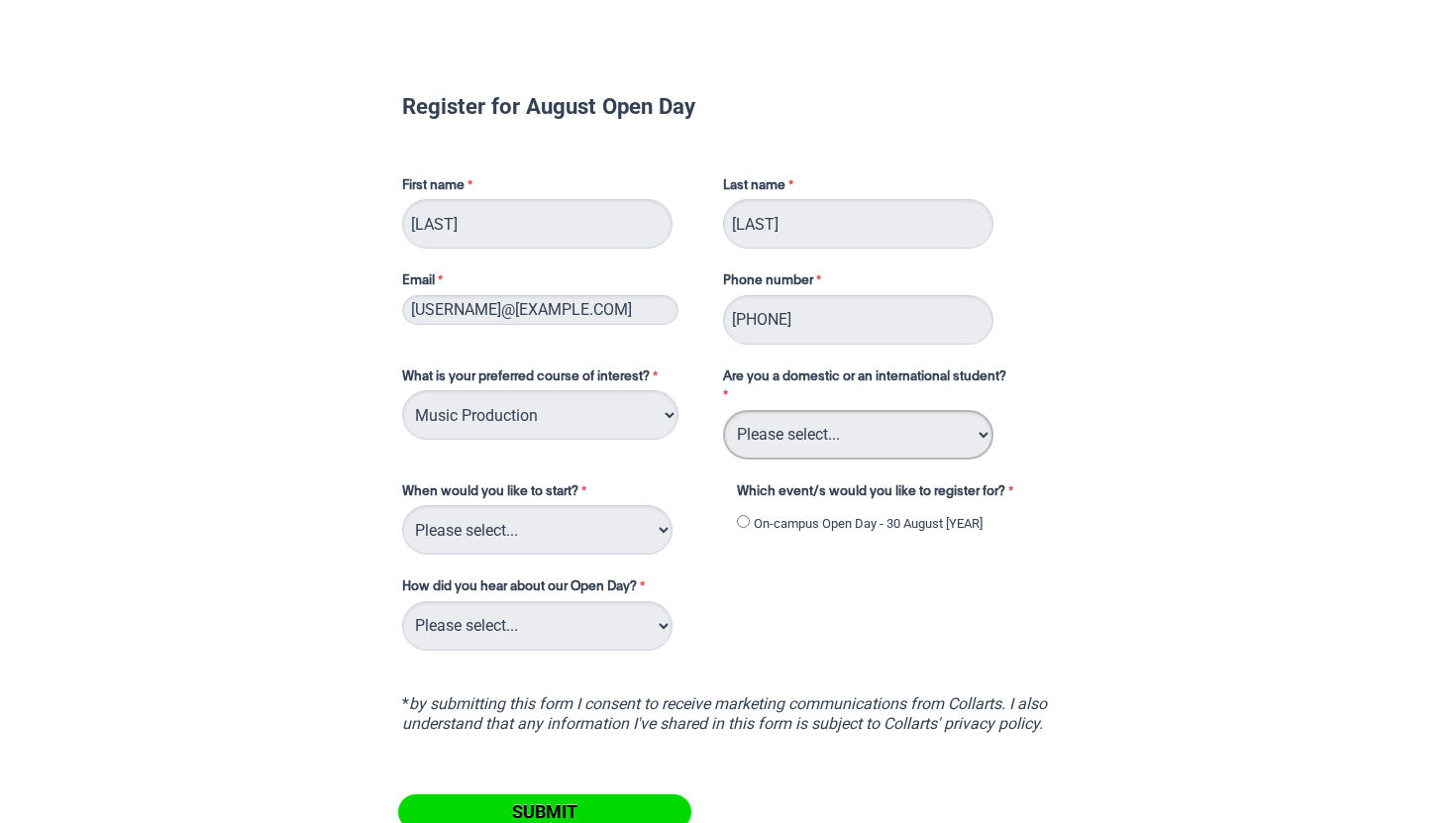 click on "Please select...
Domestic Student
International Student" at bounding box center (858, 435) 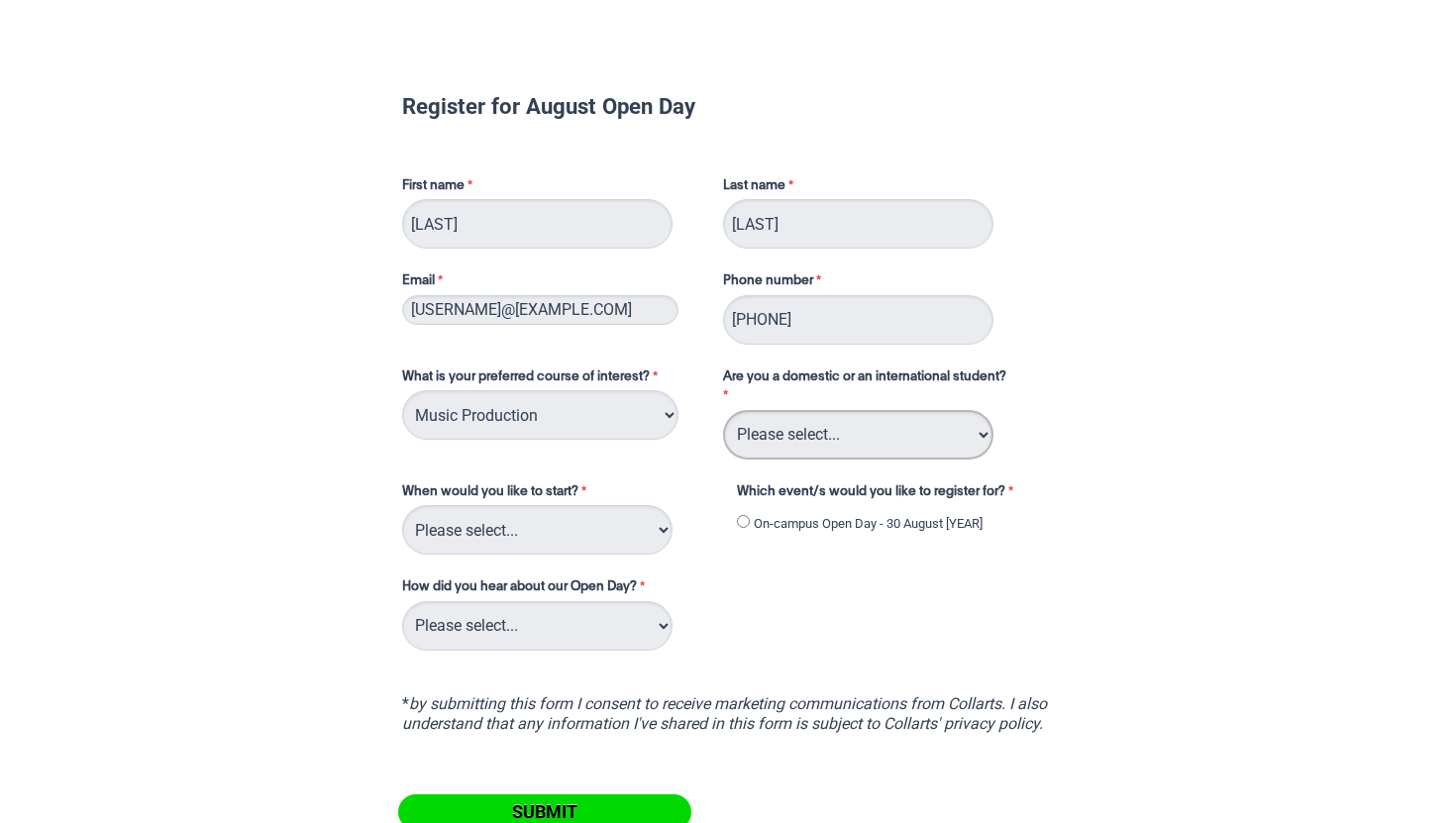 click on "Please select...
Domestic Student
International Student" at bounding box center [858, 435] 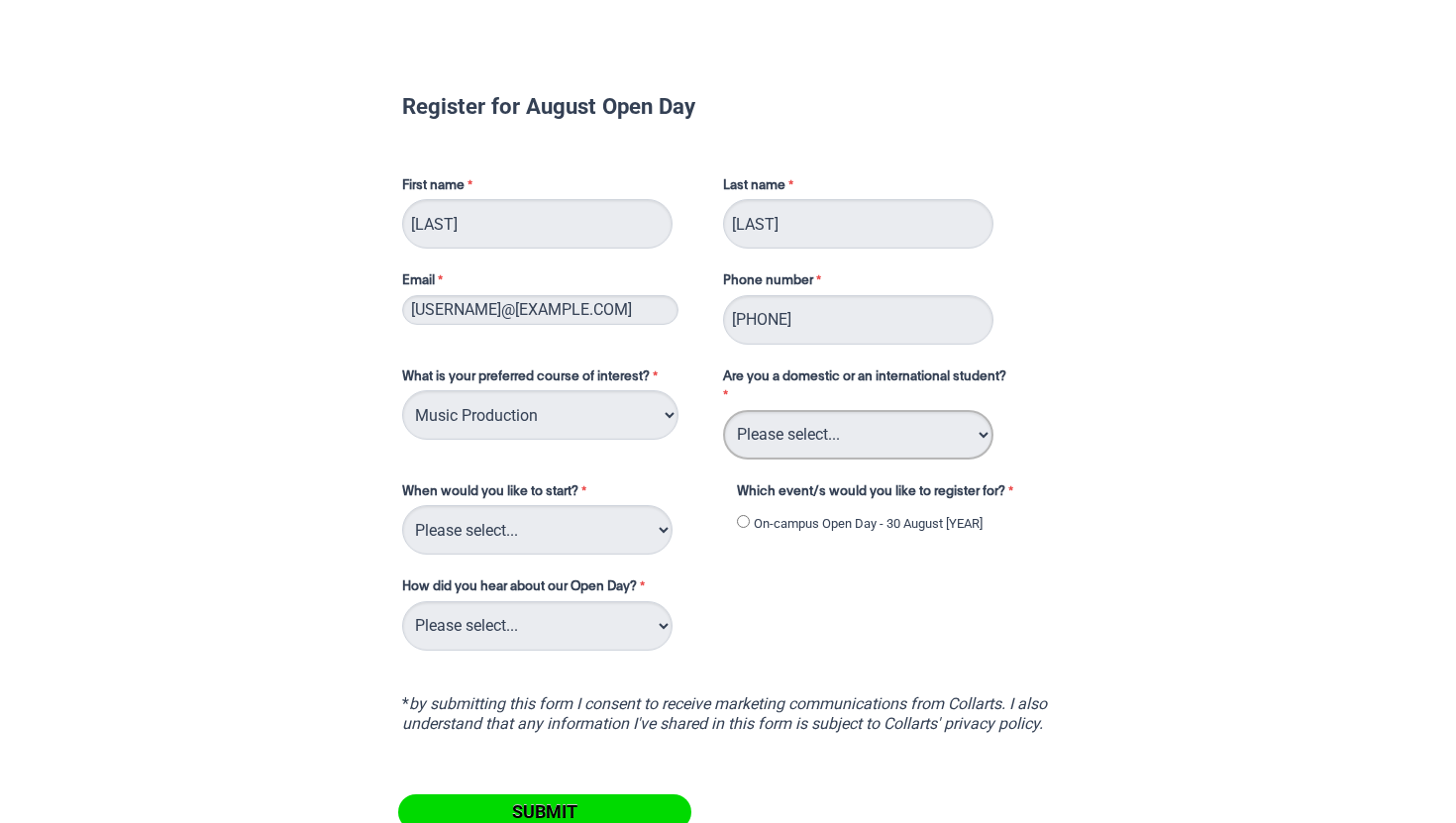 select on "tfa_127" 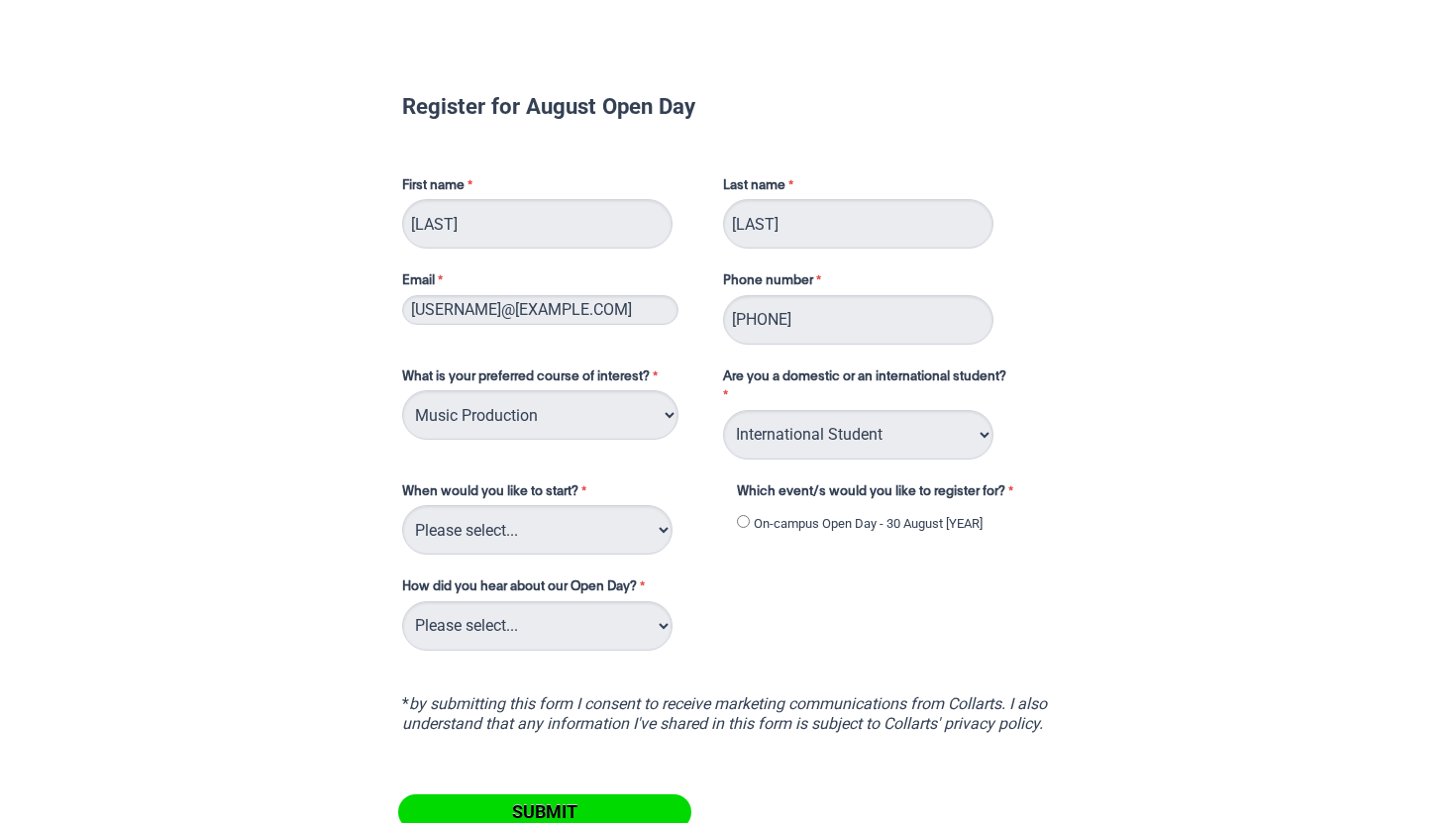 click on "On-campus Open Day - 30 August 2025" at bounding box center (743, 521) 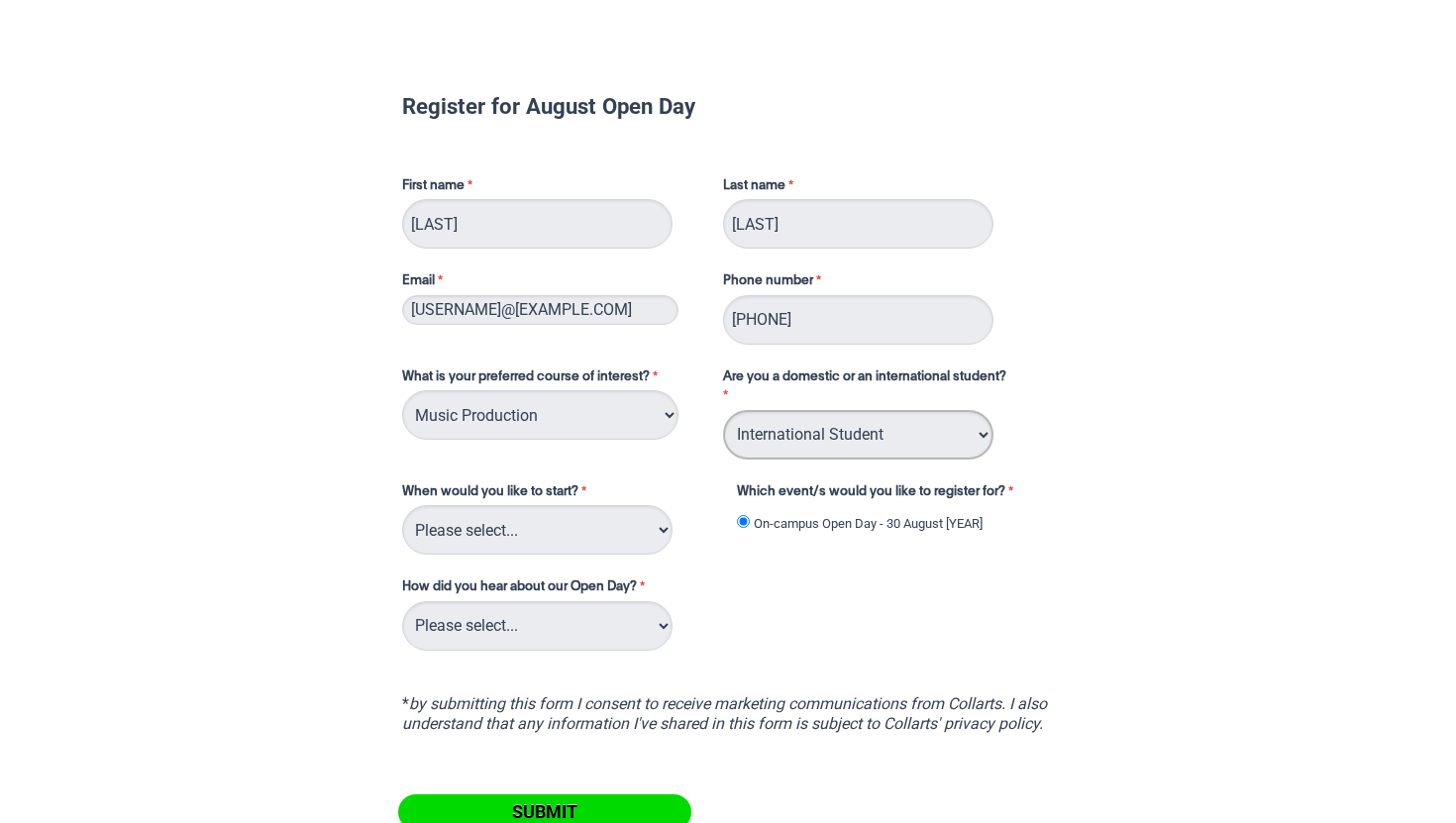 click on "Please select...
Domestic Student
International Student" at bounding box center [858, 435] 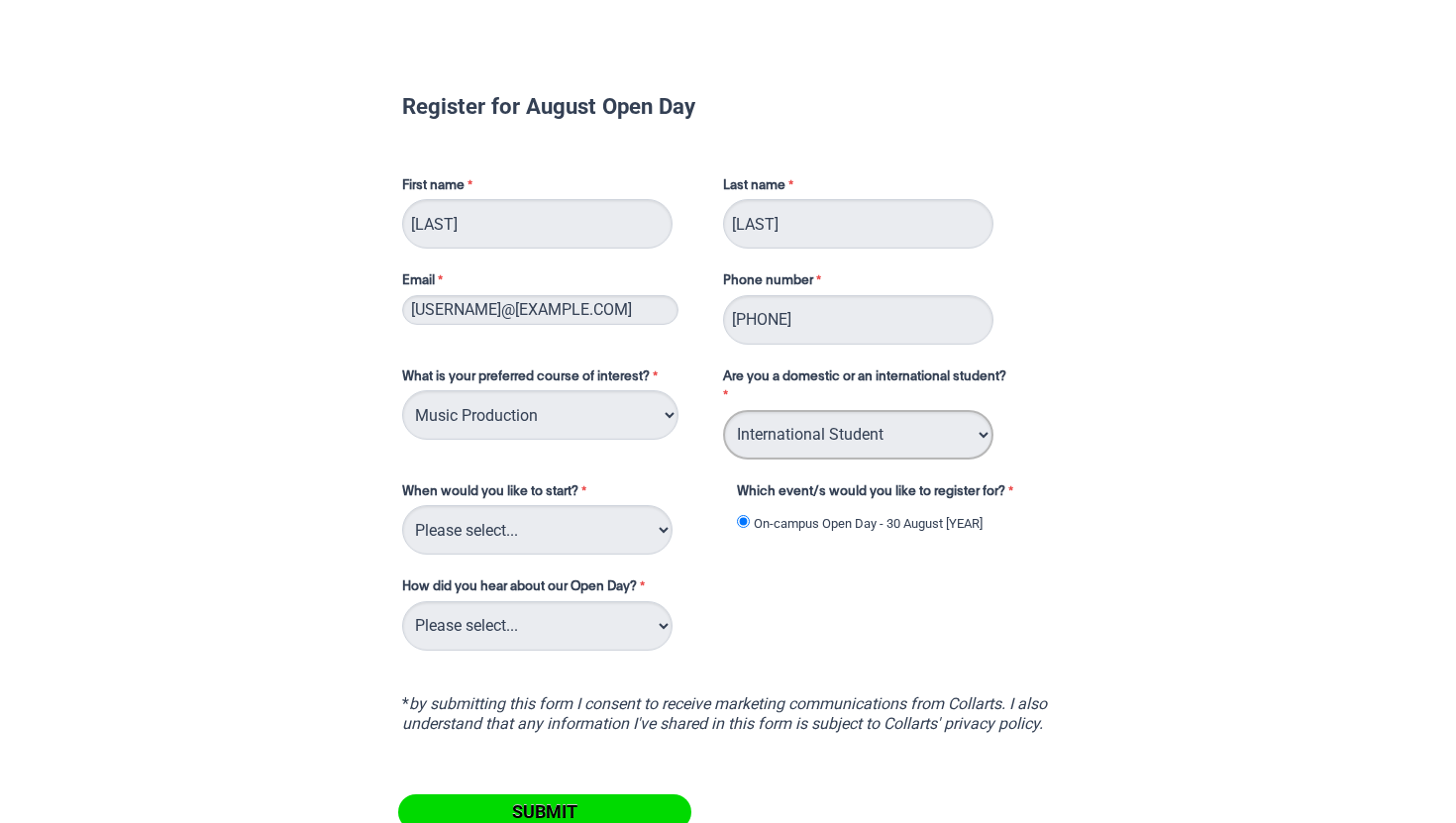 select on "tfa_126" 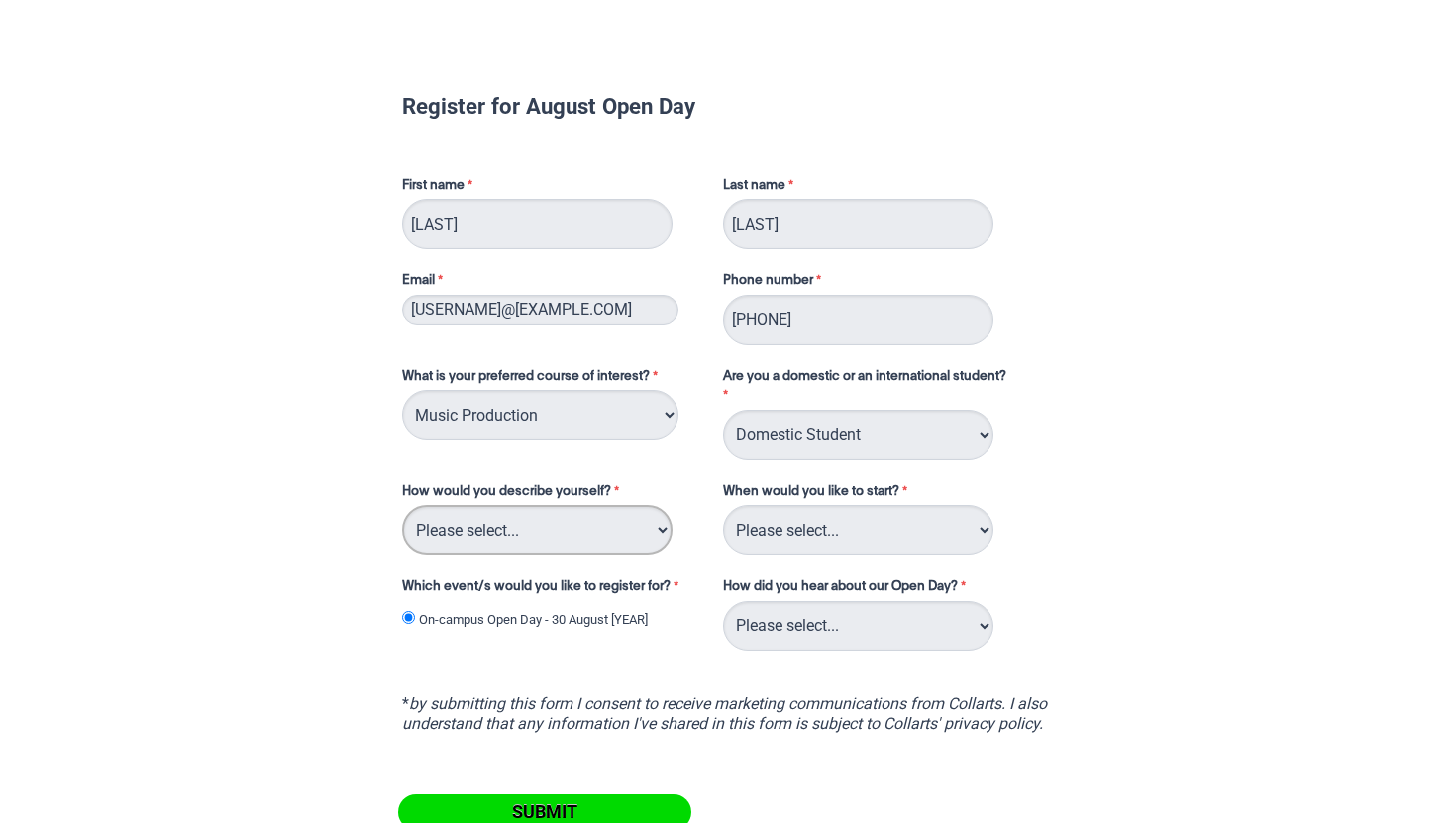 click on "Please select...
I've completed Year 12
I'm looking for a career change
I'm already in the industry / have a qualification and am looking to extend my skills
I'm looking to transfer from another college/university
I took some time off after high school and want to return to study
I’m currently in Year 12 and planning what I’ll do after school
I'm currently in Year 11 and looking at some career options
I'm currently in Year 10 and looking at some career options
I'm currently in Year 9 and looking at some career options
I'm currently in Year 8 and looking at some career options
I'm looking for information for a friend/family member" at bounding box center [537, 530] 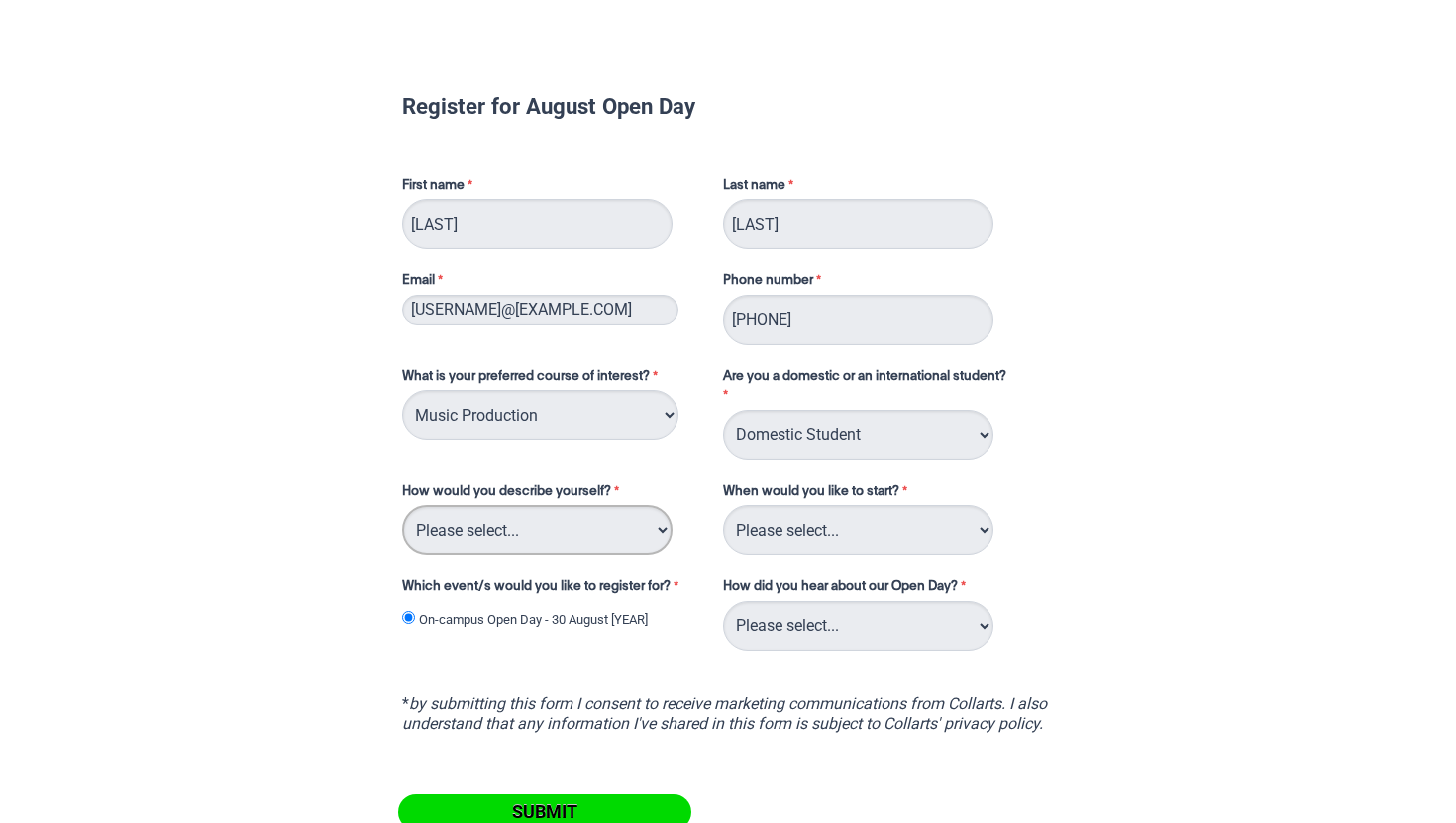 select on "tfa_69" 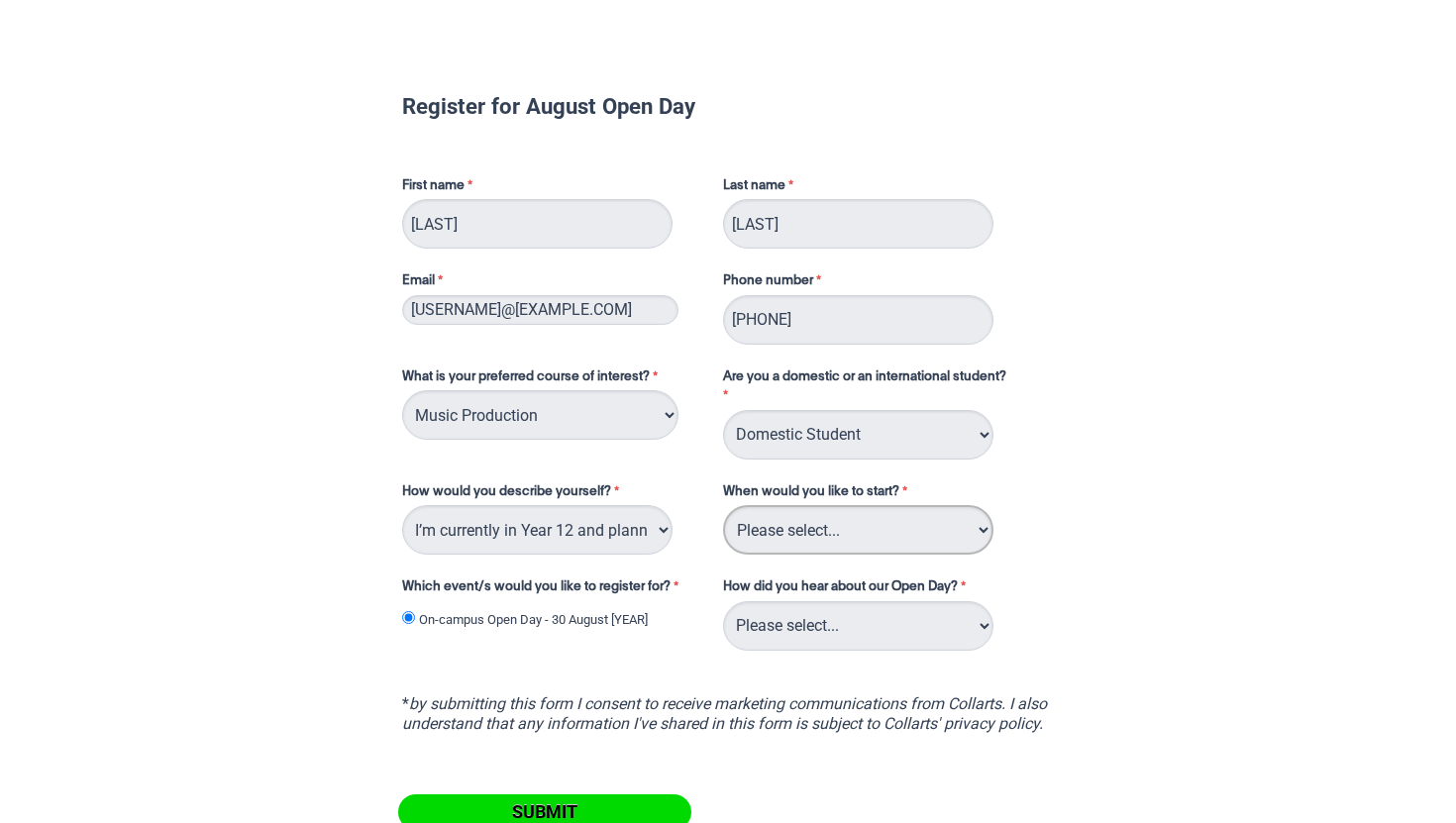 click on "Please select...
Trimester 3 2025, starting September 2025
Trimester 1 2026, starting February 2026" at bounding box center [858, 530] 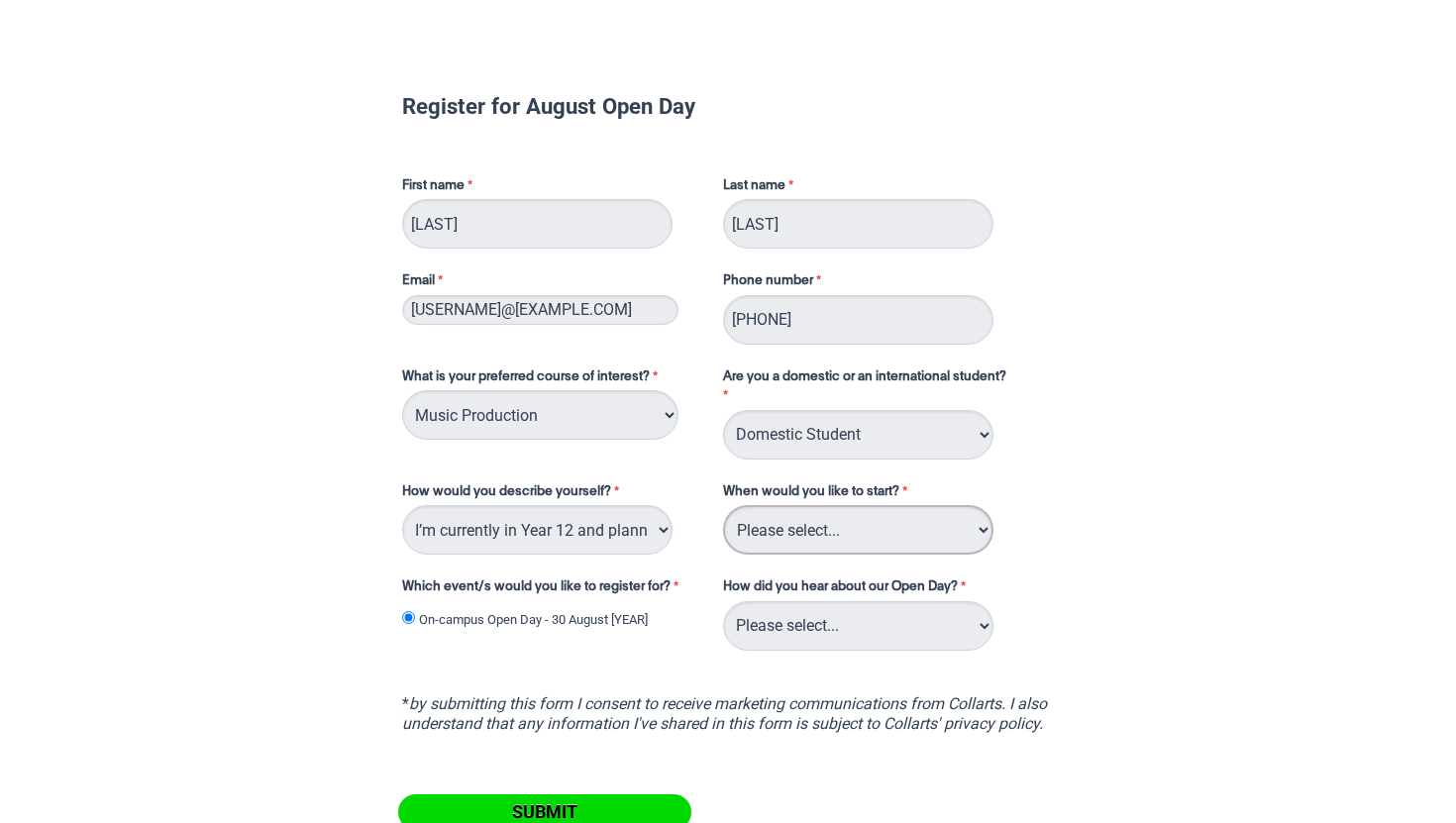 select on "tfa_234" 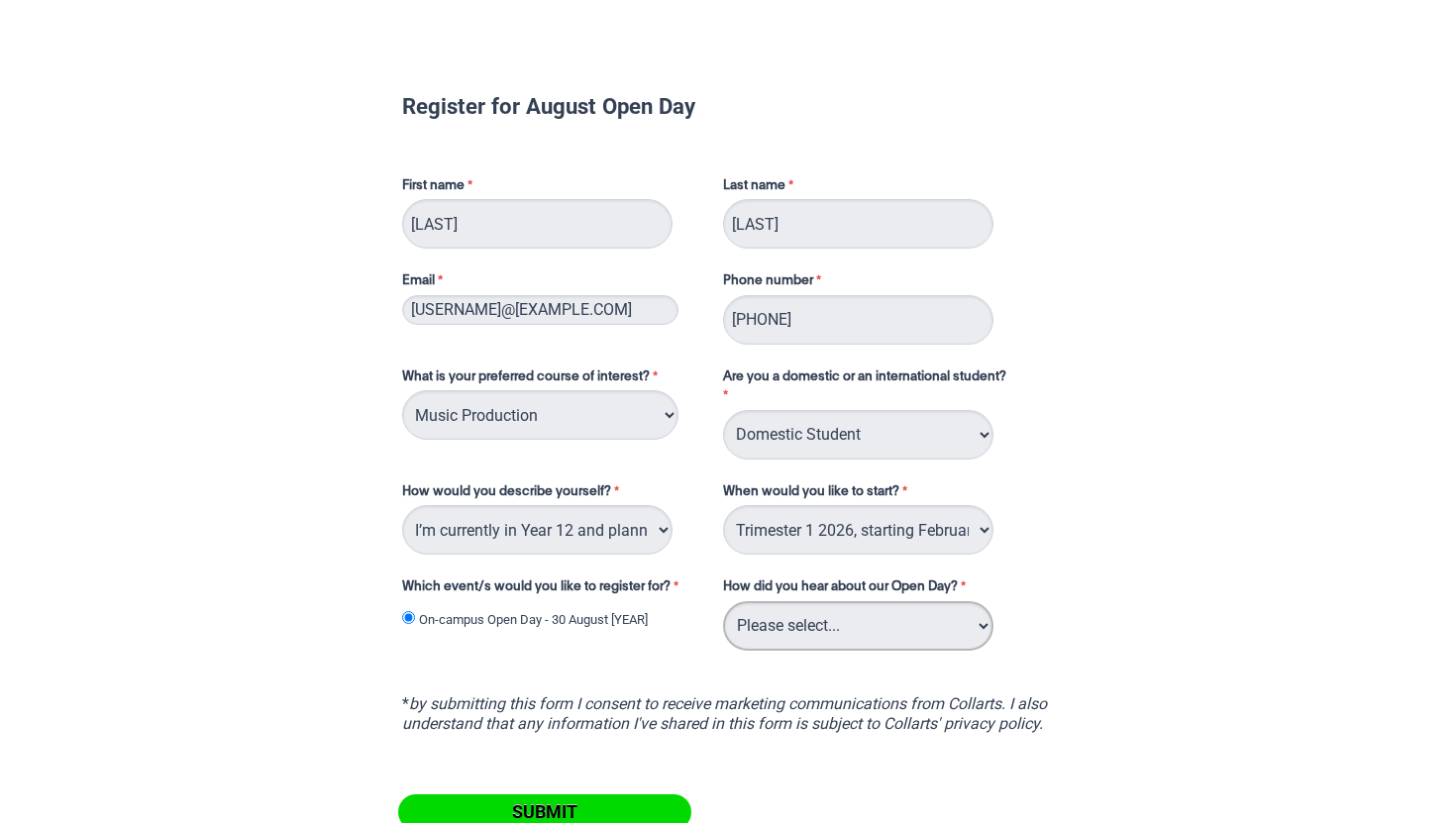 click on "Please select...
Career Advisor
Career Expo
Collarts Newsletter/Email
Collarts Website
Freeza/Amplified
Online Search (Google)
Socials (Facebook, Instagram, LinkedIn, etc)
VET Course at School
VTAC
Word of Mouth
Workshop at Collarts
Workshop at School
YouTube
Other" at bounding box center [858, 626] 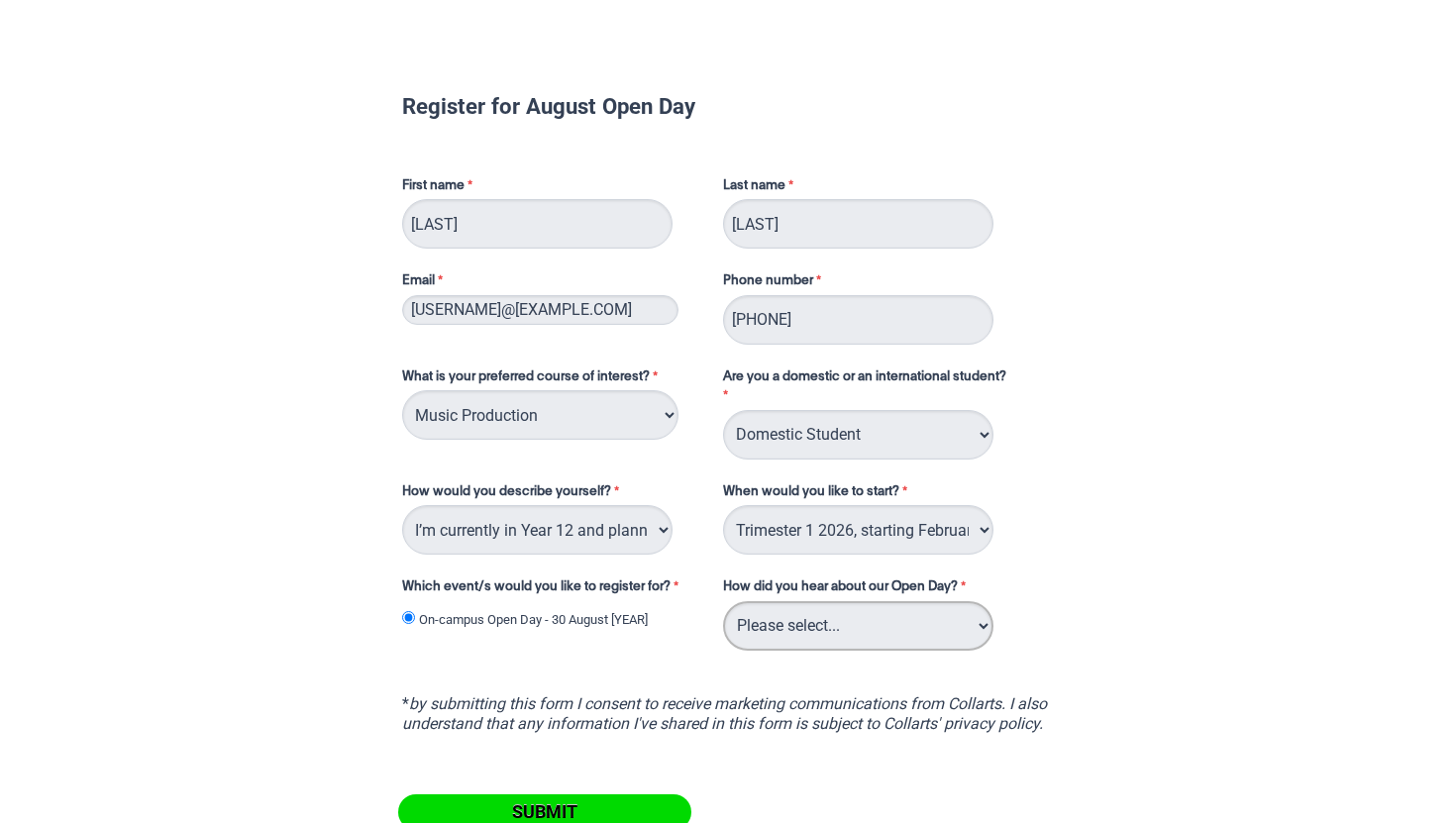 select on "tfa_140" 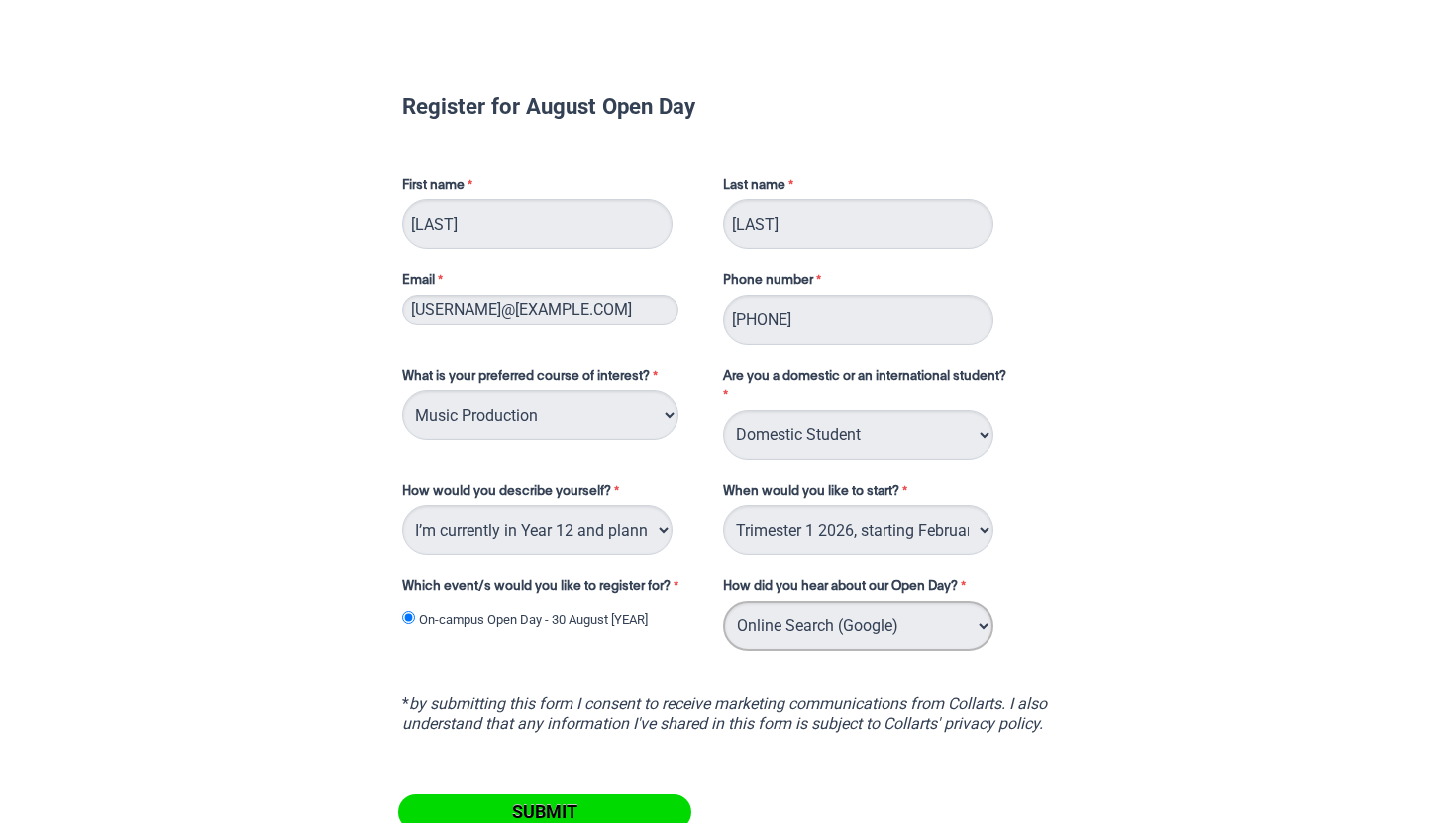 scroll, scrollTop: 132, scrollLeft: 0, axis: vertical 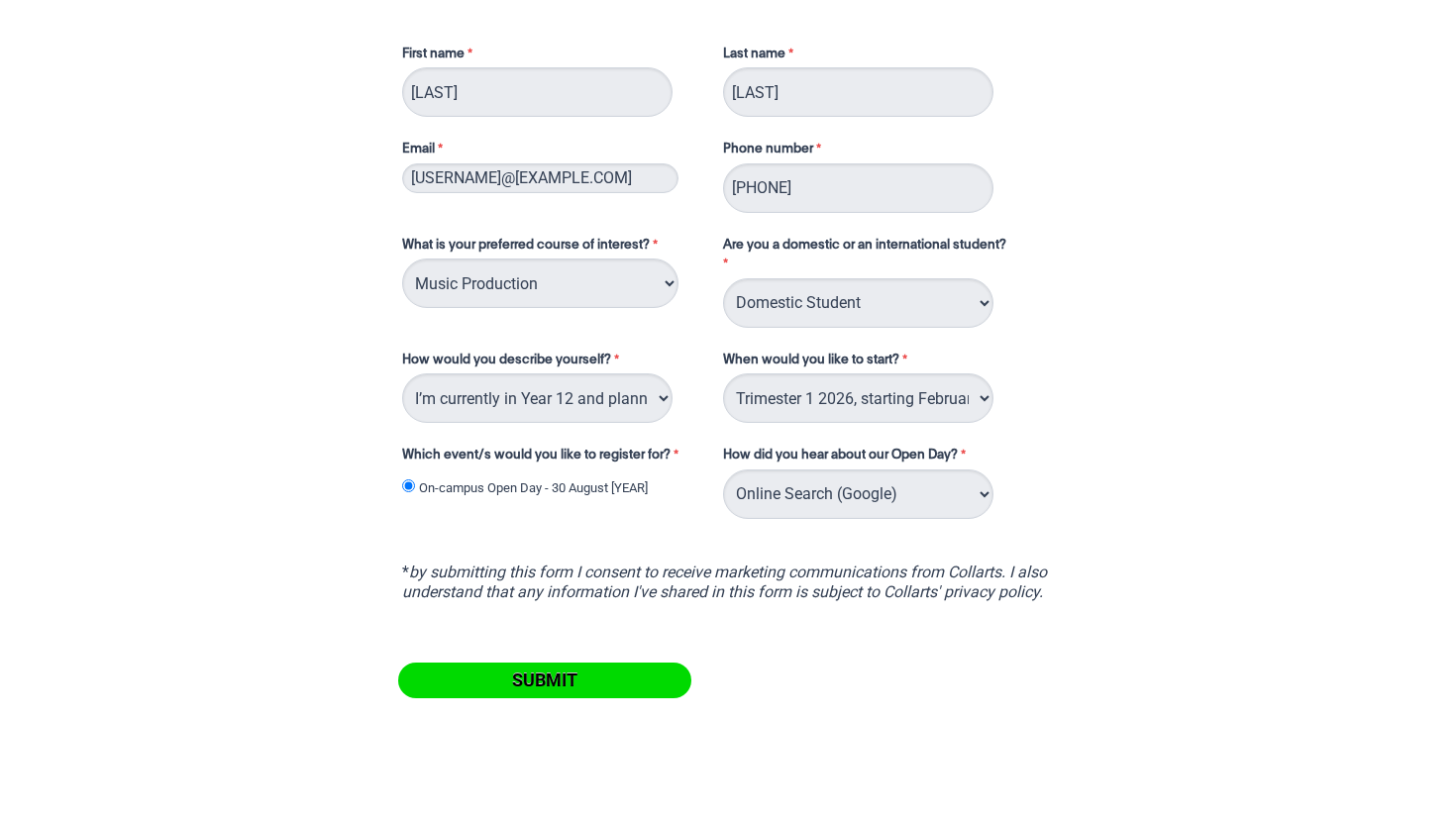 click on "Submit" at bounding box center [545, 680] 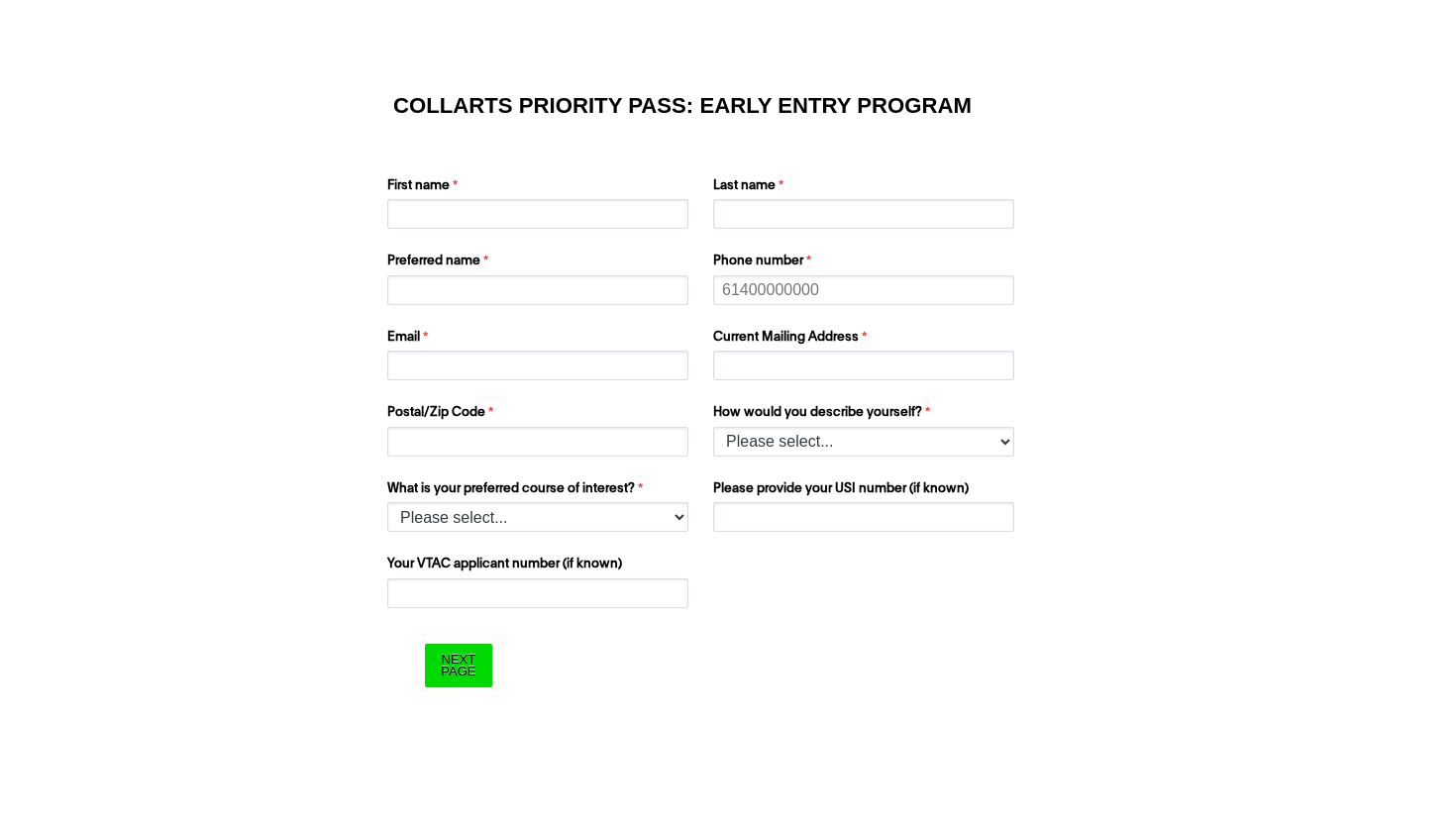 scroll, scrollTop: 0, scrollLeft: 0, axis: both 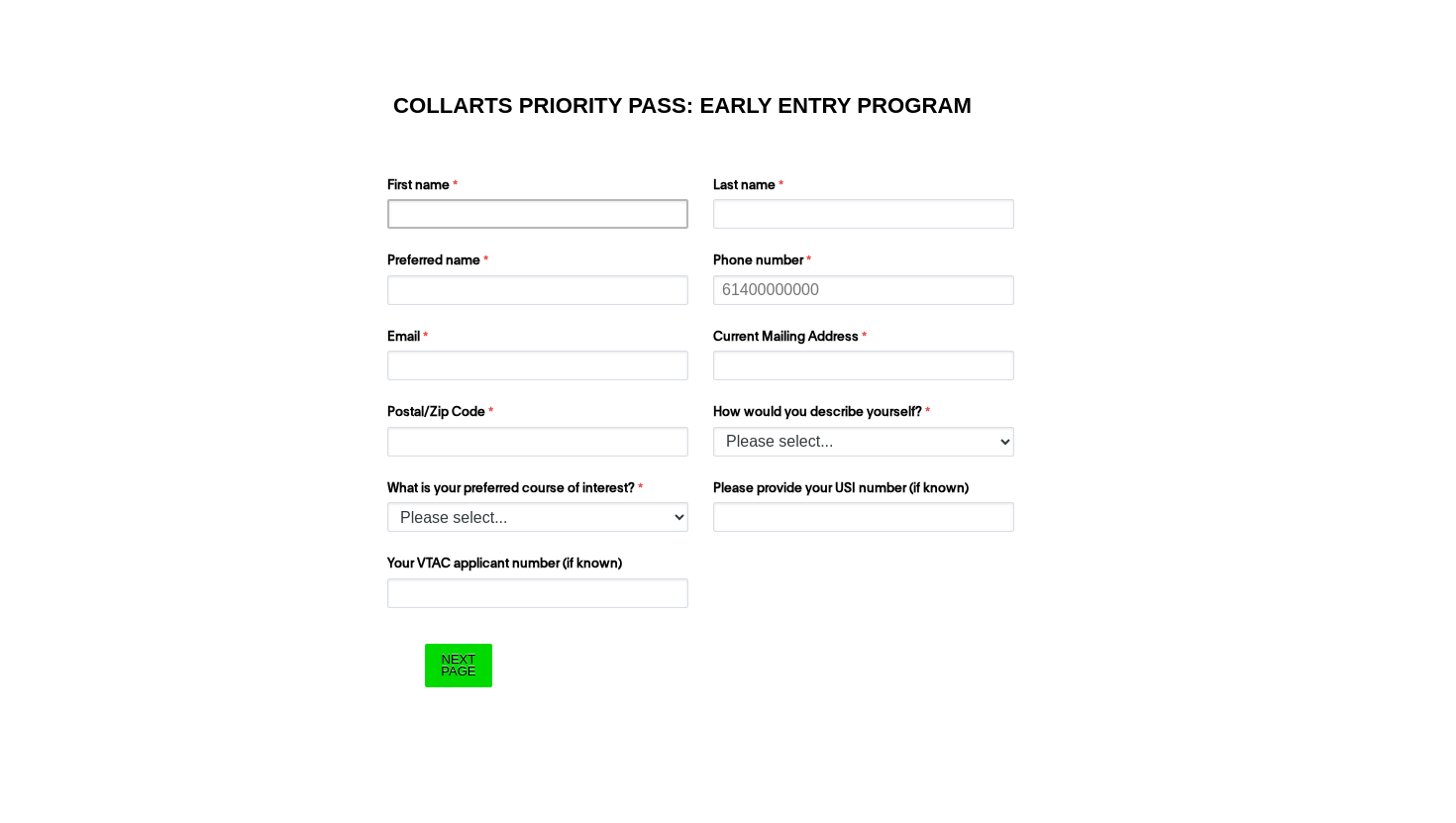 click on "First name" at bounding box center (538, 214) 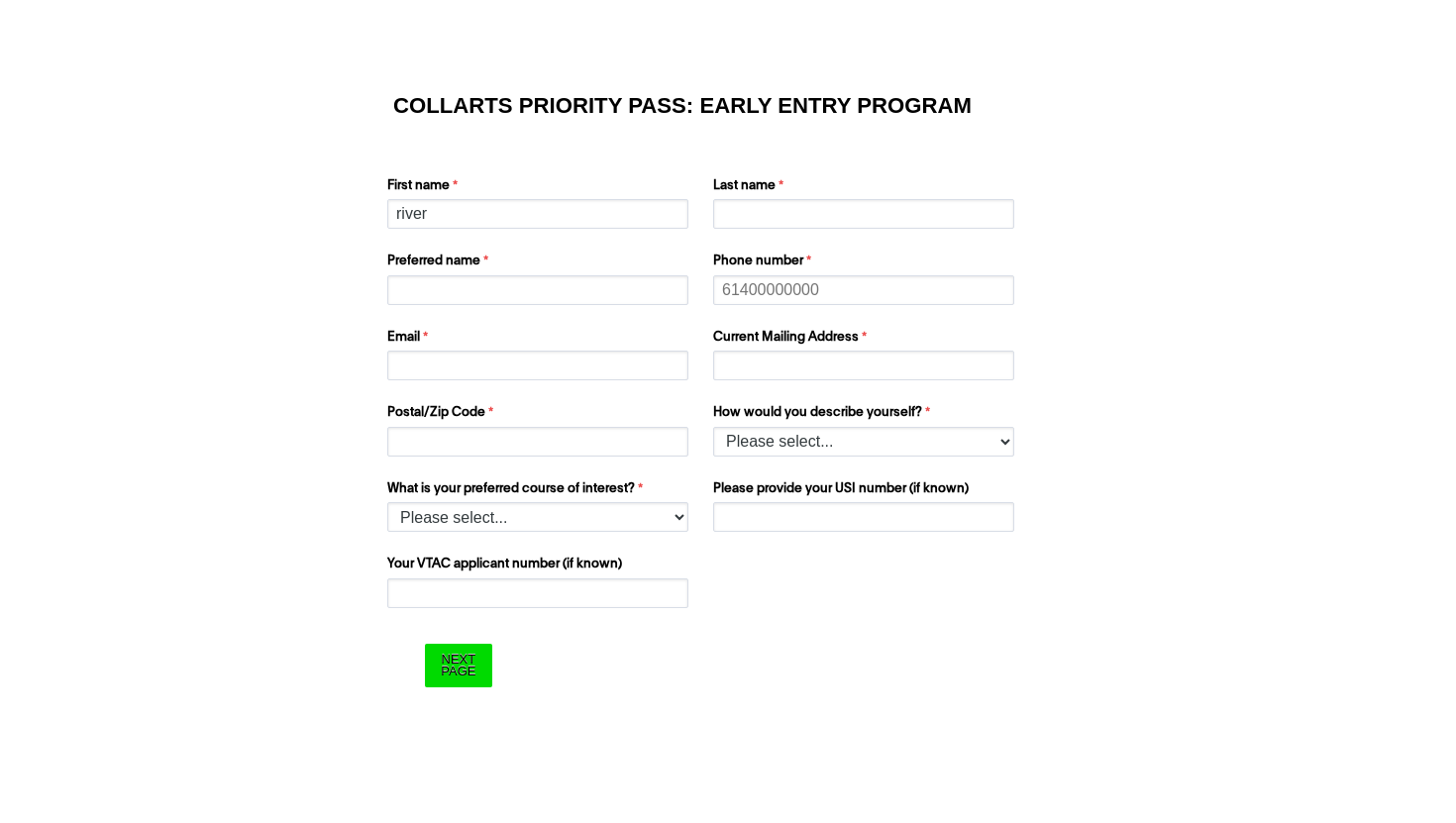 click on "Last name" at bounding box center (866, 203) 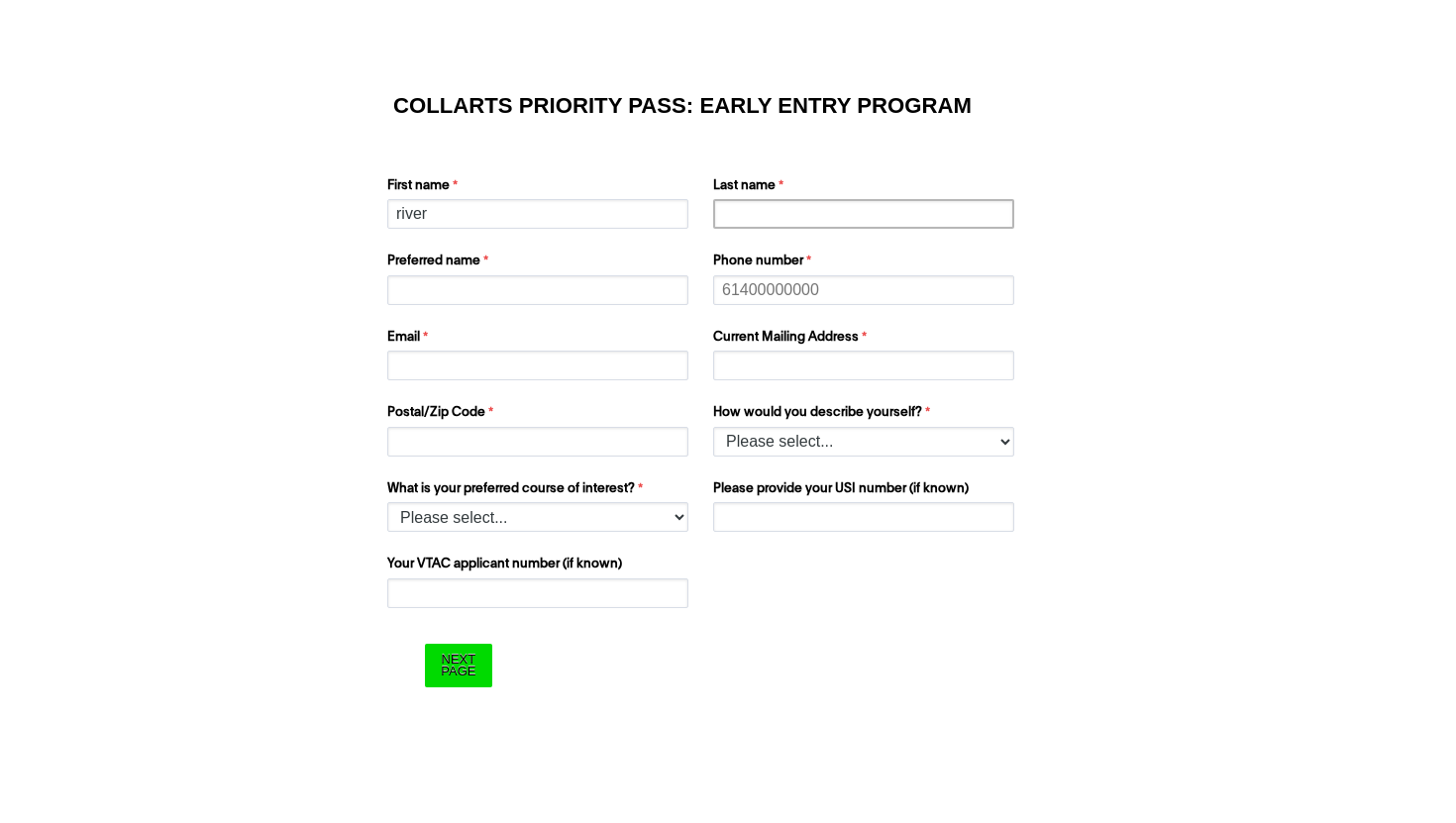 click on "Last name" at bounding box center [864, 214] 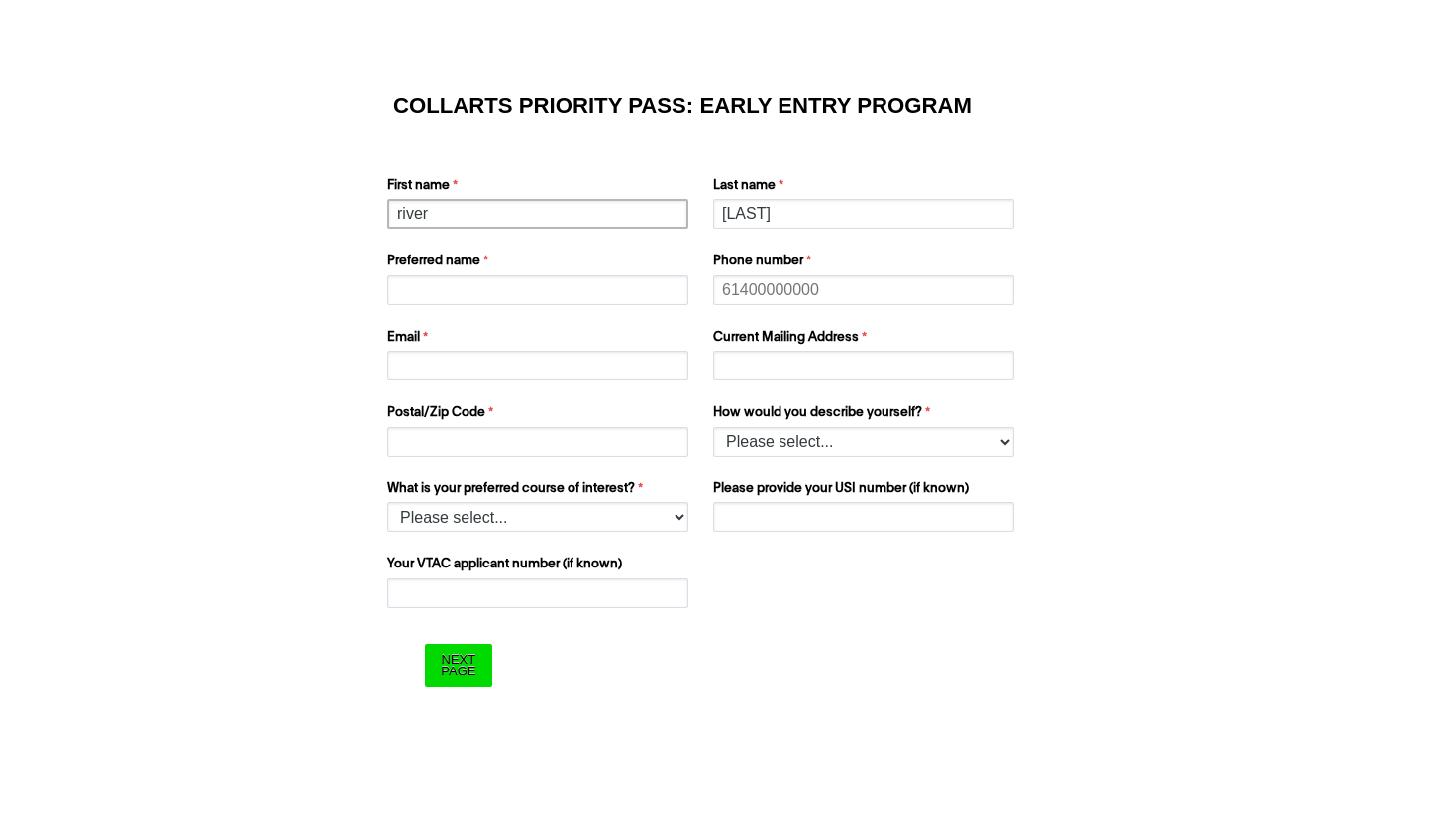 click on "river" at bounding box center [538, 214] 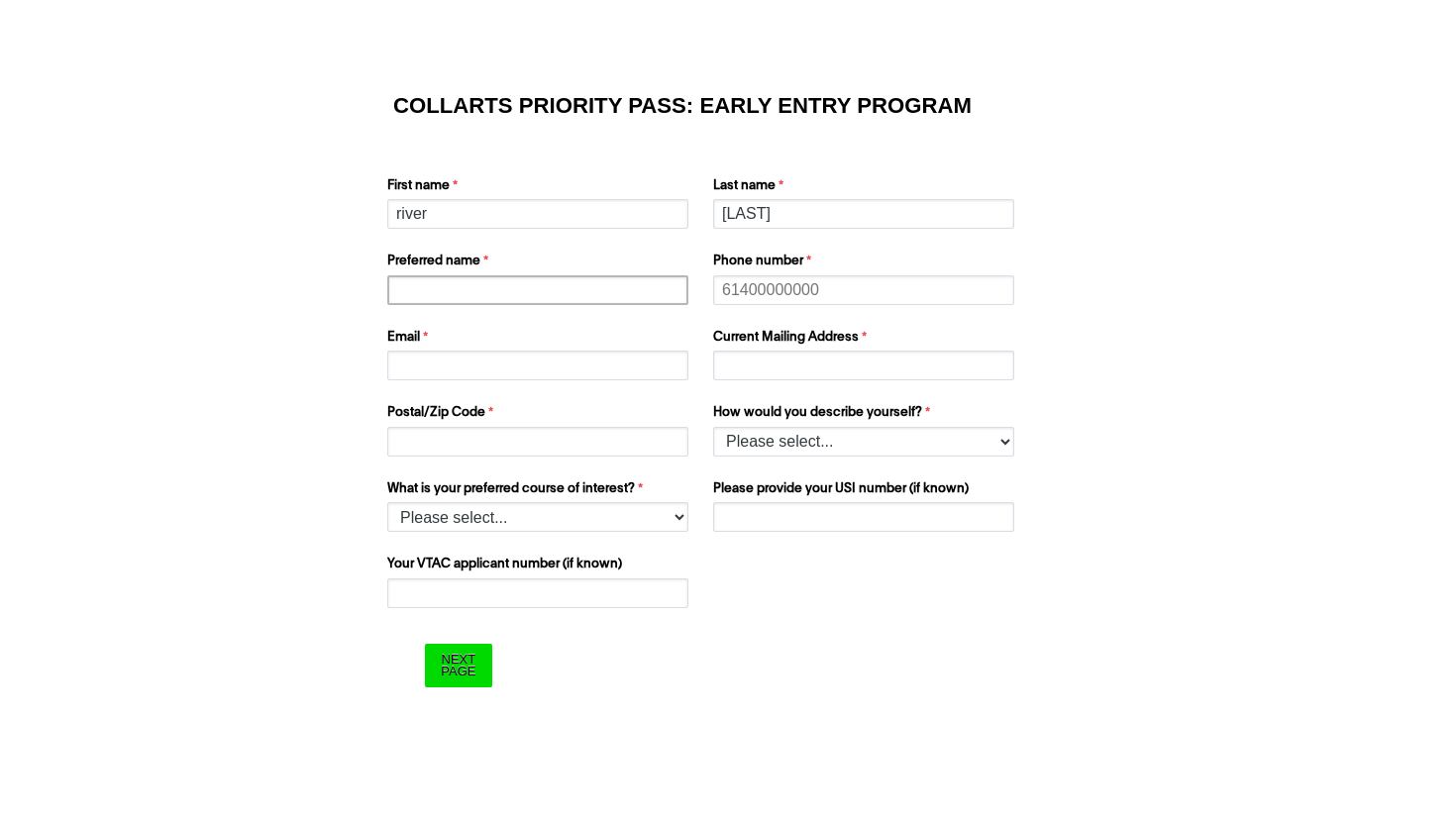 click on "Preferred name" at bounding box center (538, 290) 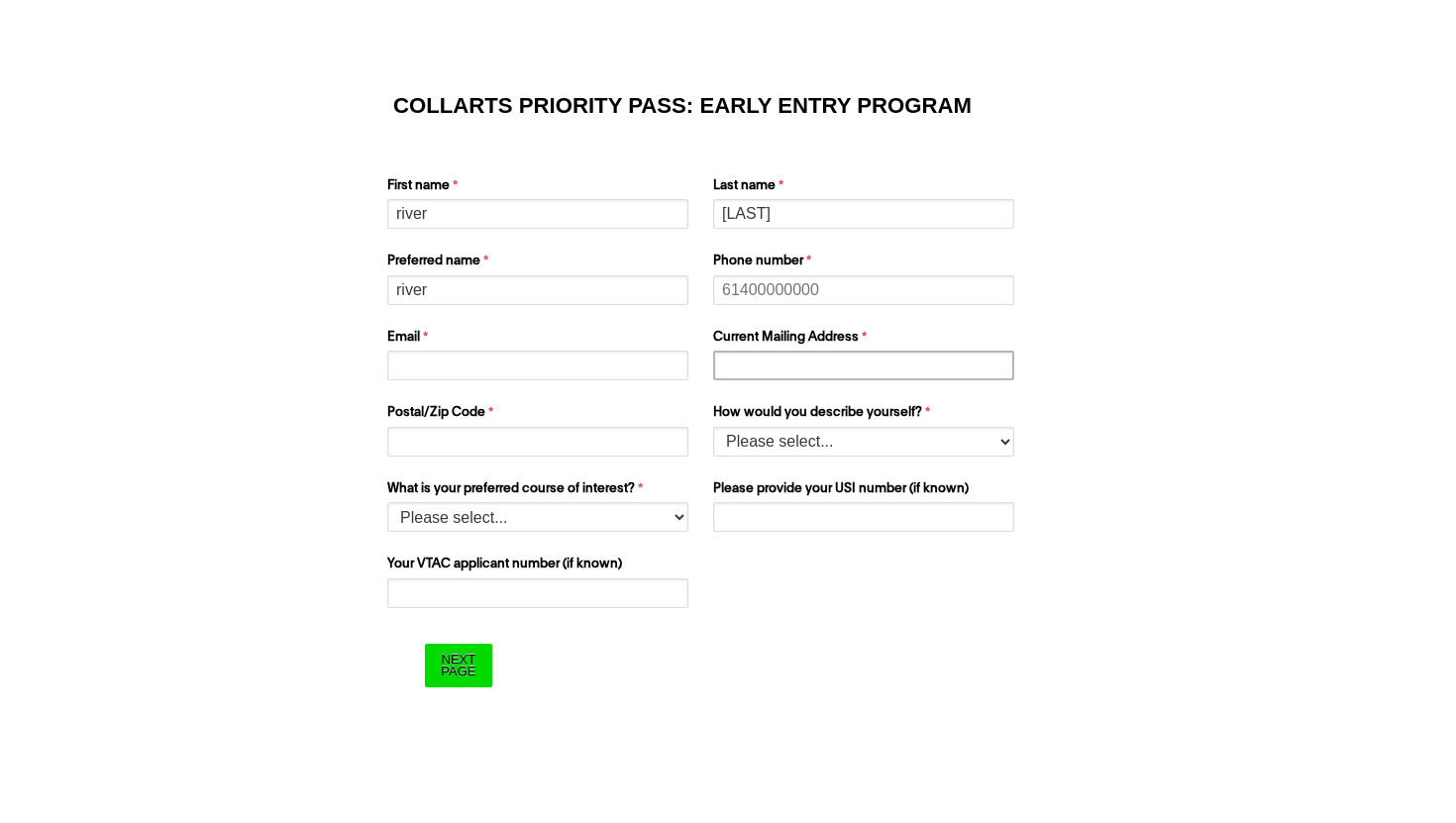 type on "high" 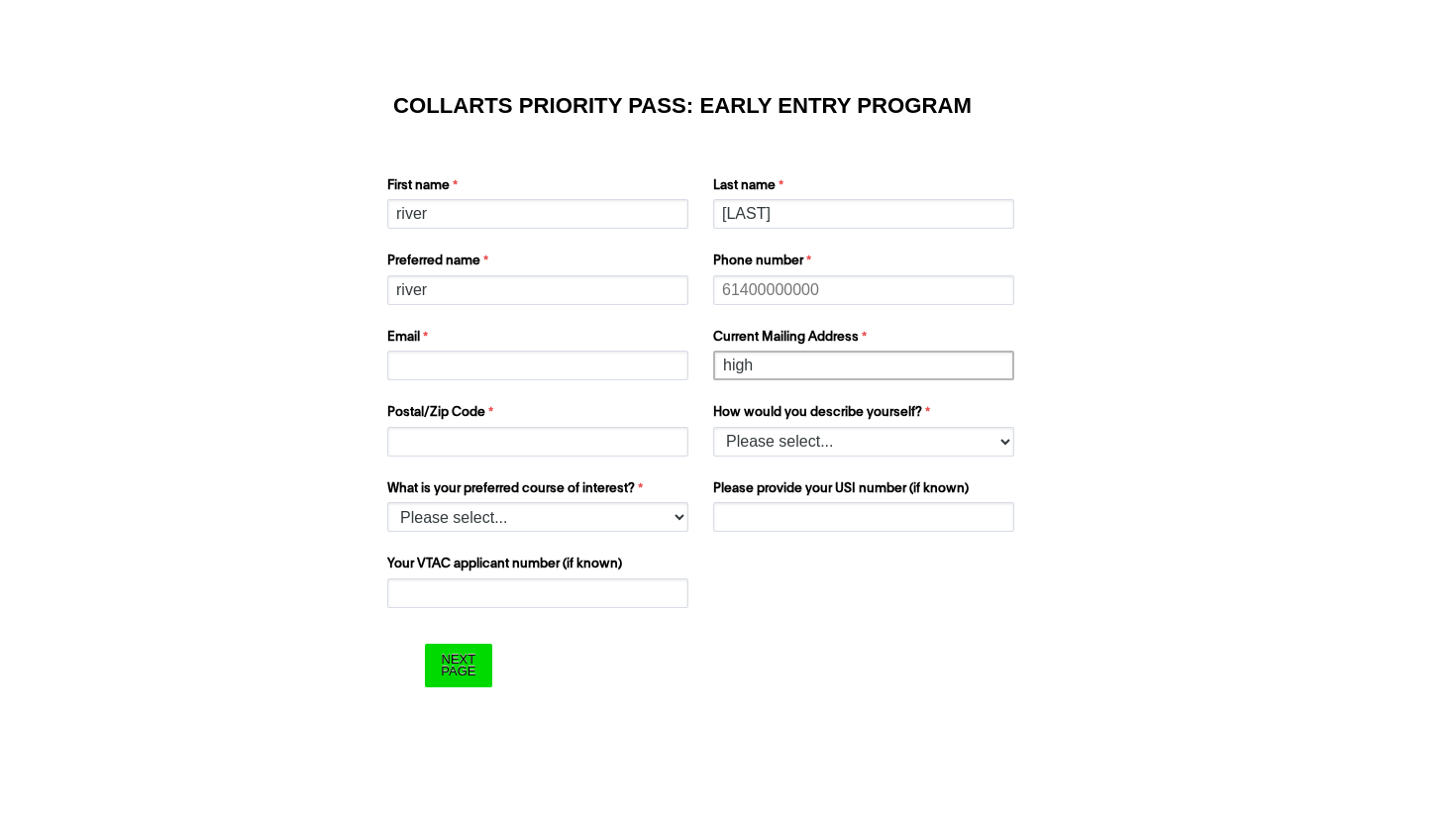 type on "3150" 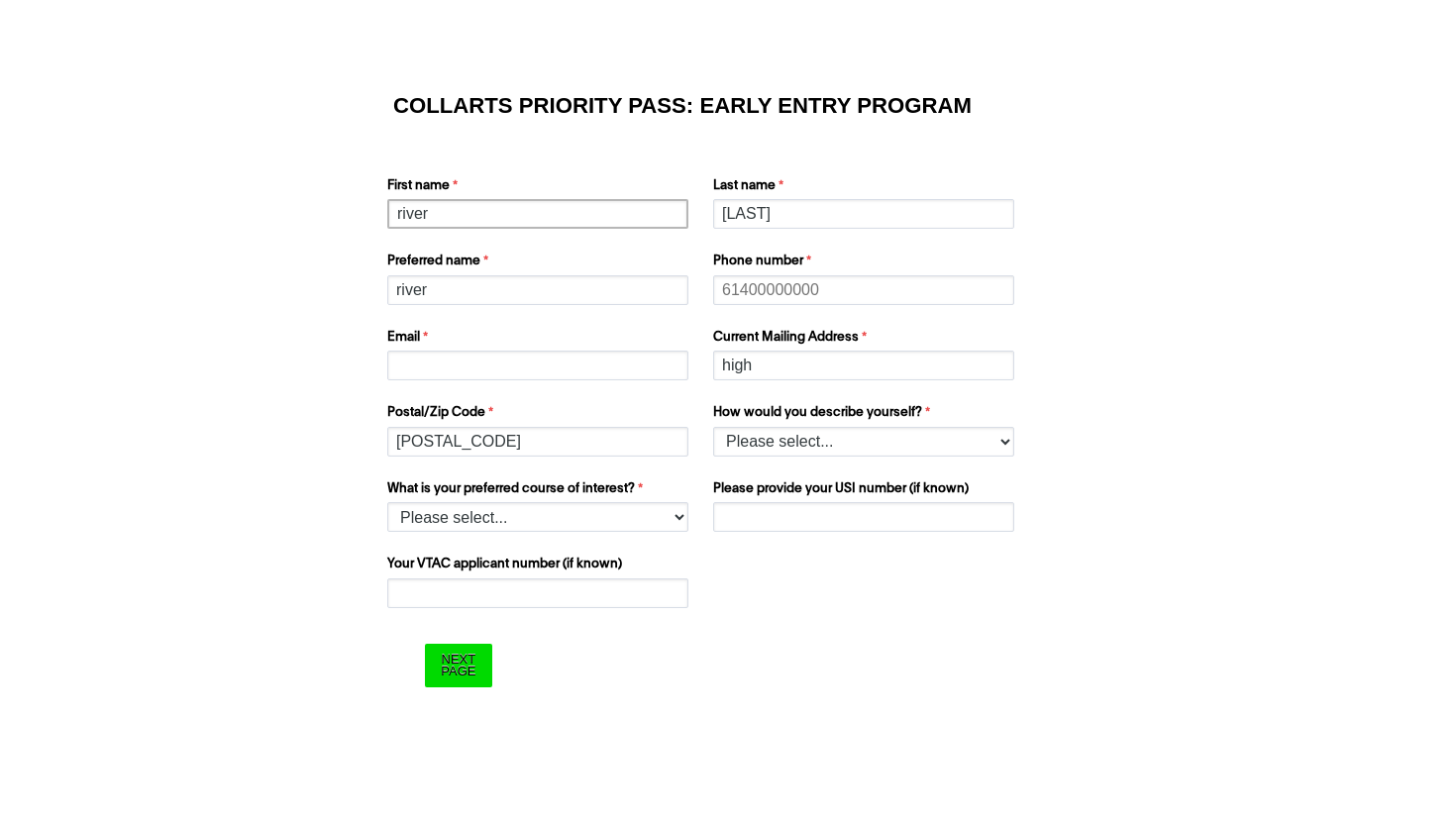 click on "[FIRST]" at bounding box center (538, 214) 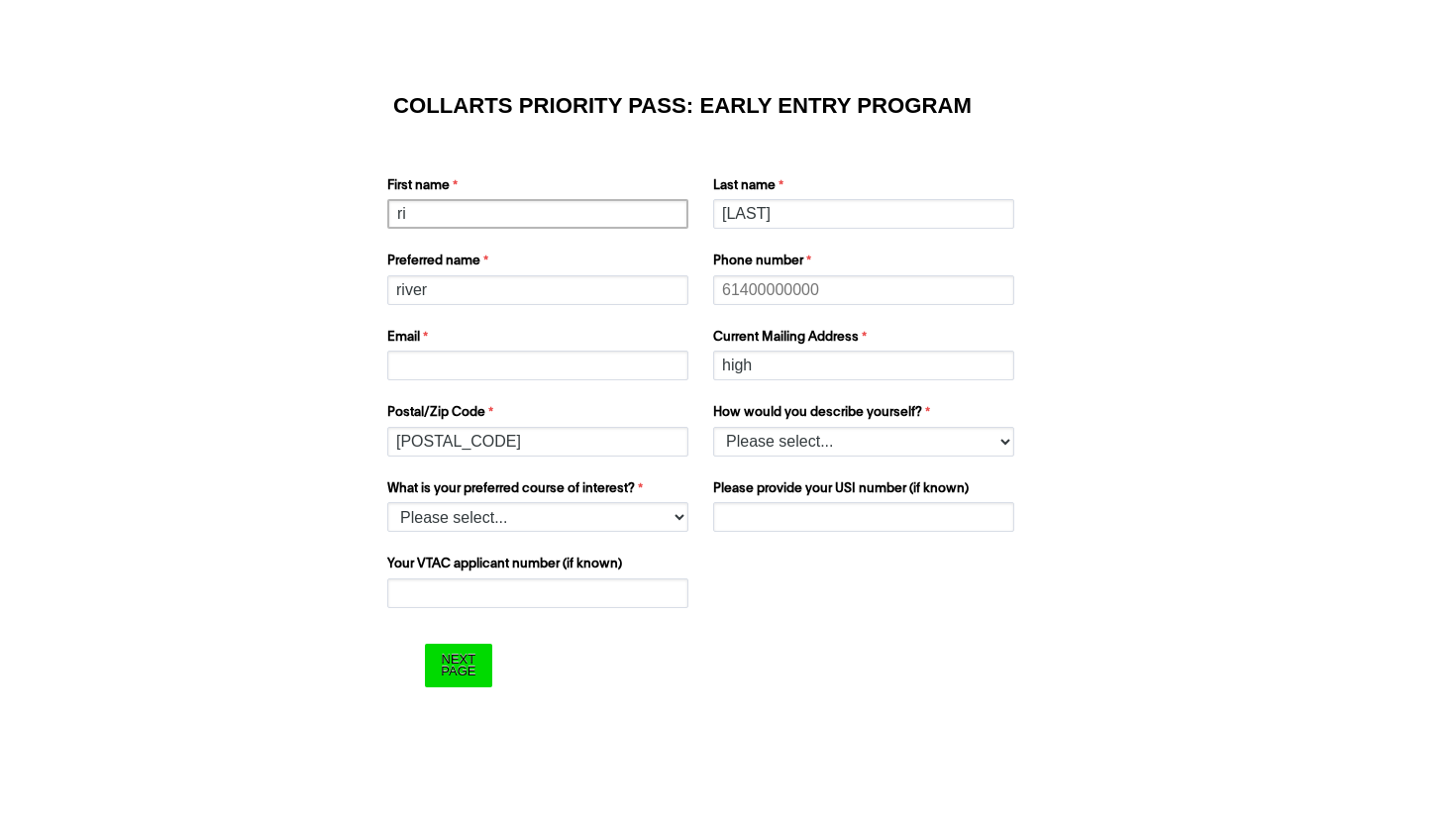 type on "r" 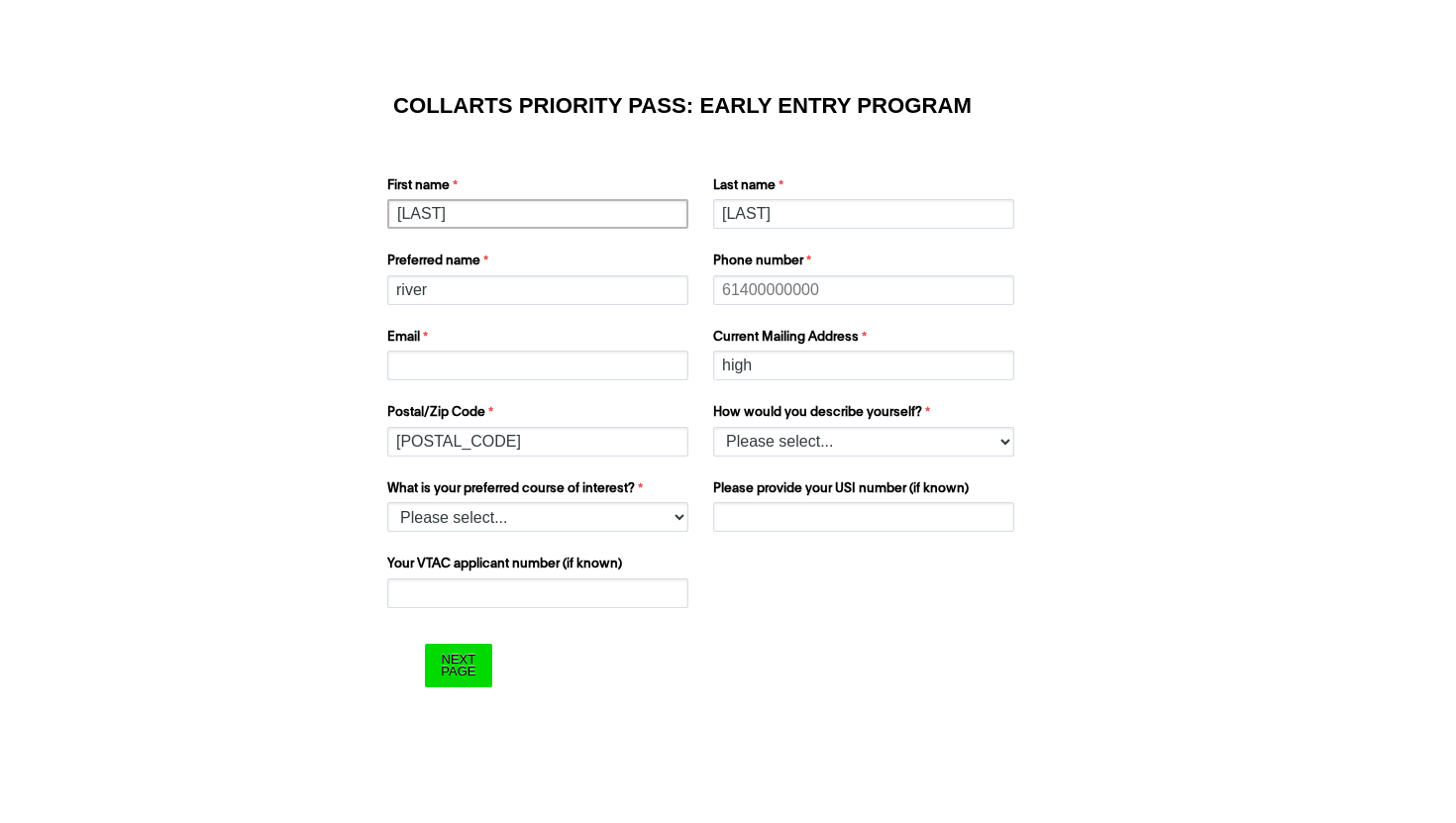 type on "[FIRST]" 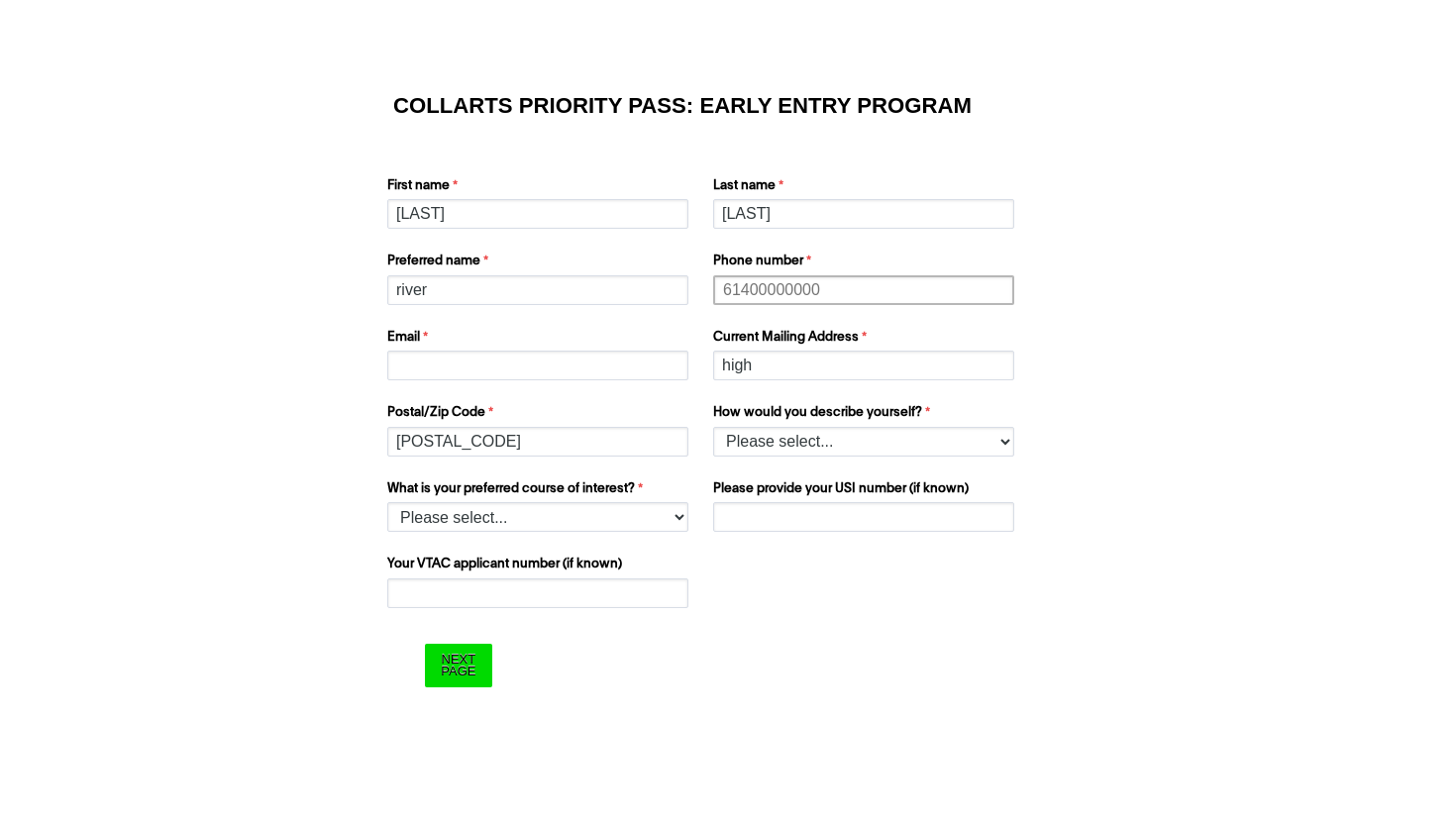 click on "Phone number" at bounding box center [864, 290] 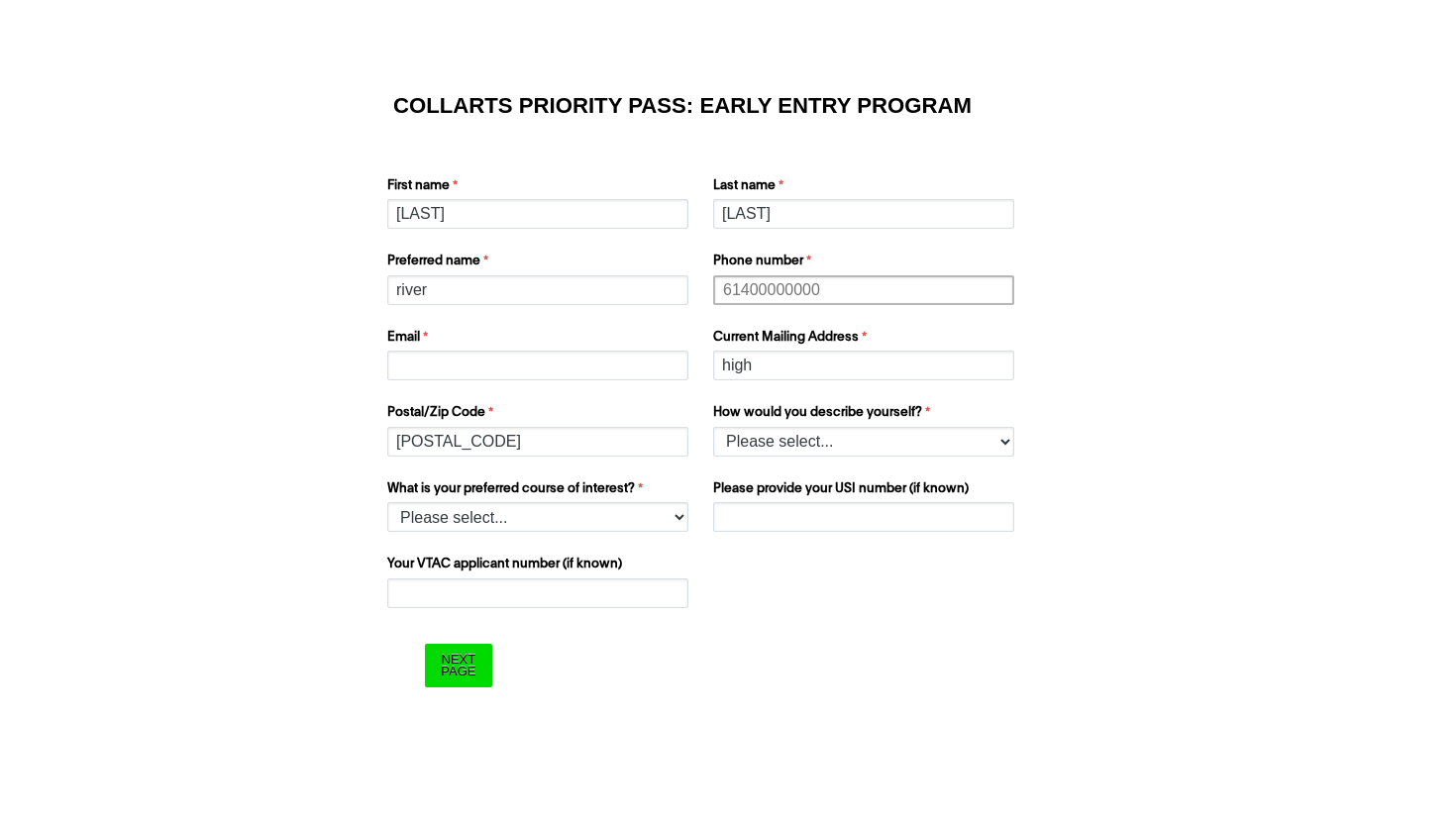 type on "[PHONE]" 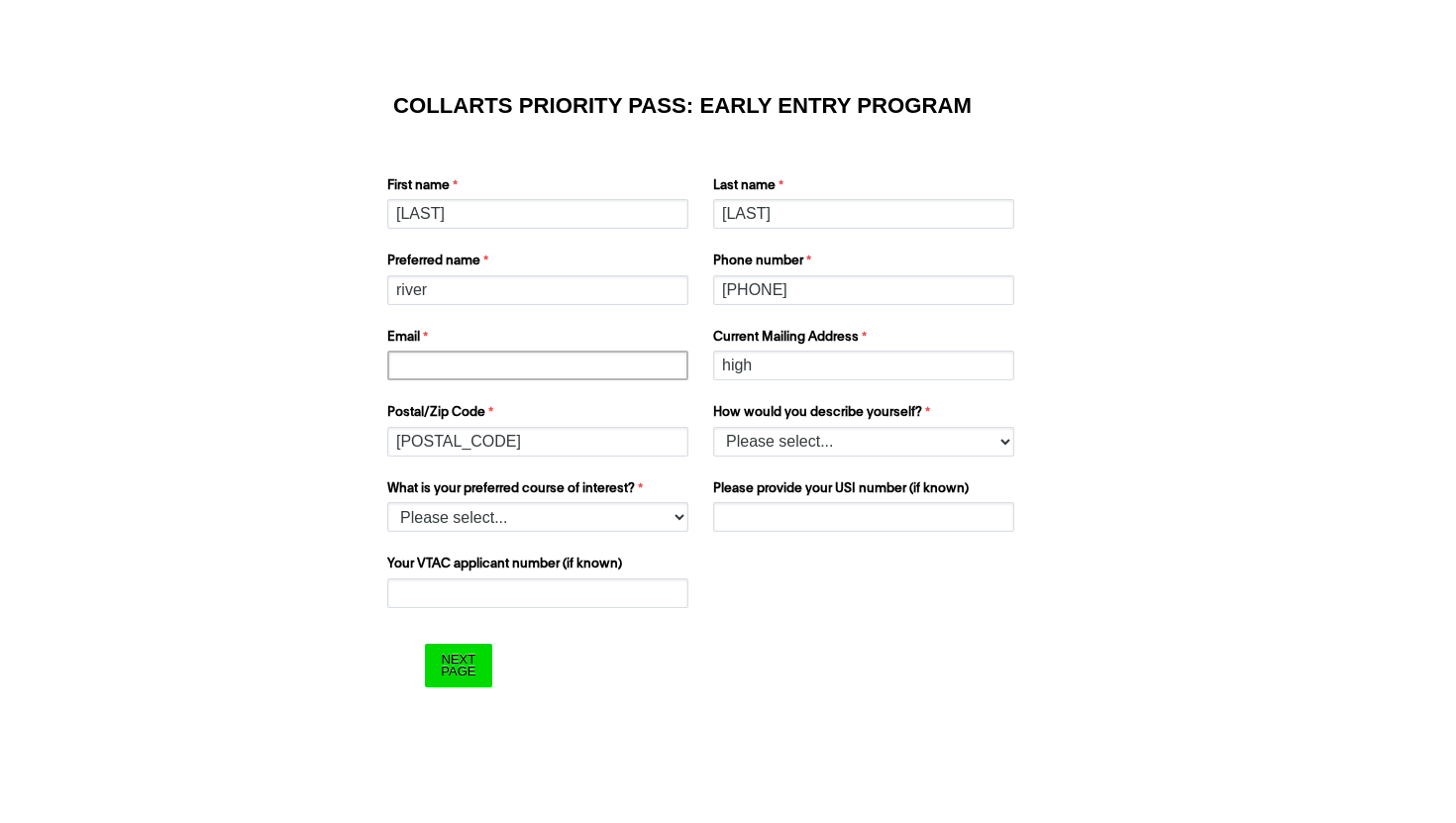 click on "Email" at bounding box center (538, 365) 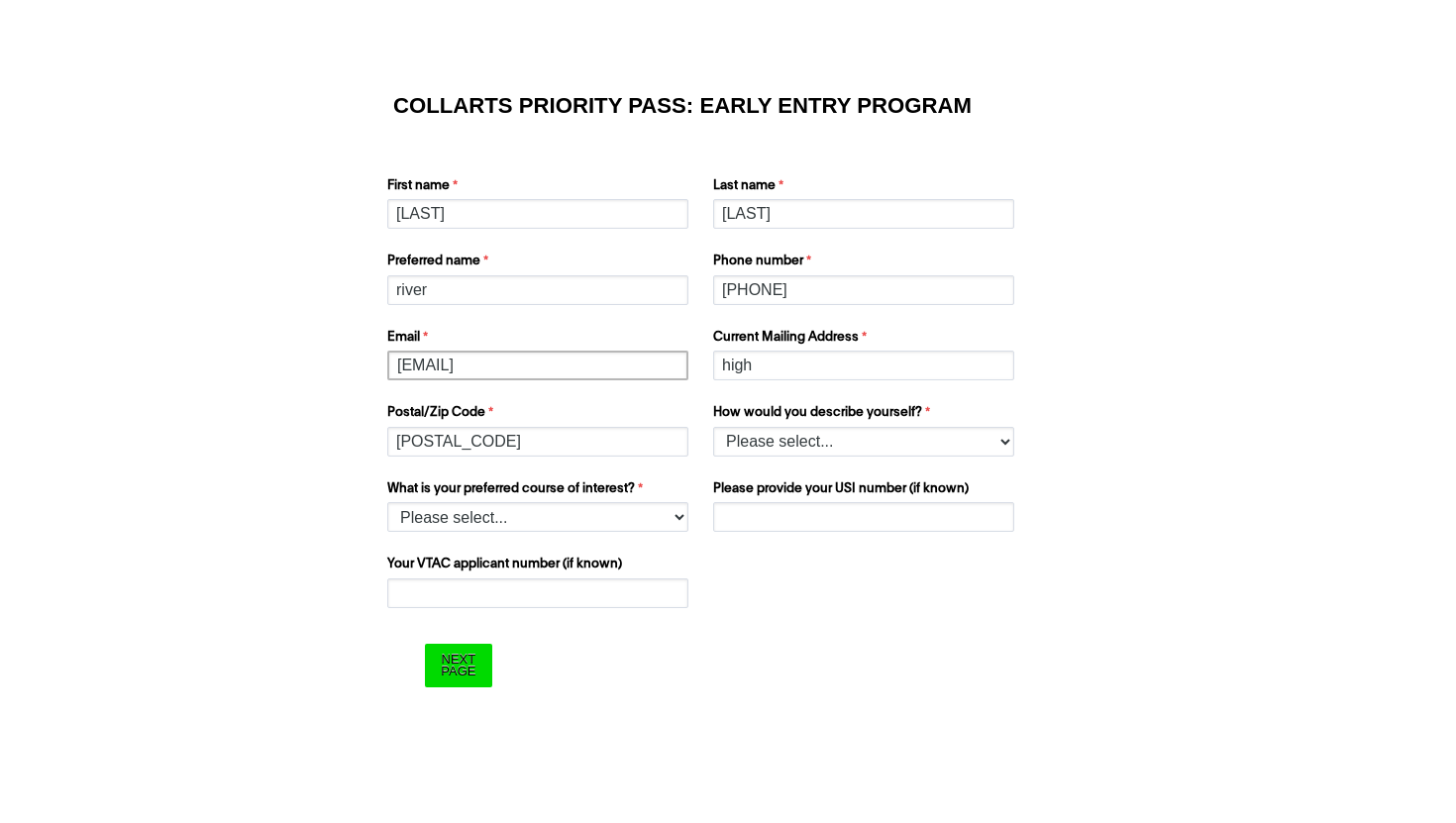 type on "mr.[LAST].[LAST][NUMBER]@[DOMAIN].[TLD]" 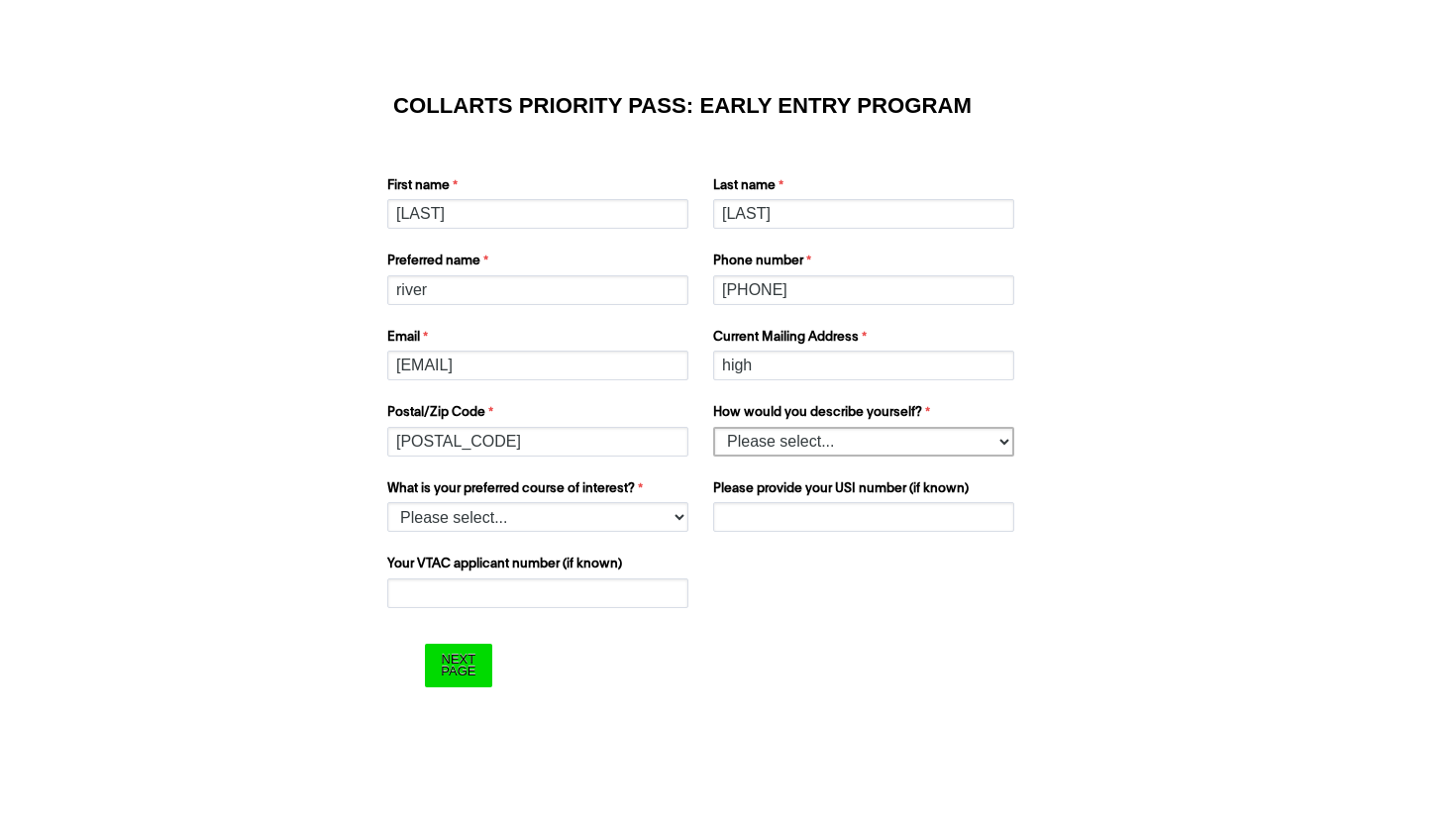 click on "Please select...
I’m currently in Year 12
I've completed Year 12 and took a gap year" at bounding box center (864, 442) 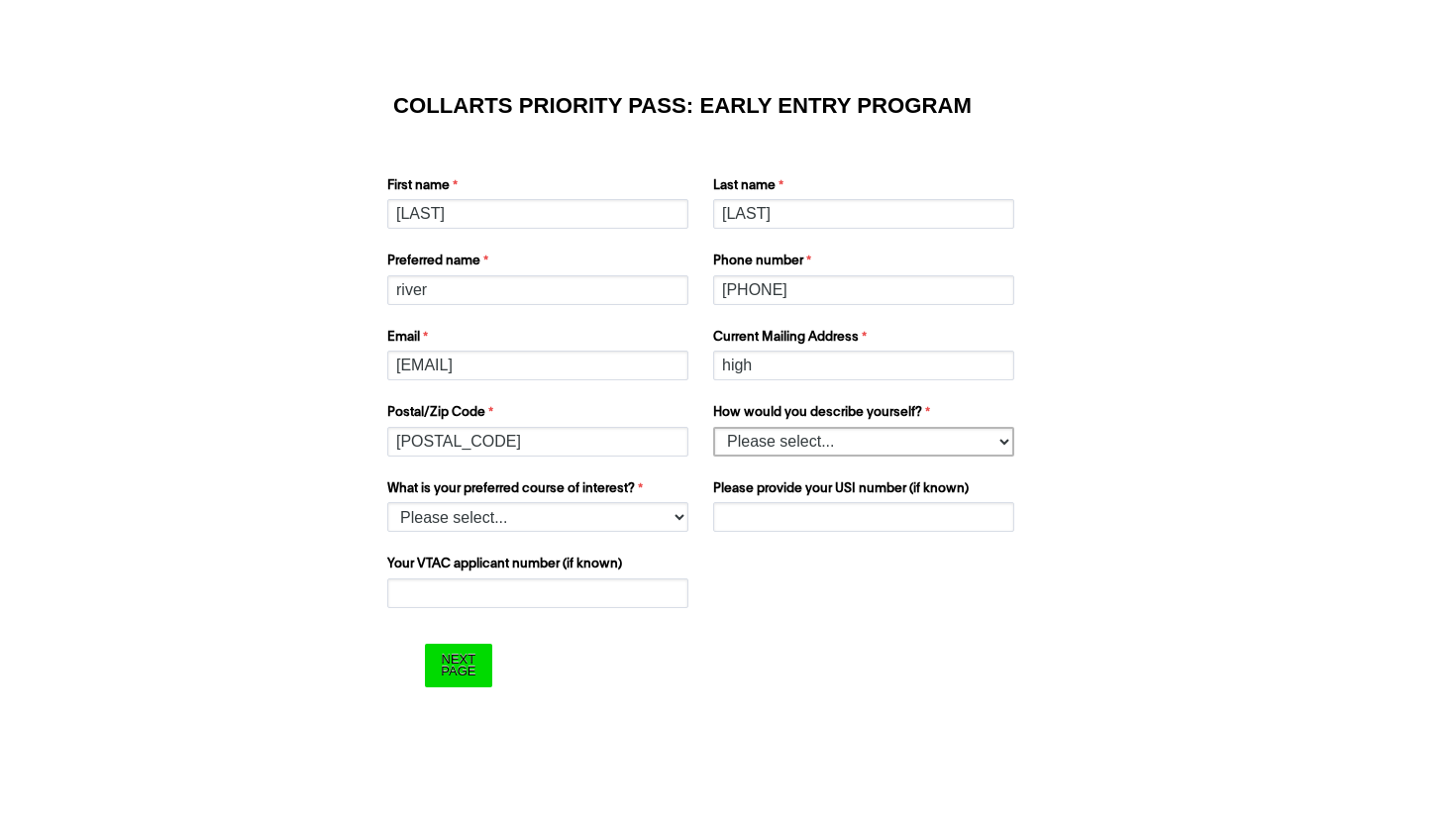 select on "tfa_158" 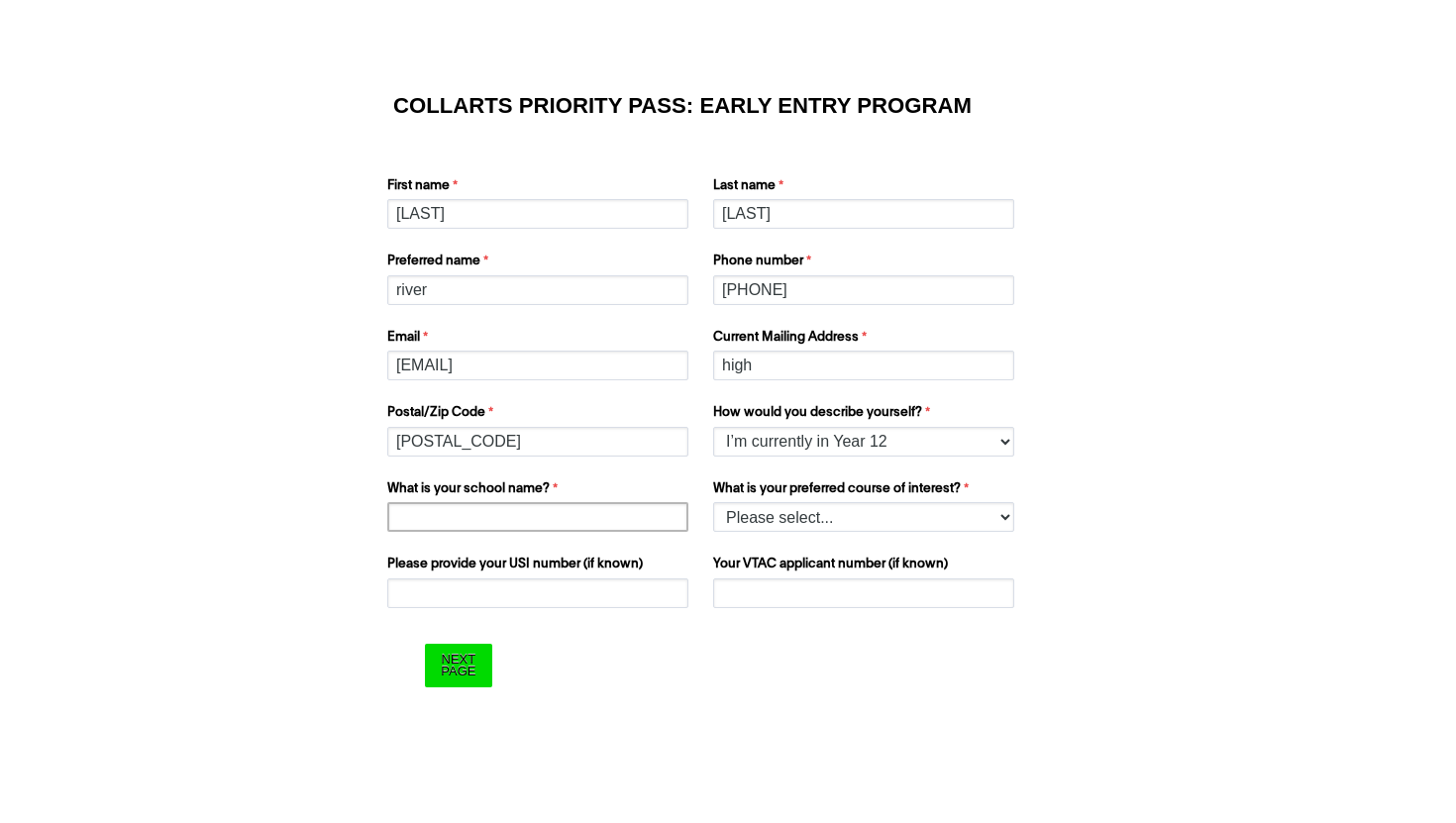 click on "What is your school name?" at bounding box center [538, 517] 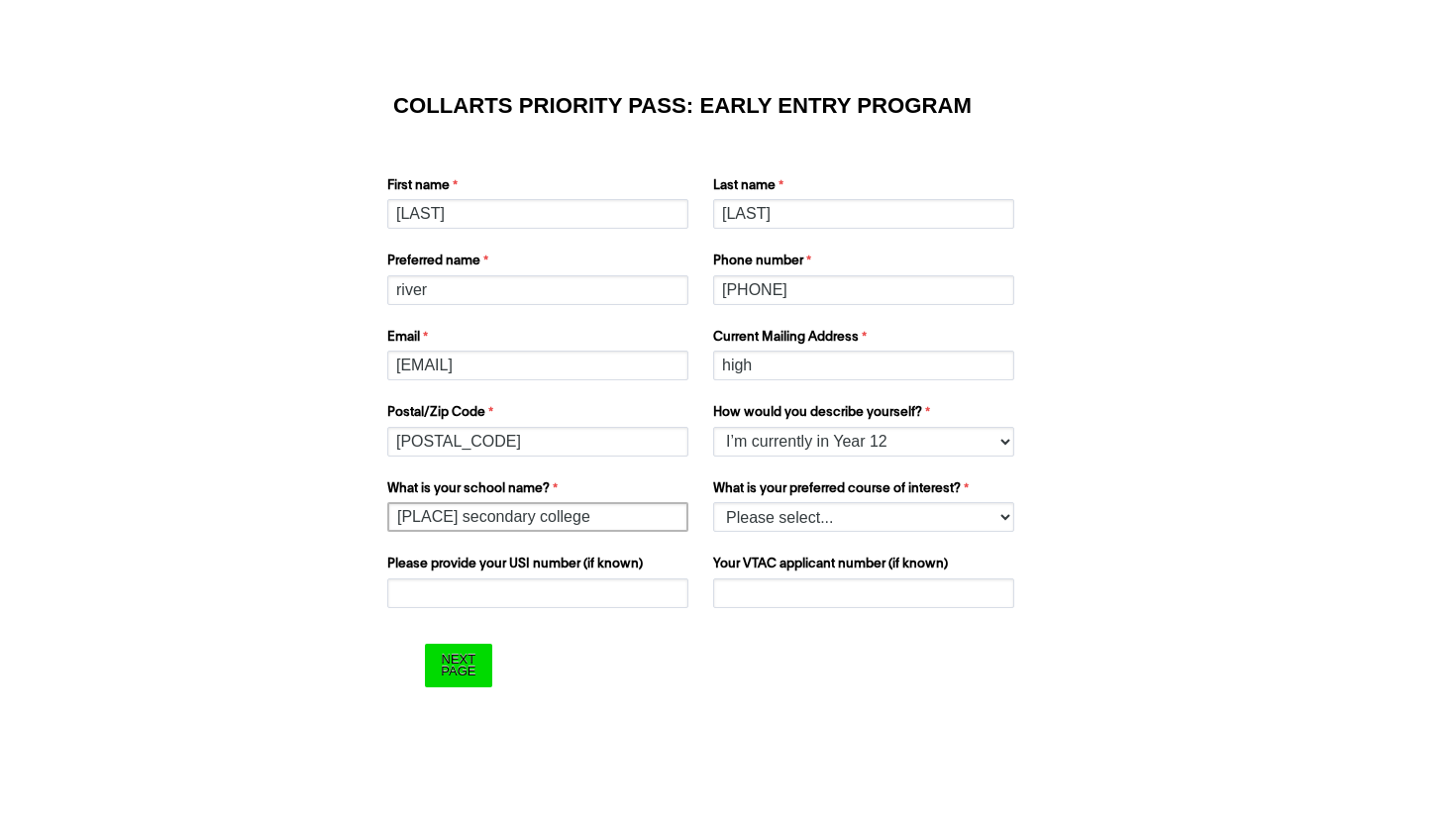 type on "Glen waverley secondary college" 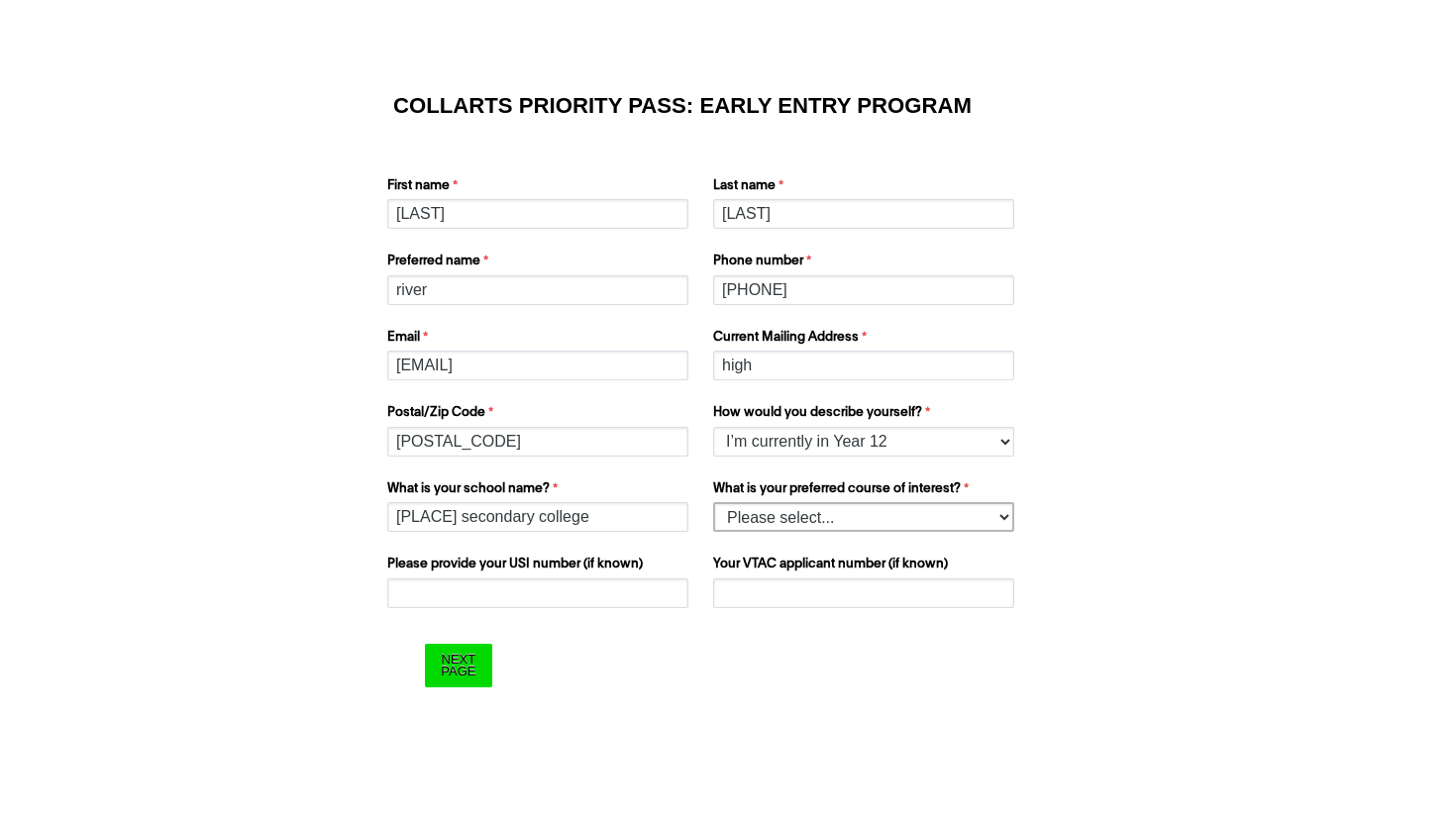 click on "Please select...
2D Animation
Acting
Audio Engineering
Comedy
Digital & Social Media
Entertainment Journalism
Entertainment Management
Event Management
Fashion & Sustainability
Fashion Marketing - Buying and Retail Management
Fashion Marketing - Branding and Communication
Double Degree: Fashion Marketing/Fashion & Sustainability Double Degree
Game Design
Graphic & Digital Design
Interior Design
Music Performance
Music Production
Photography
Screen & Media
Stage Management
Writing & Directing" at bounding box center [864, 517] 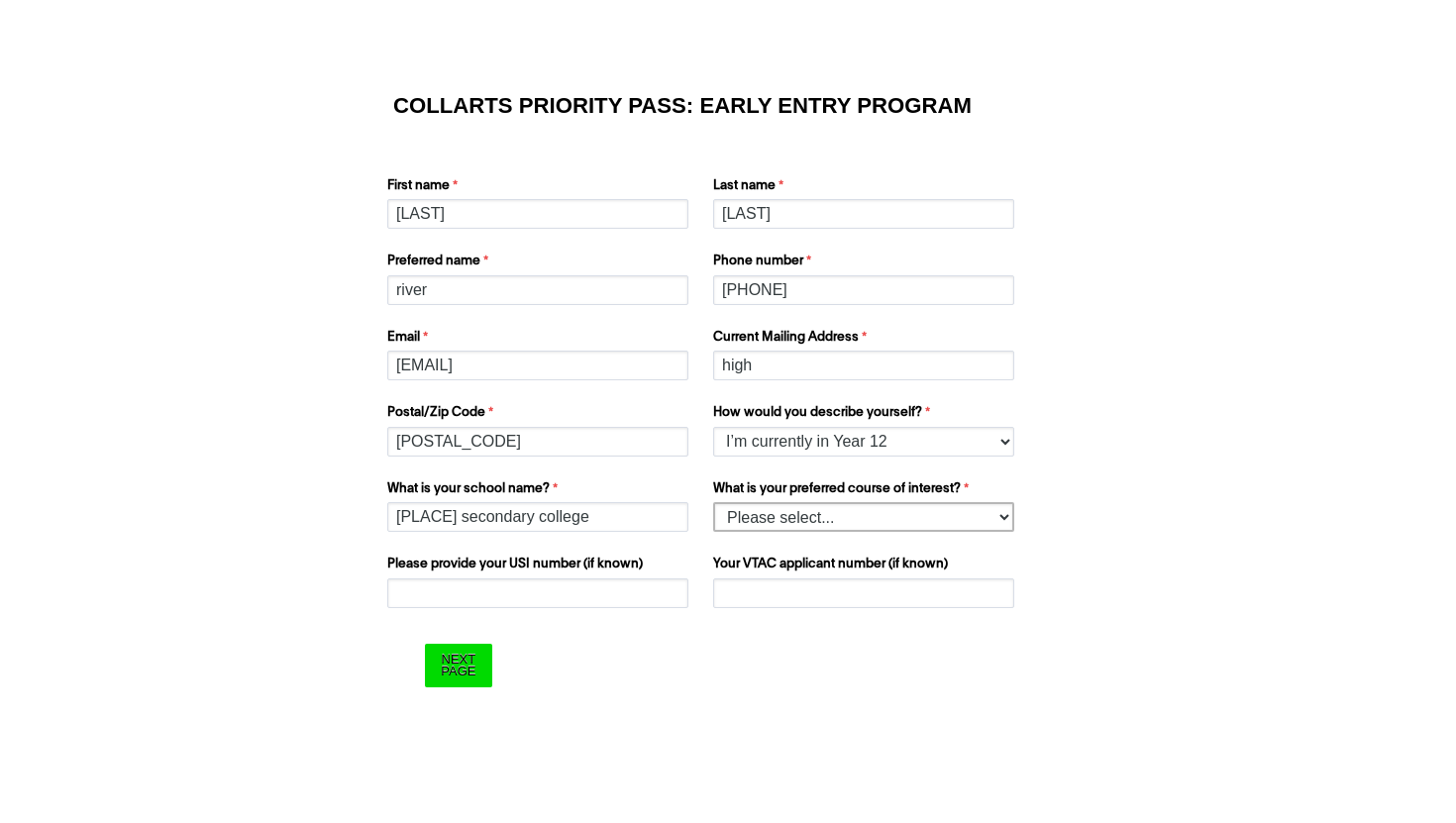 select on "tfa_1222" 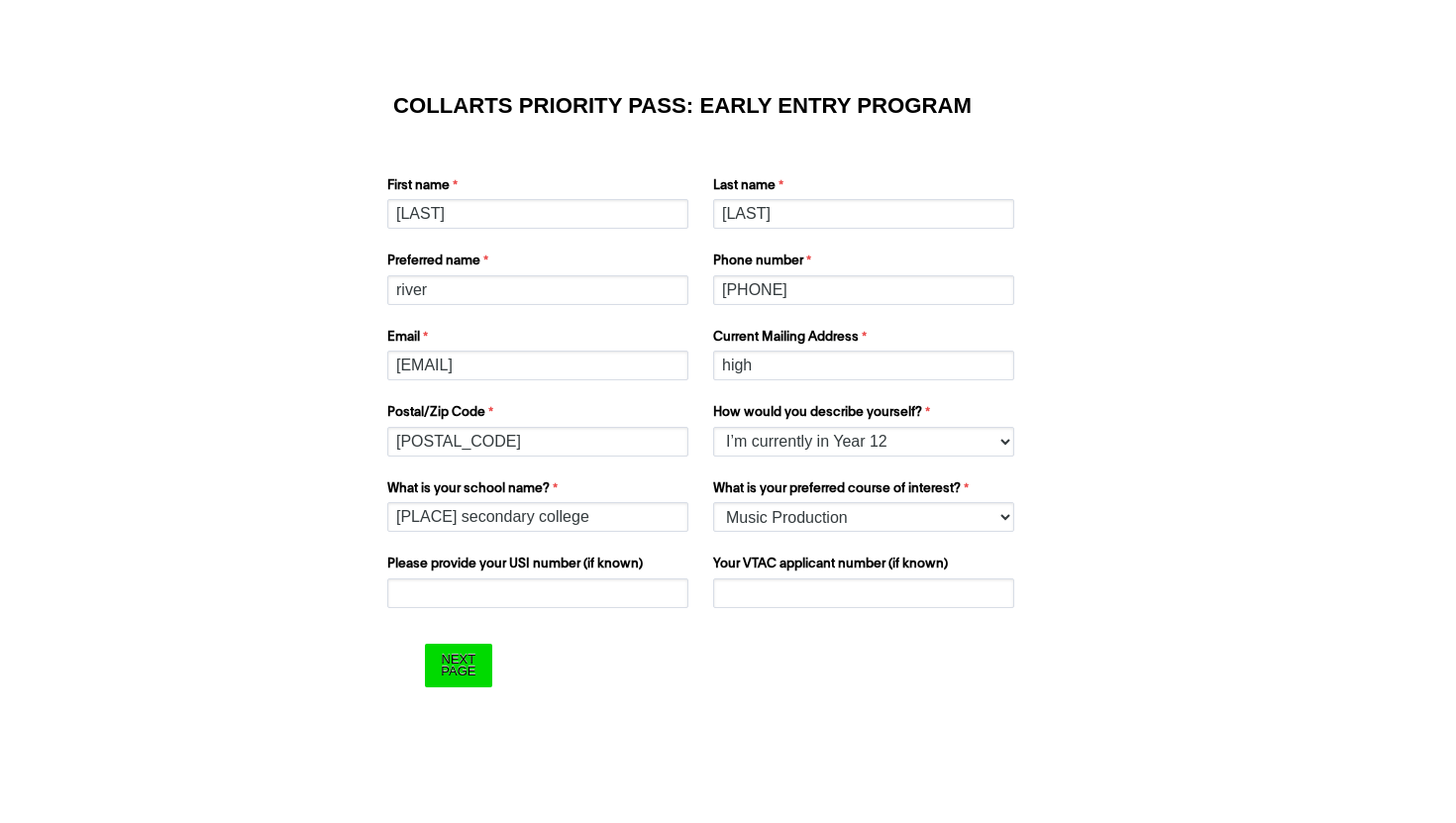 click on "Please provide your USI number (if known)" at bounding box center [540, 566] 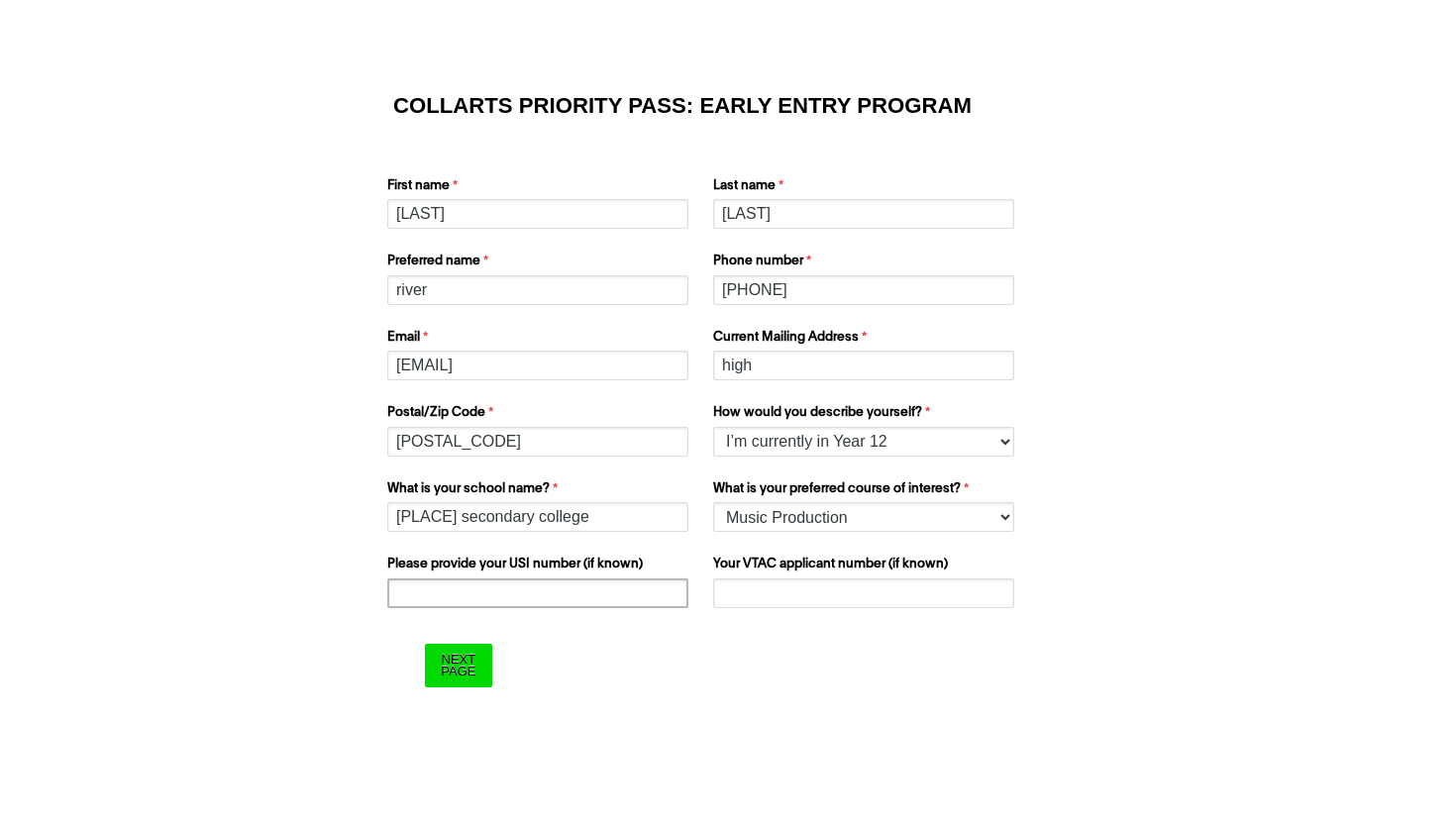 click on "Please provide your USI number (if known)" at bounding box center [538, 593] 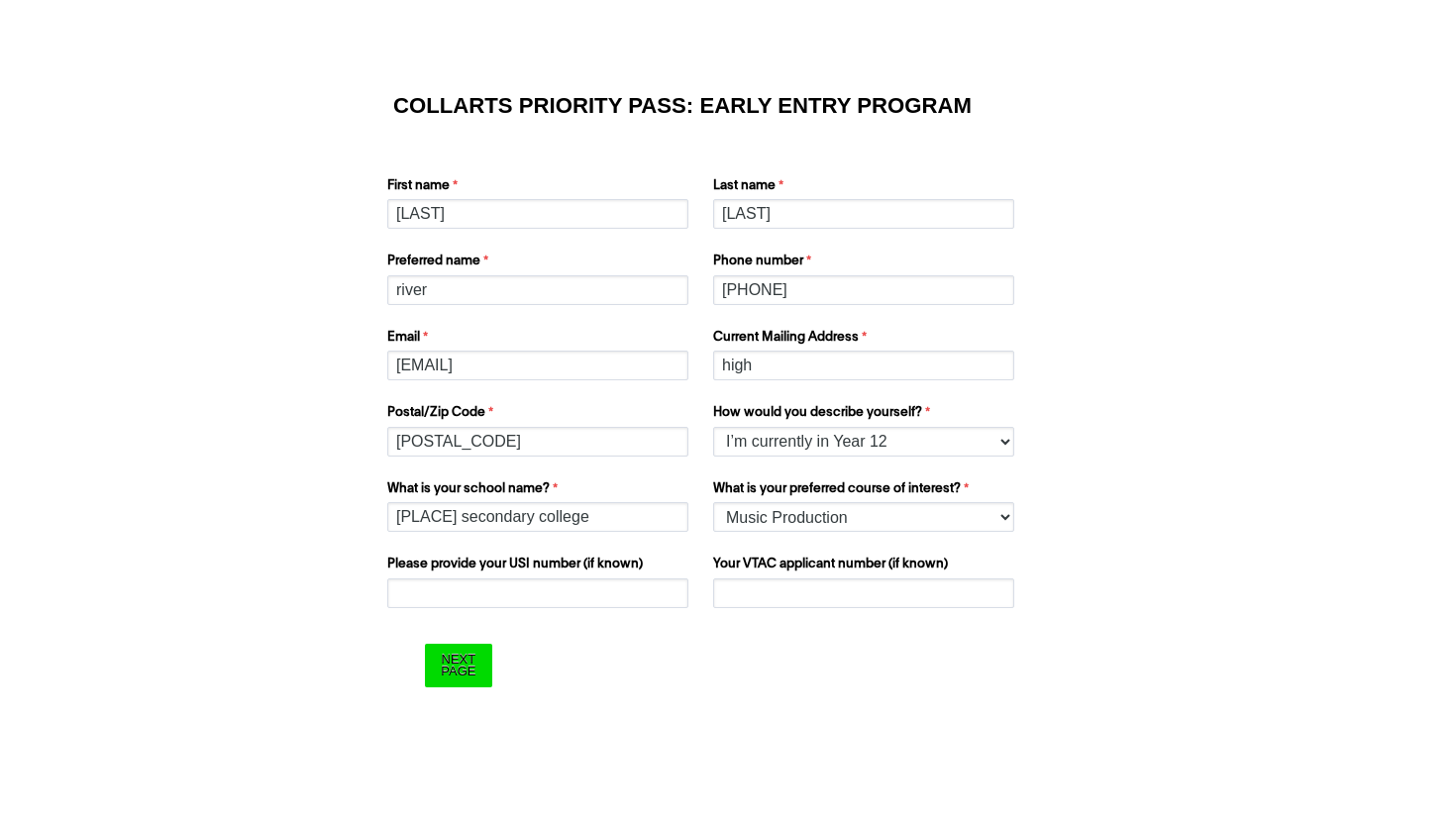 click on "COLLARTS PRIORITY PASS: EARLY ENTRY PROGRAM
First name YangHe
Last name Liu
Preferred name river
Phone number 0405174518
Email mr.river.liu322381@gmail.com
Current Mailing Address high
Postal/Zip Code 3150
How would you describe yourself?  Please select...
I’m currently in Year 12
I've completed Year 12 and took a gap year
What is your school name?  Glen waverley secondary college
What is your preferred course of interest? Please select...
2D Animation
Acting
Audio Engineering
Comedy
Digital & Social Media
Entertainment Journalism
Entertainment Management
Event Management
Fashion & Sustainability
Fashion Marketing - Buying and Retail Management
Fashion Marketing - Branding and Communication
Double Degree: Fashion Marketing/Fashion & Sustainability Double Degree
Game Design
Graphic & Digital Design
Interior Design
Music Performance
Music Production
Photography
Screen & Media
Stage Management" at bounding box center [728, 391] 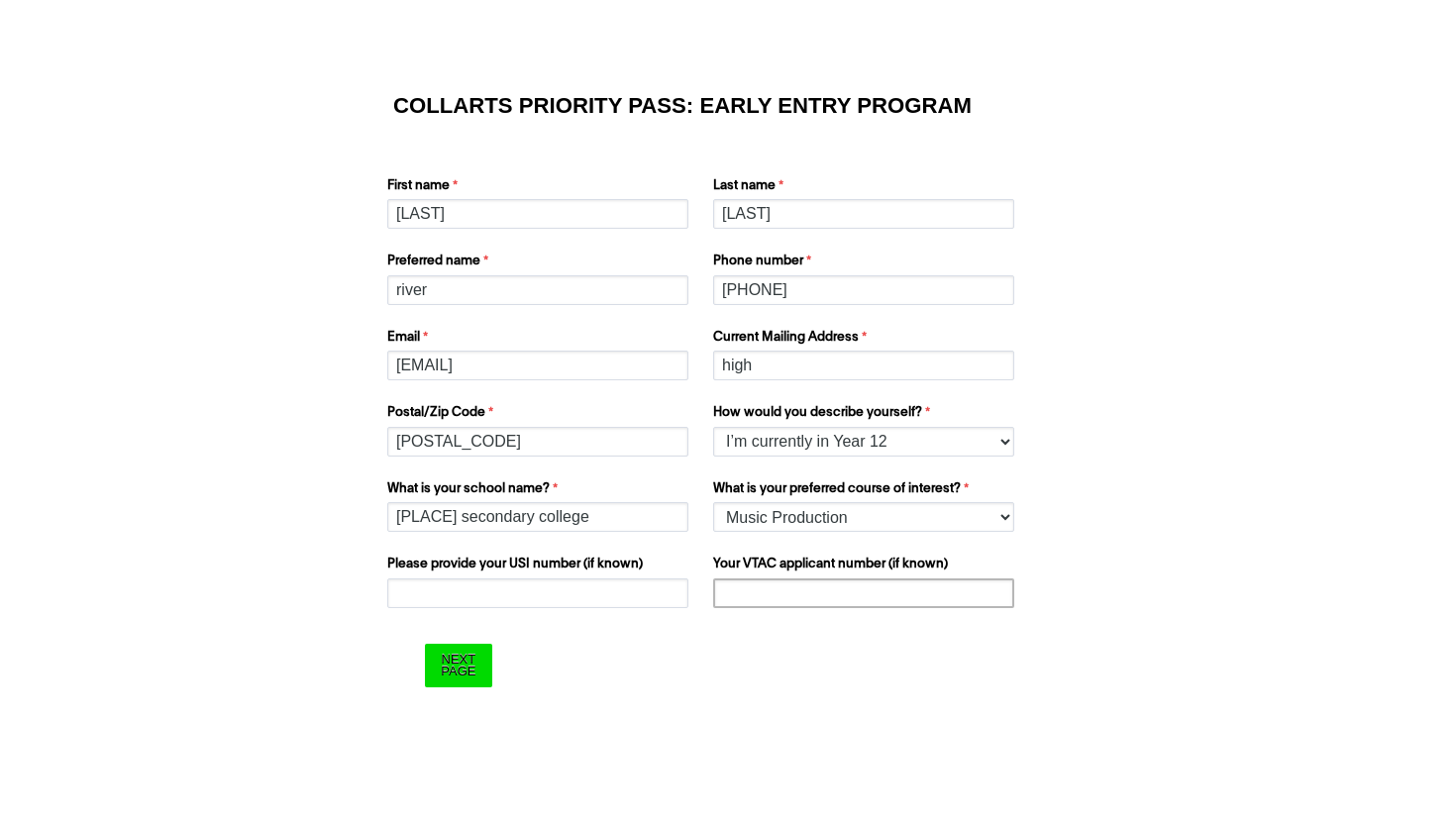 click on "Your VTAC applicant number (if known)" at bounding box center (864, 593) 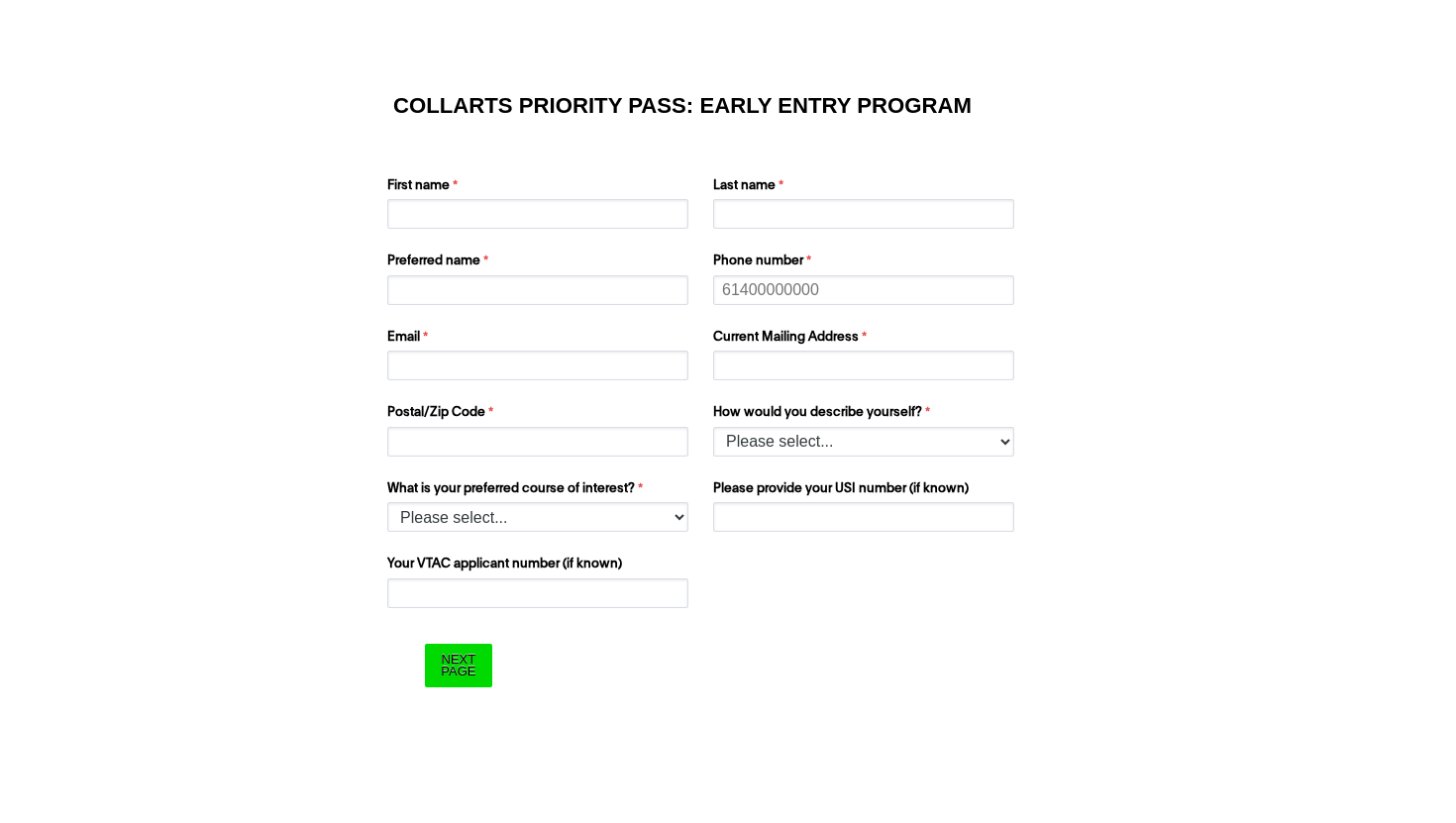 scroll, scrollTop: 0, scrollLeft: 0, axis: both 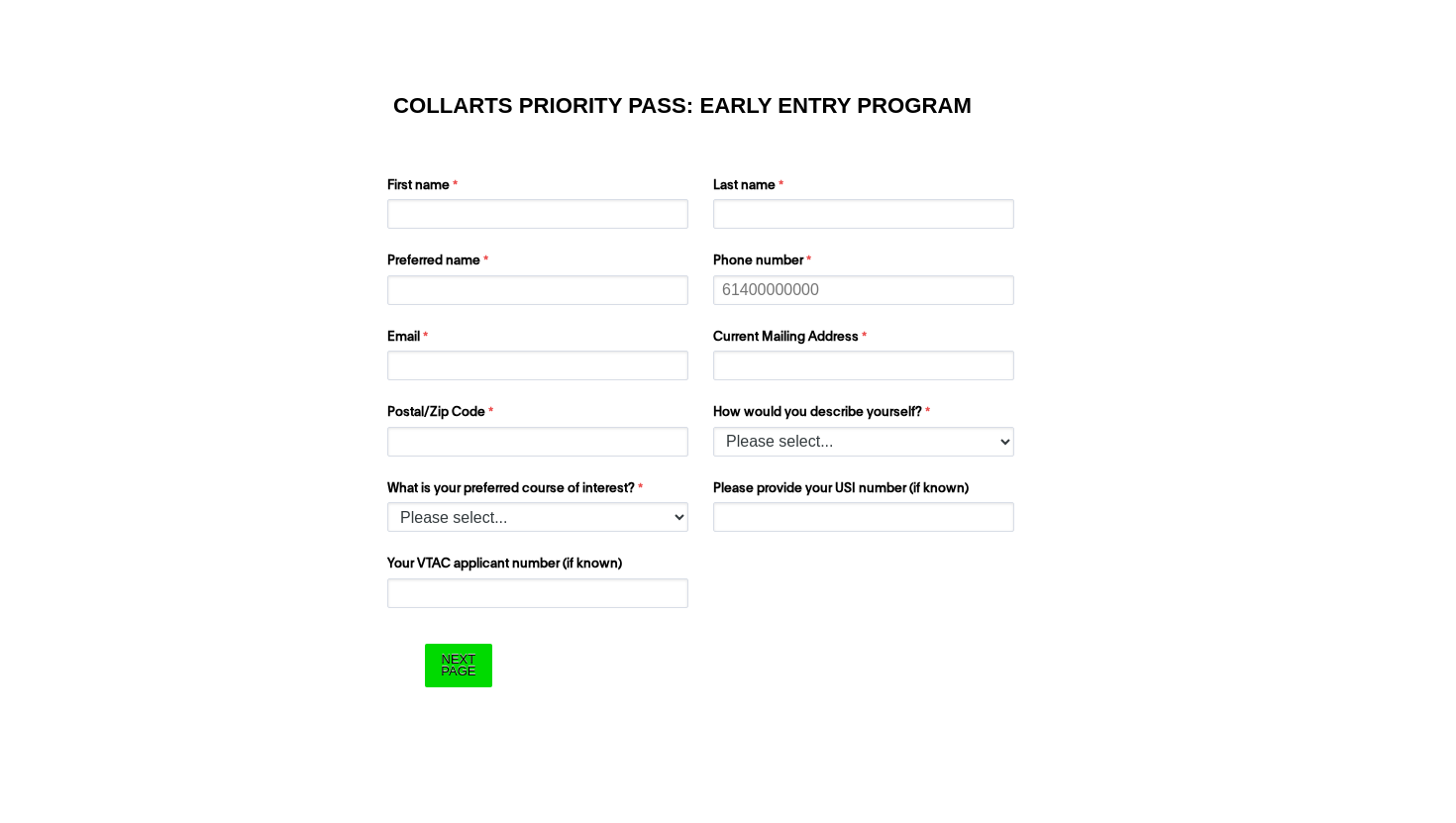 click on "Preferred name" at bounding box center (540, 263) 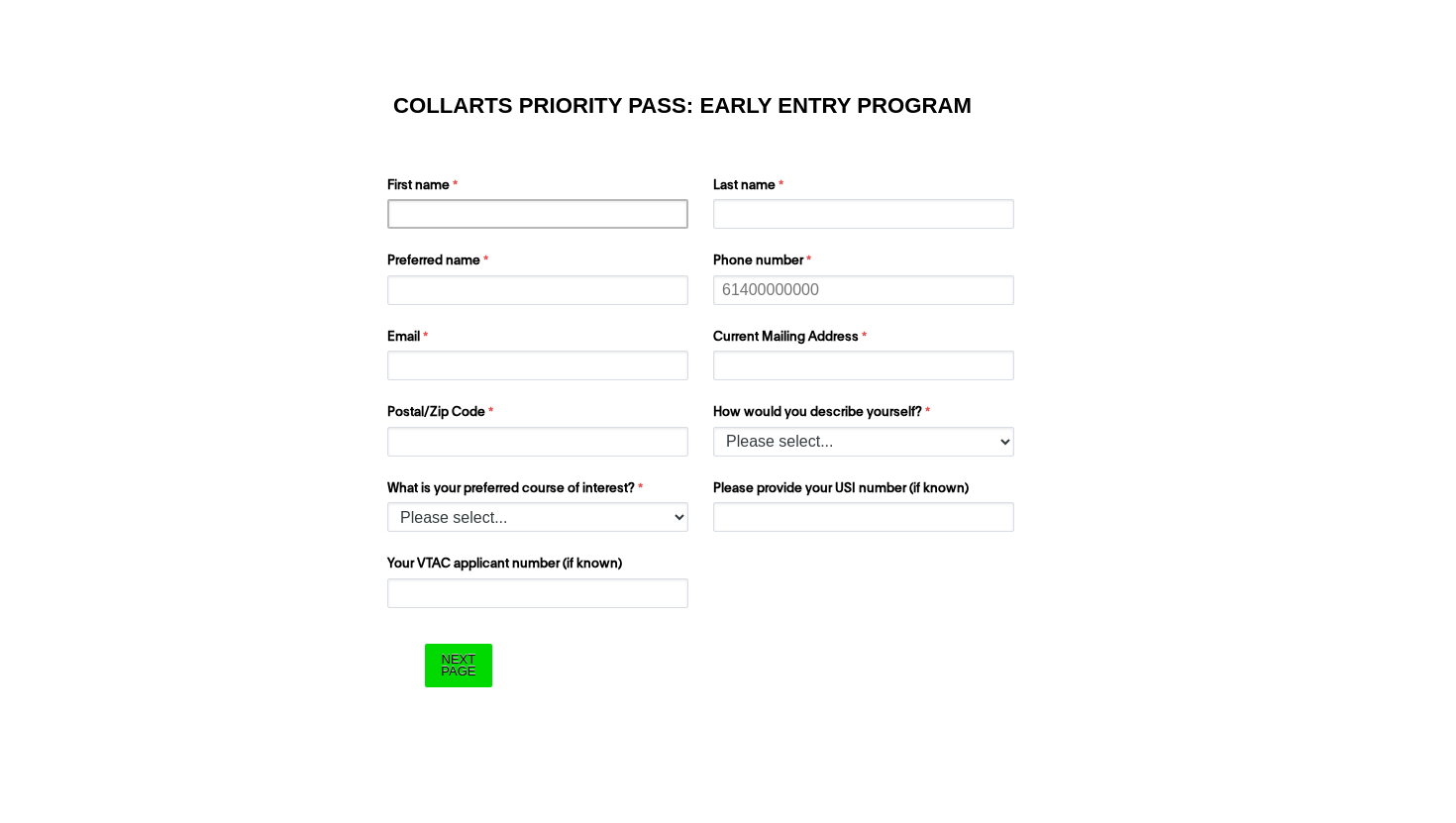 click on "First name" at bounding box center [538, 214] 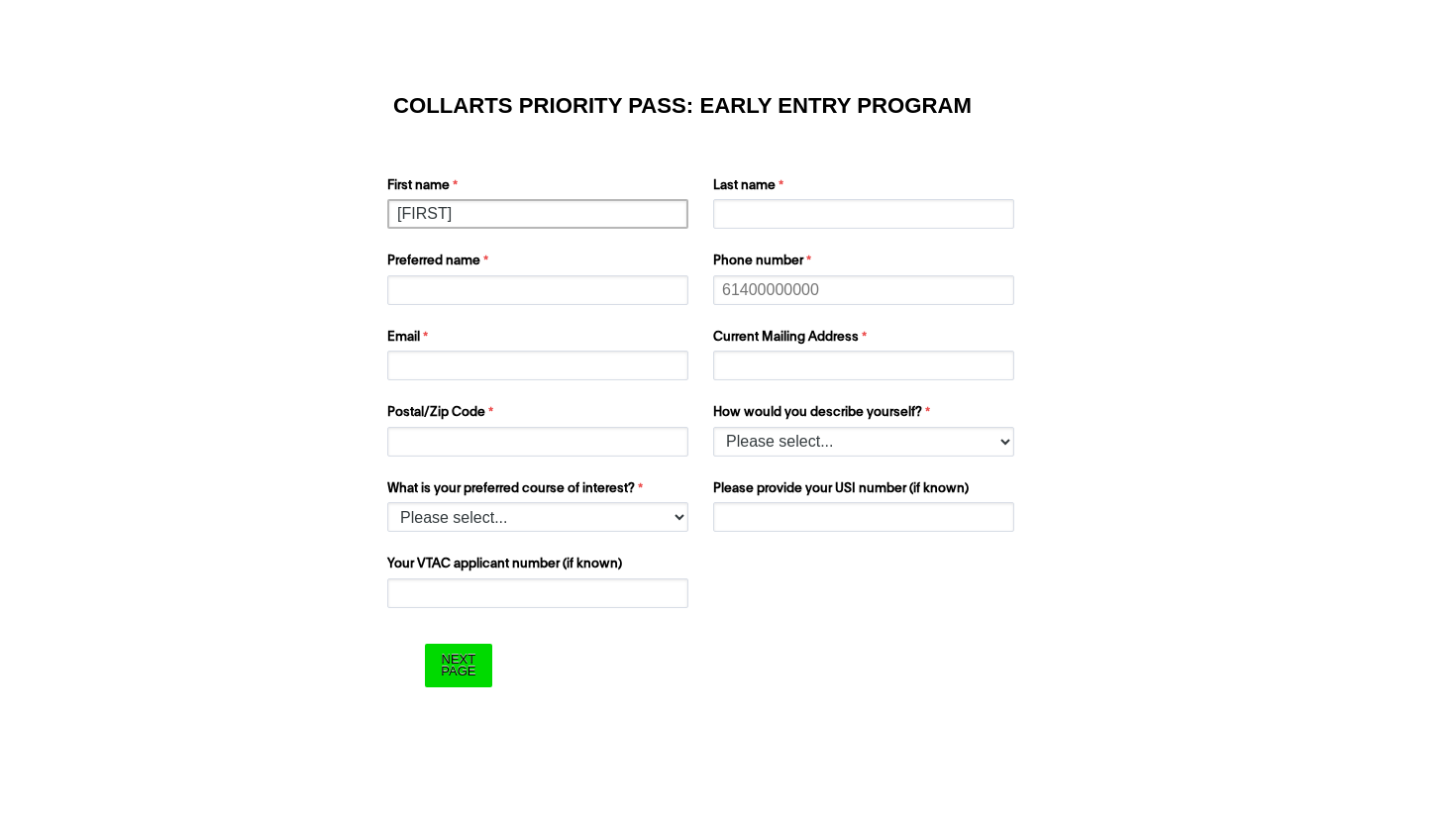 type on "r" 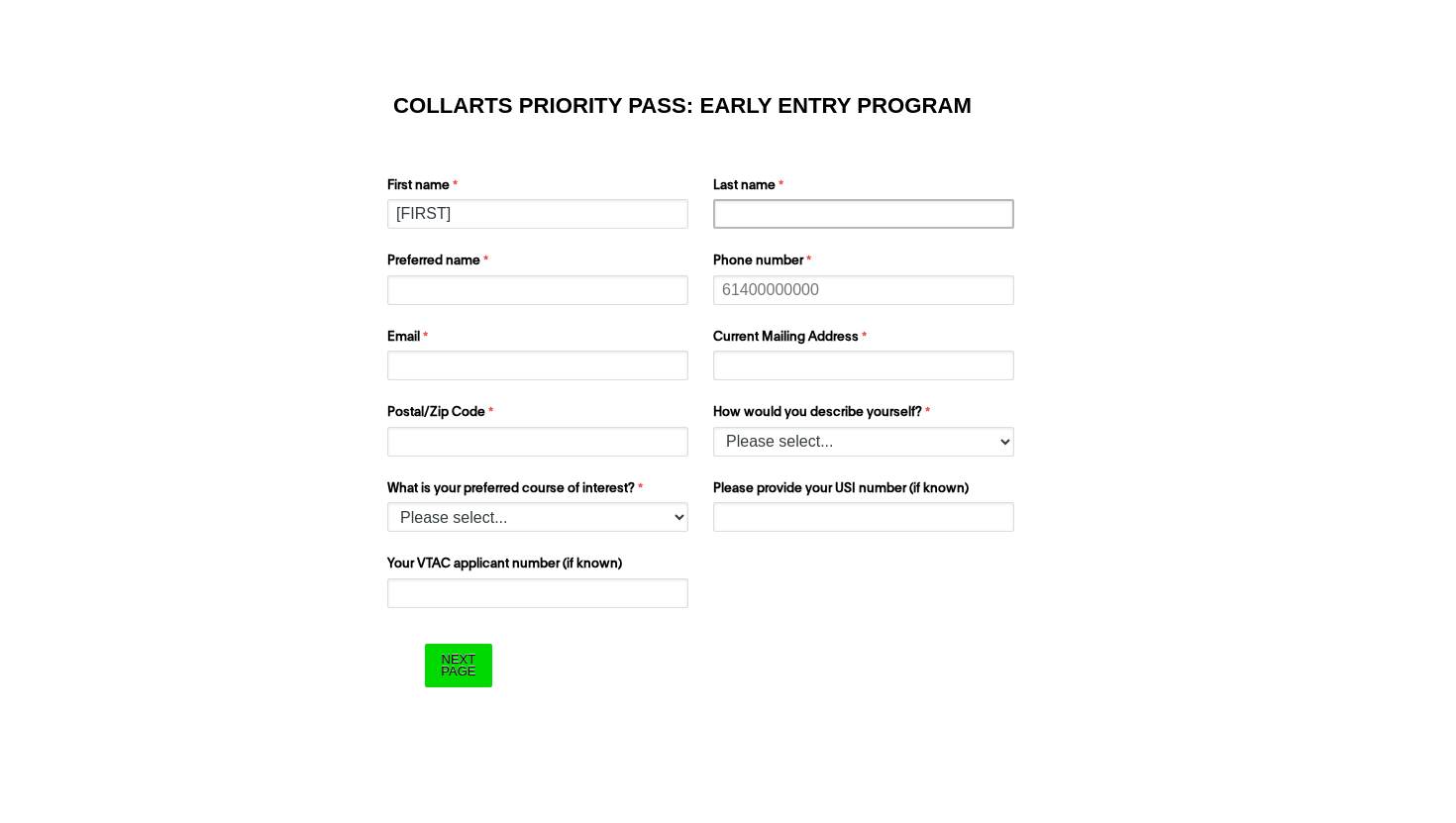 click on "Last name" at bounding box center (864, 214) 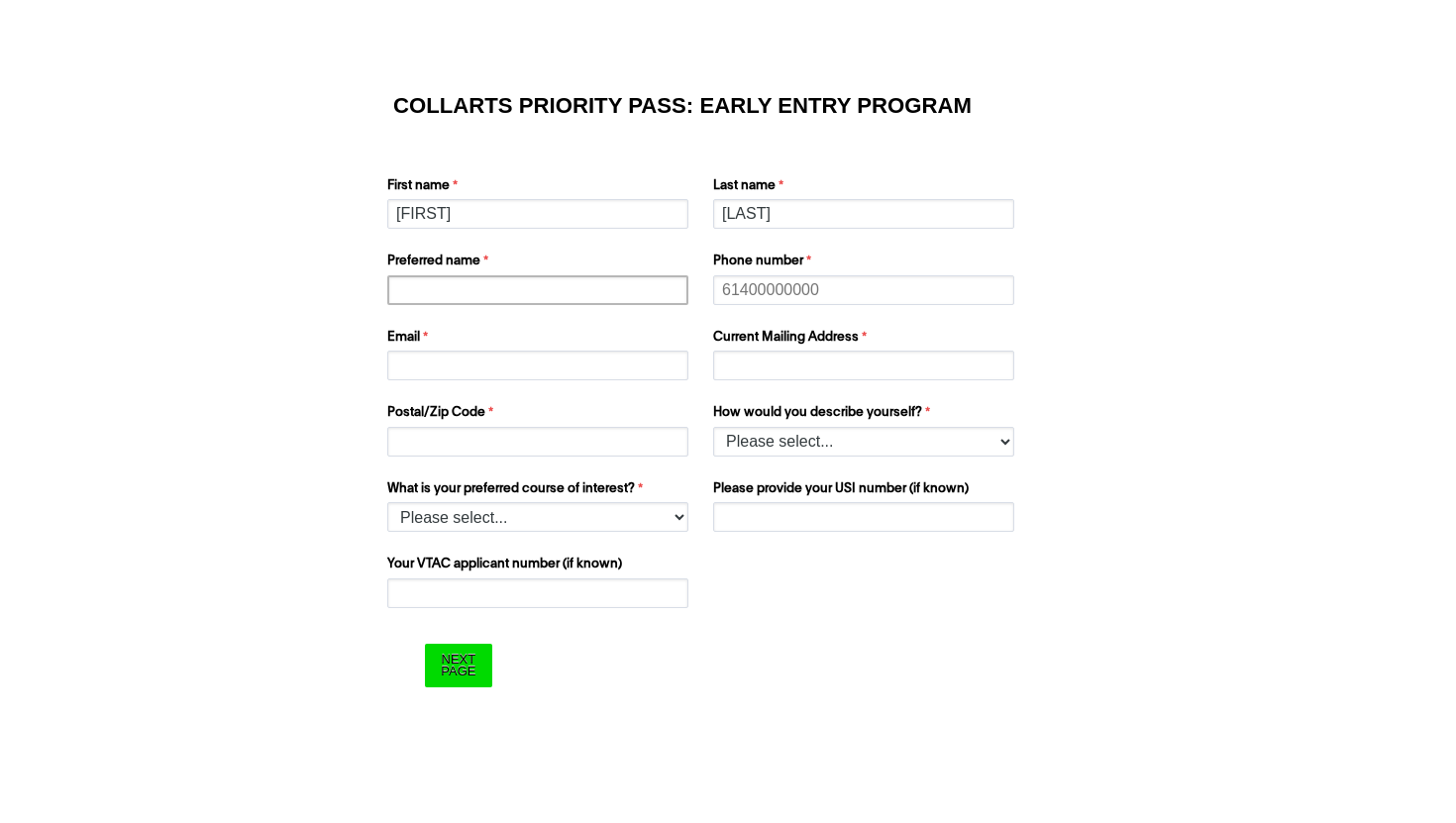 click on "Preferred name" at bounding box center (538, 290) 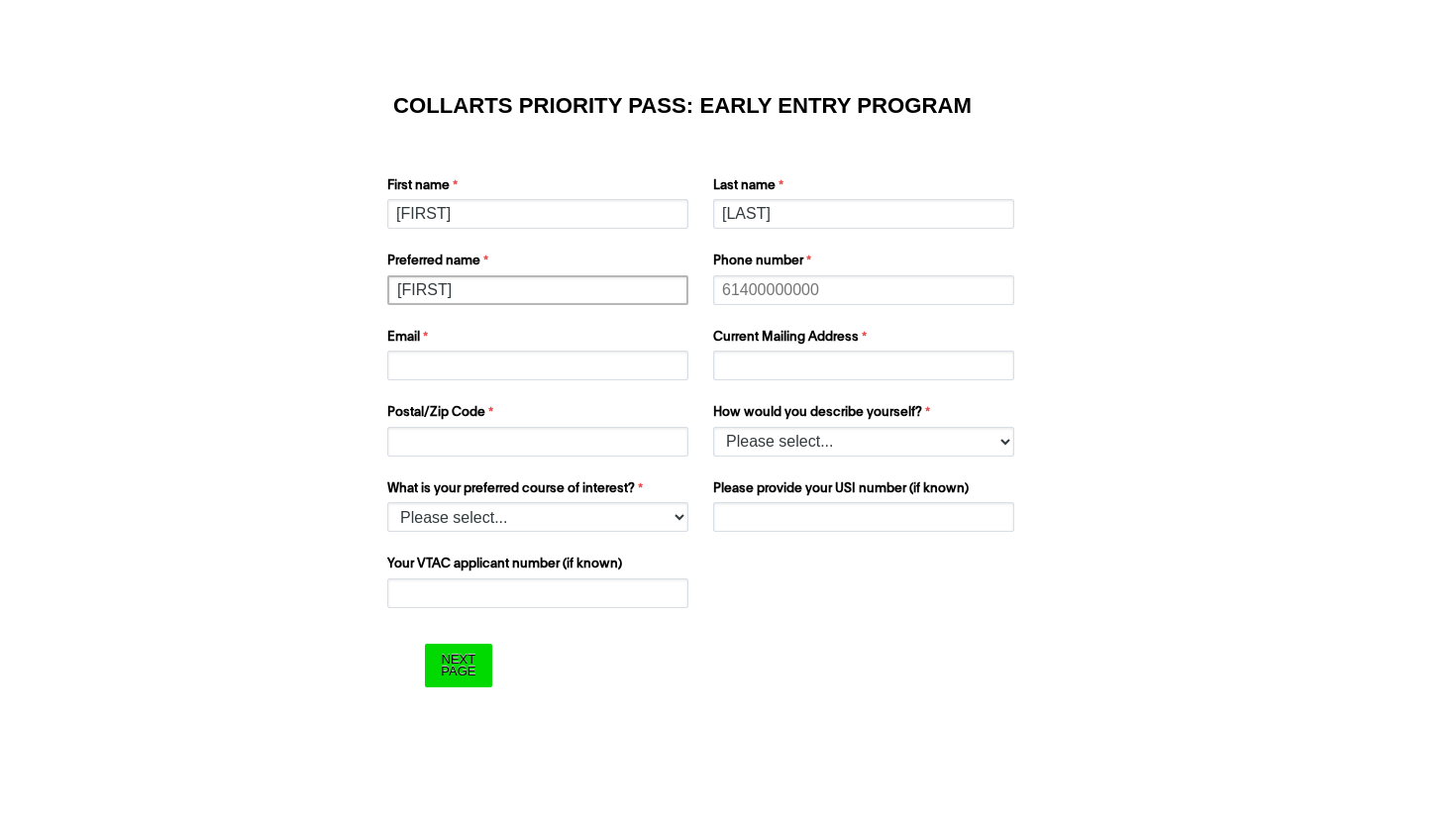 type on "high" 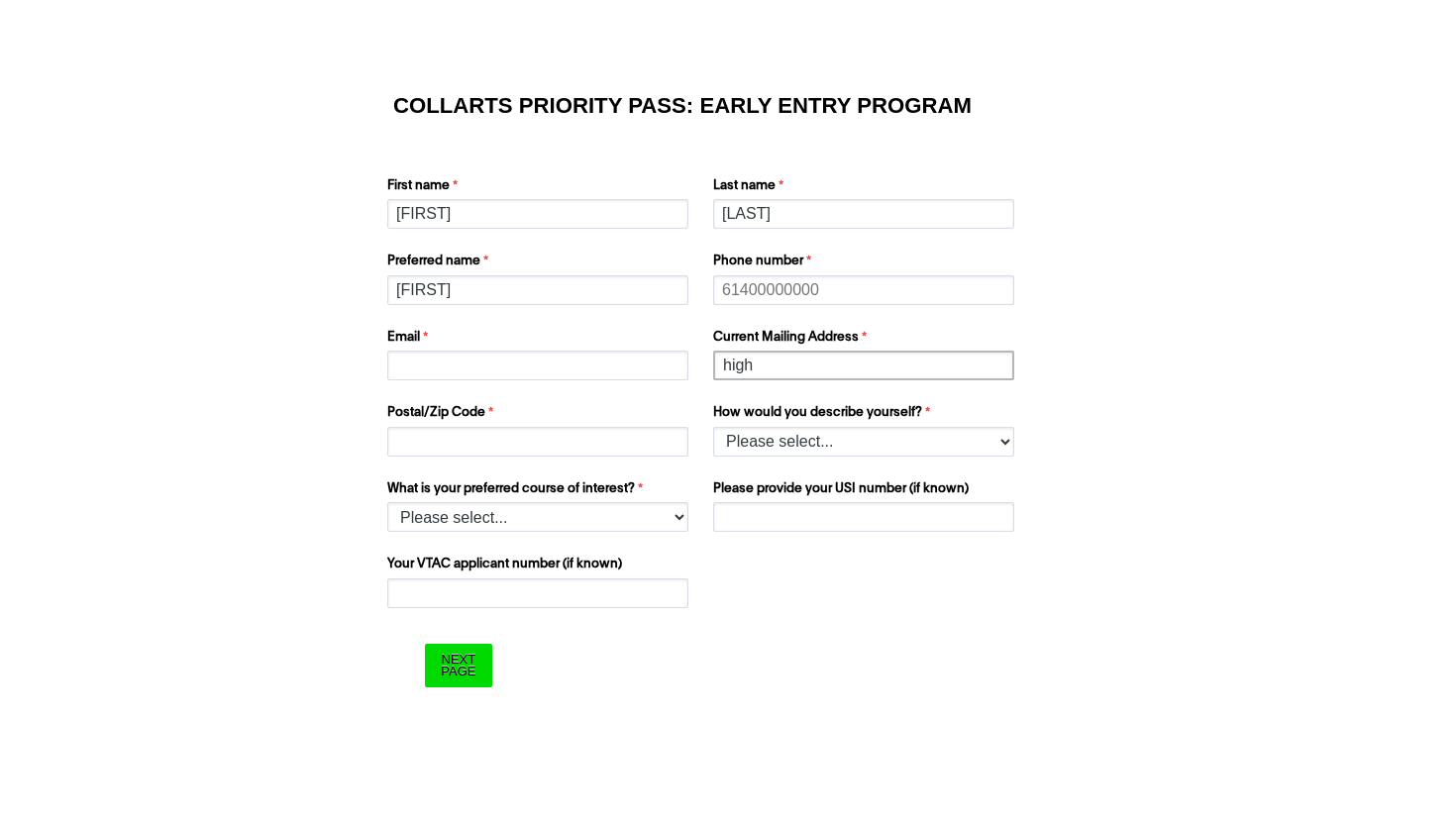 type on "3150" 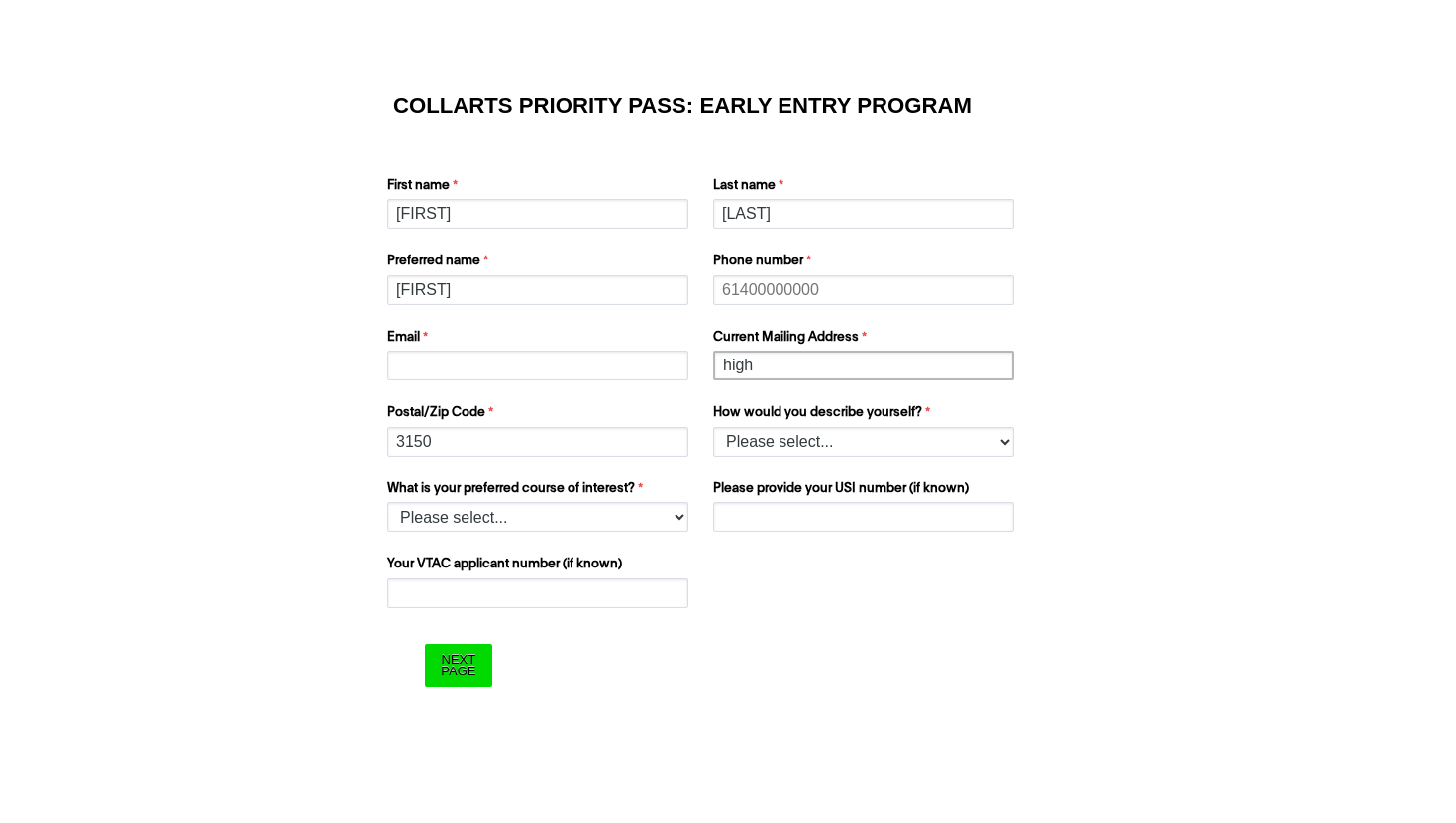 click on "high" at bounding box center [864, 365] 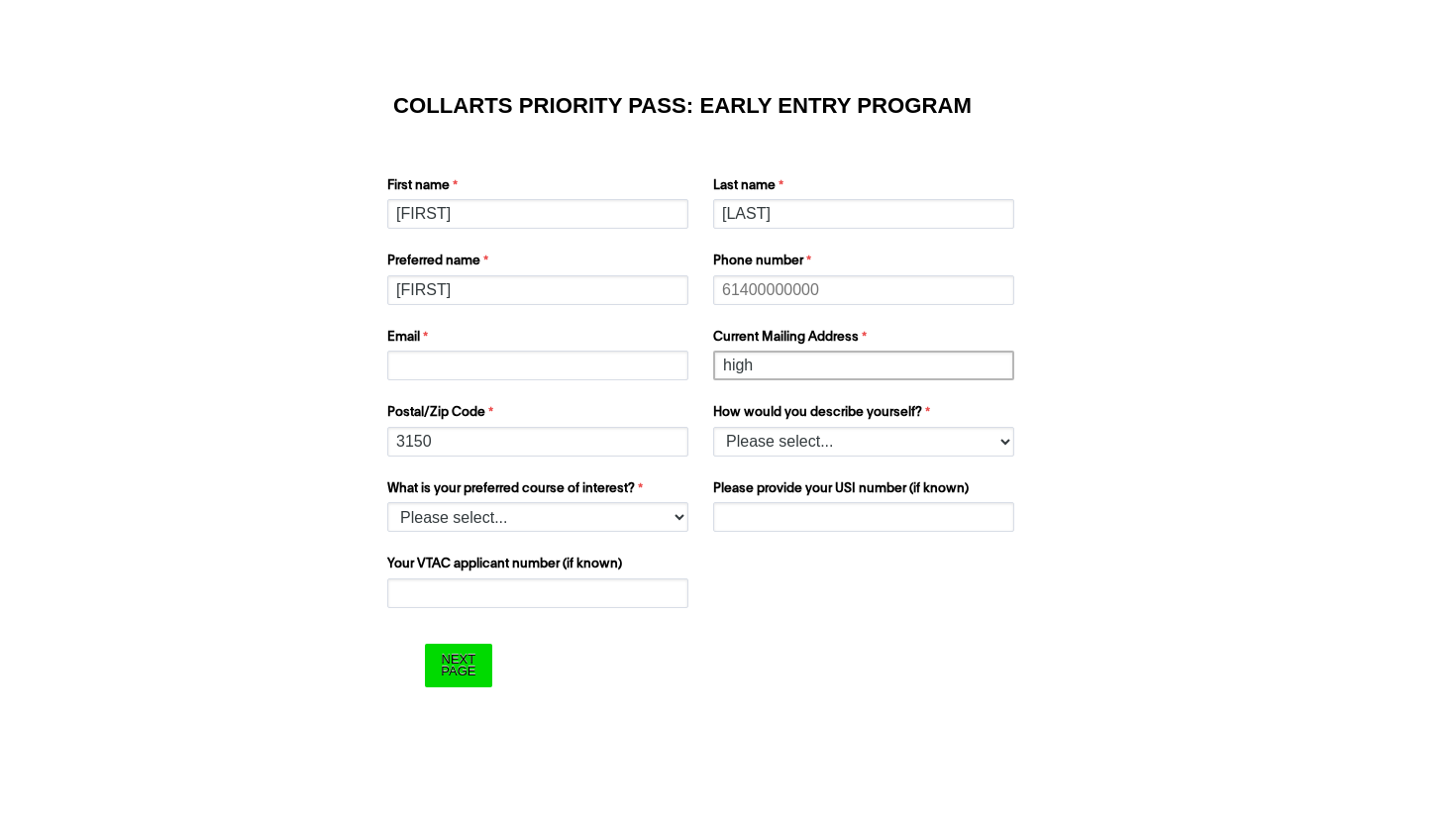 type on "[UNIT], [STREET] [STREET] [CITY]" 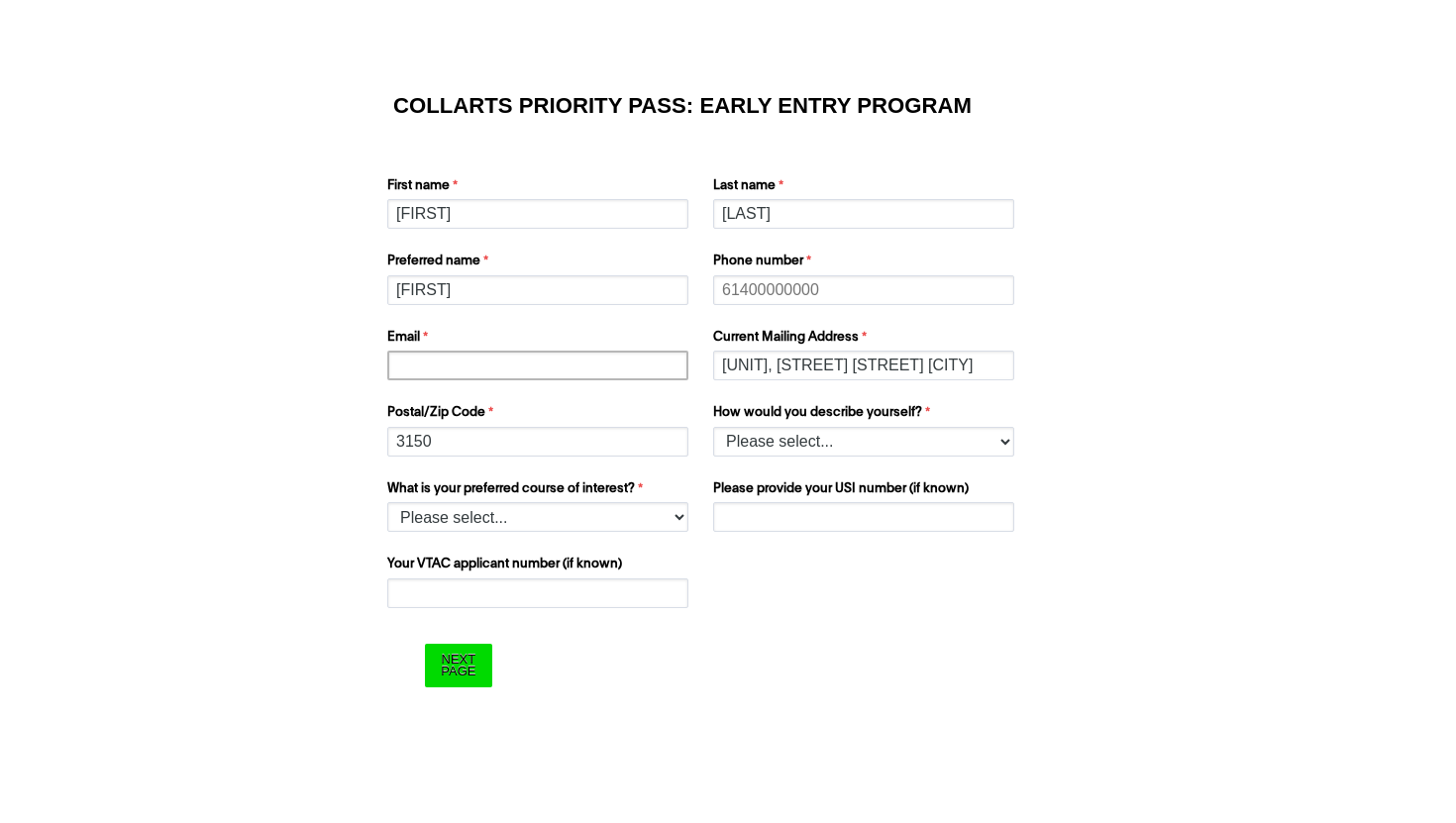 click on "Email" at bounding box center (538, 365) 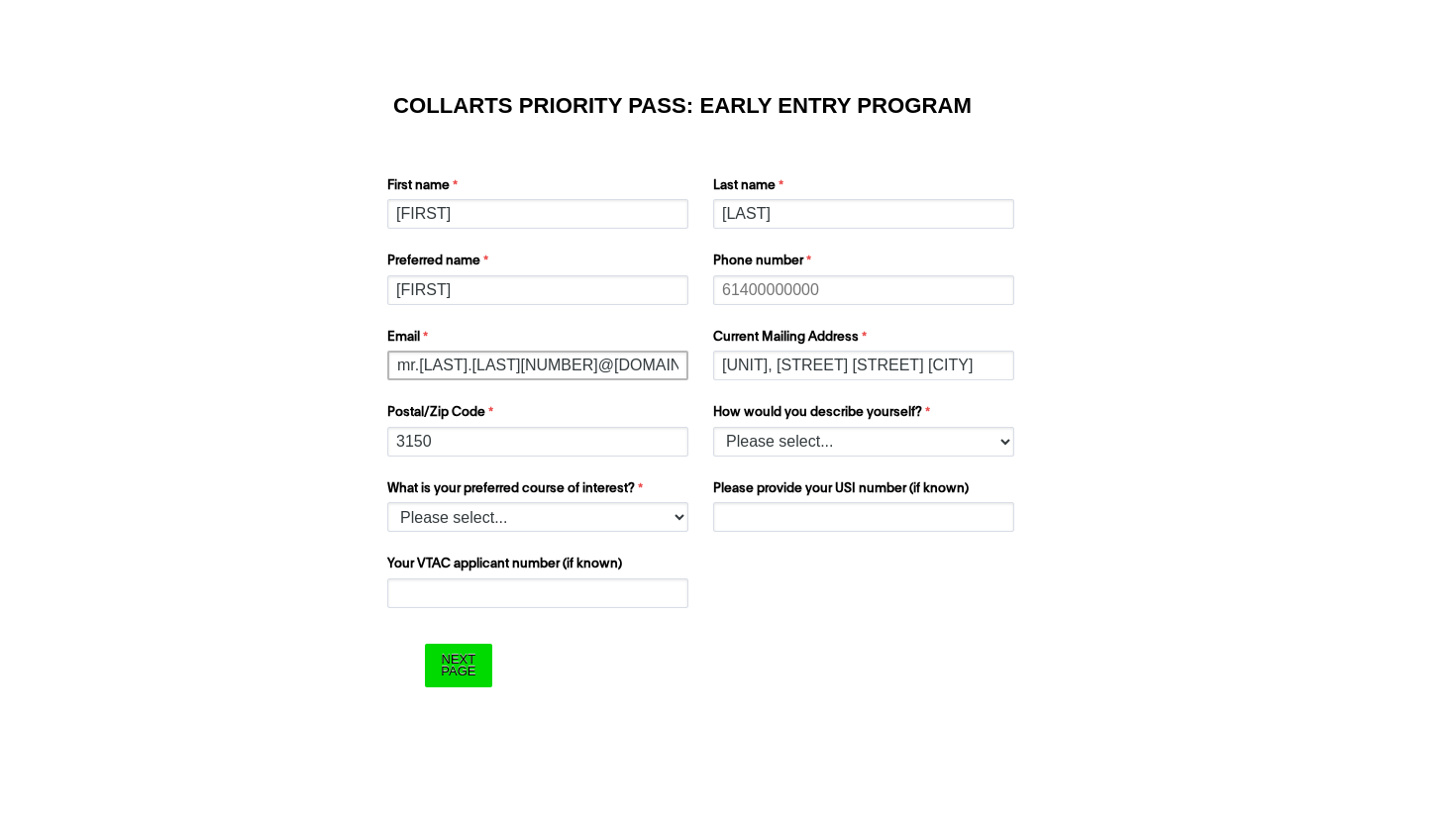 type on "mr.[LAST].[LAST][NUMBER]@[DOMAIN].[TLD]" 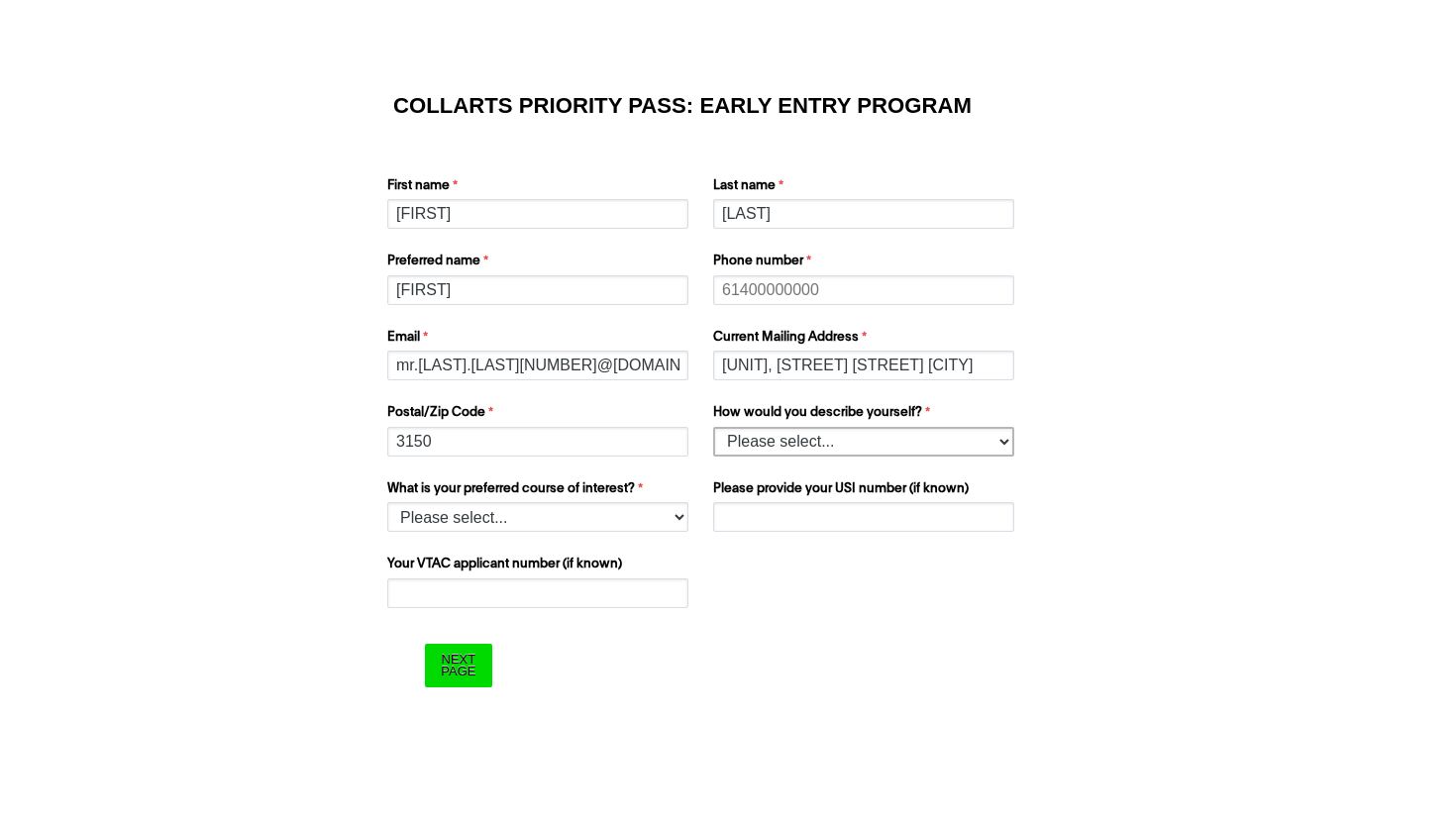 click on "Please select...
I’m currently in Year 12
I've completed Year 12 and took a gap year" at bounding box center [864, 442] 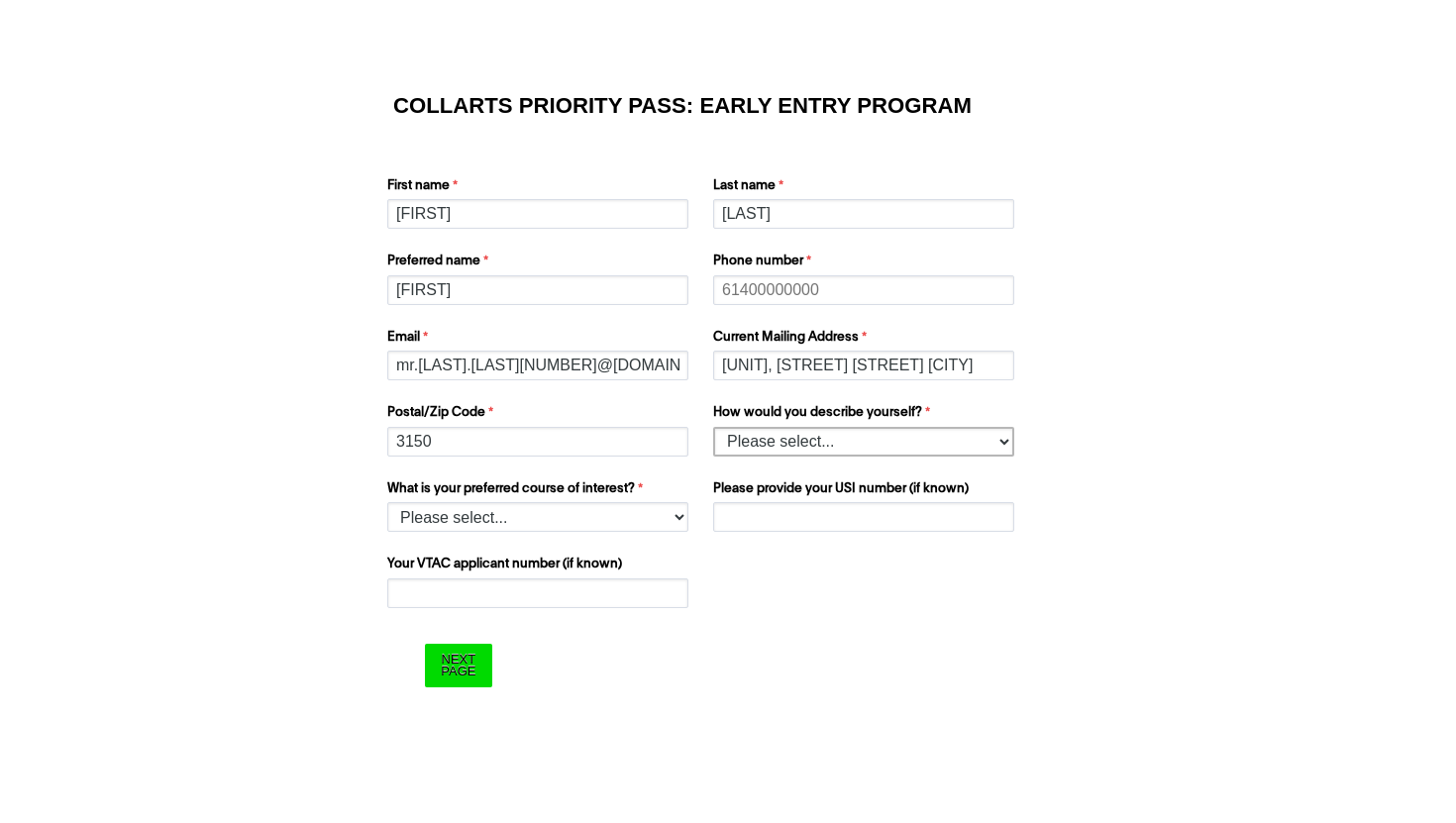select on "tfa_158" 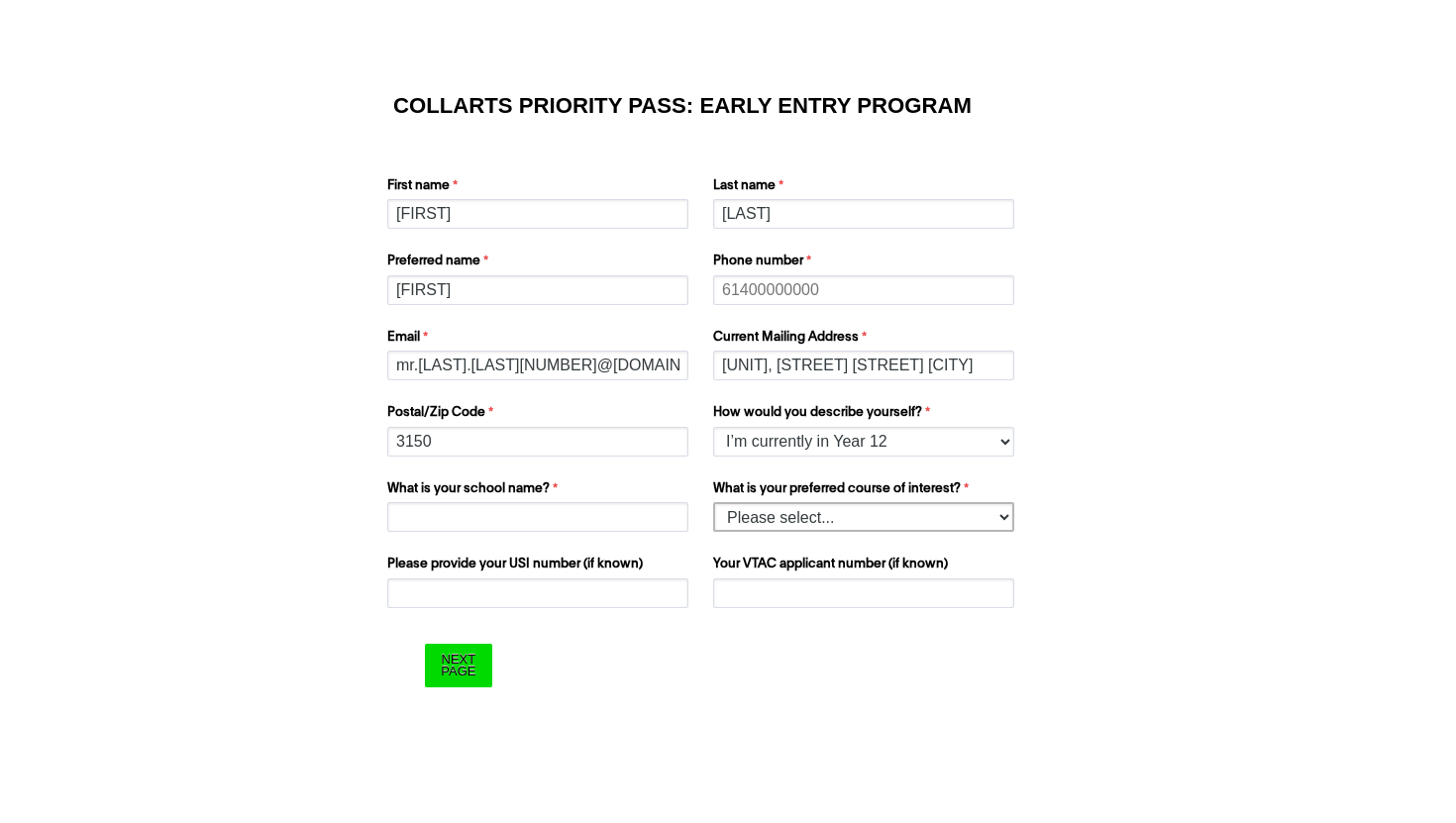 click on "Please select...
2D Animation
Acting
Audio Engineering
Comedy
Digital & Social Media
Entertainment Journalism
Entertainment Management
Event Management
Fashion & Sustainability
Fashion Marketing - Buying and Retail Management
Fashion Marketing - Branding and Communication
Double Degree: Fashion Marketing/Fashion & Sustainability Double Degree
Game Design
Graphic & Digital Design
Interior Design
Music Performance
Music Production
Photography
Screen & Media
Stage Management
Writing & Directing" at bounding box center (864, 517) 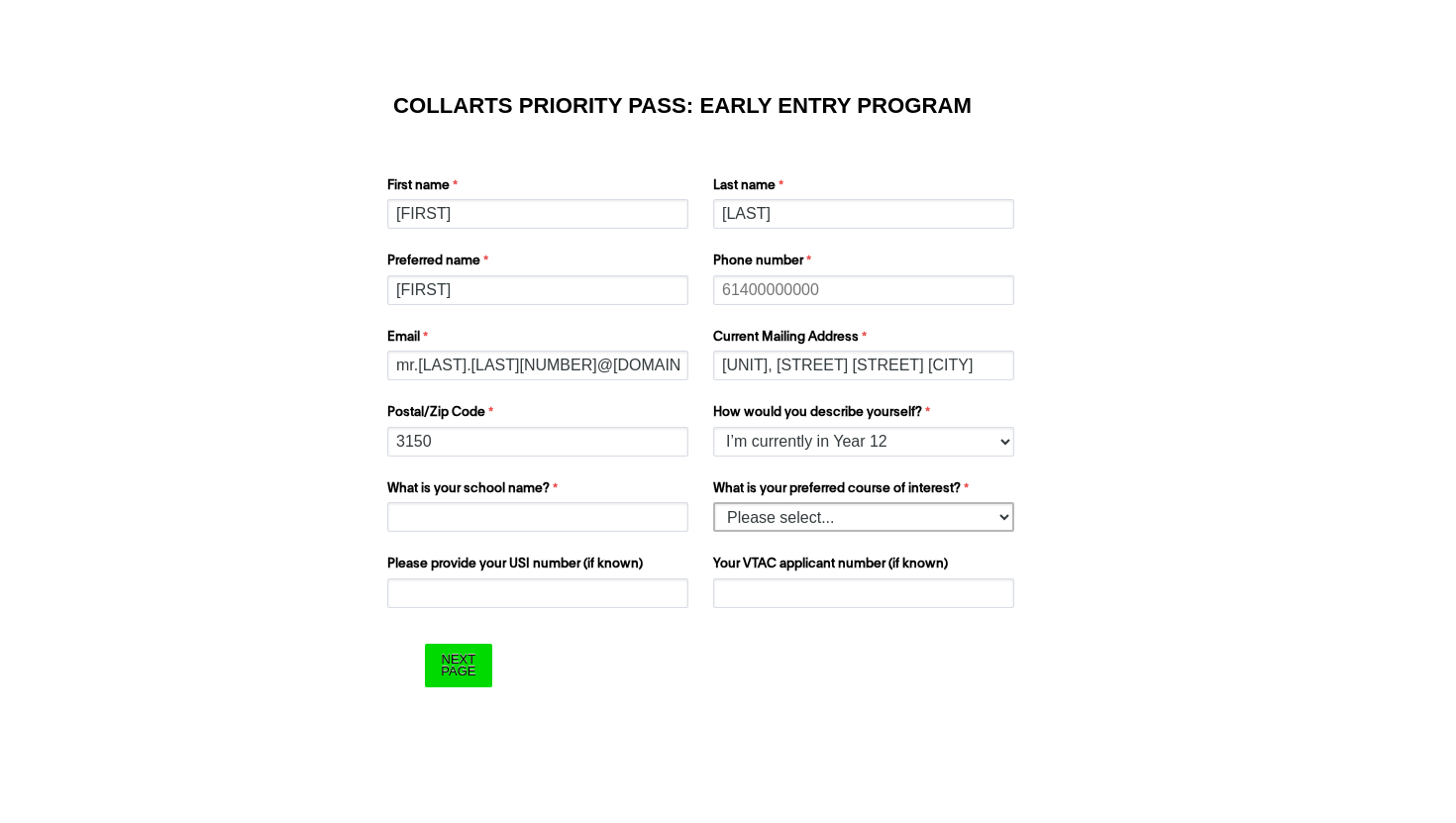 select on "tfa_1222" 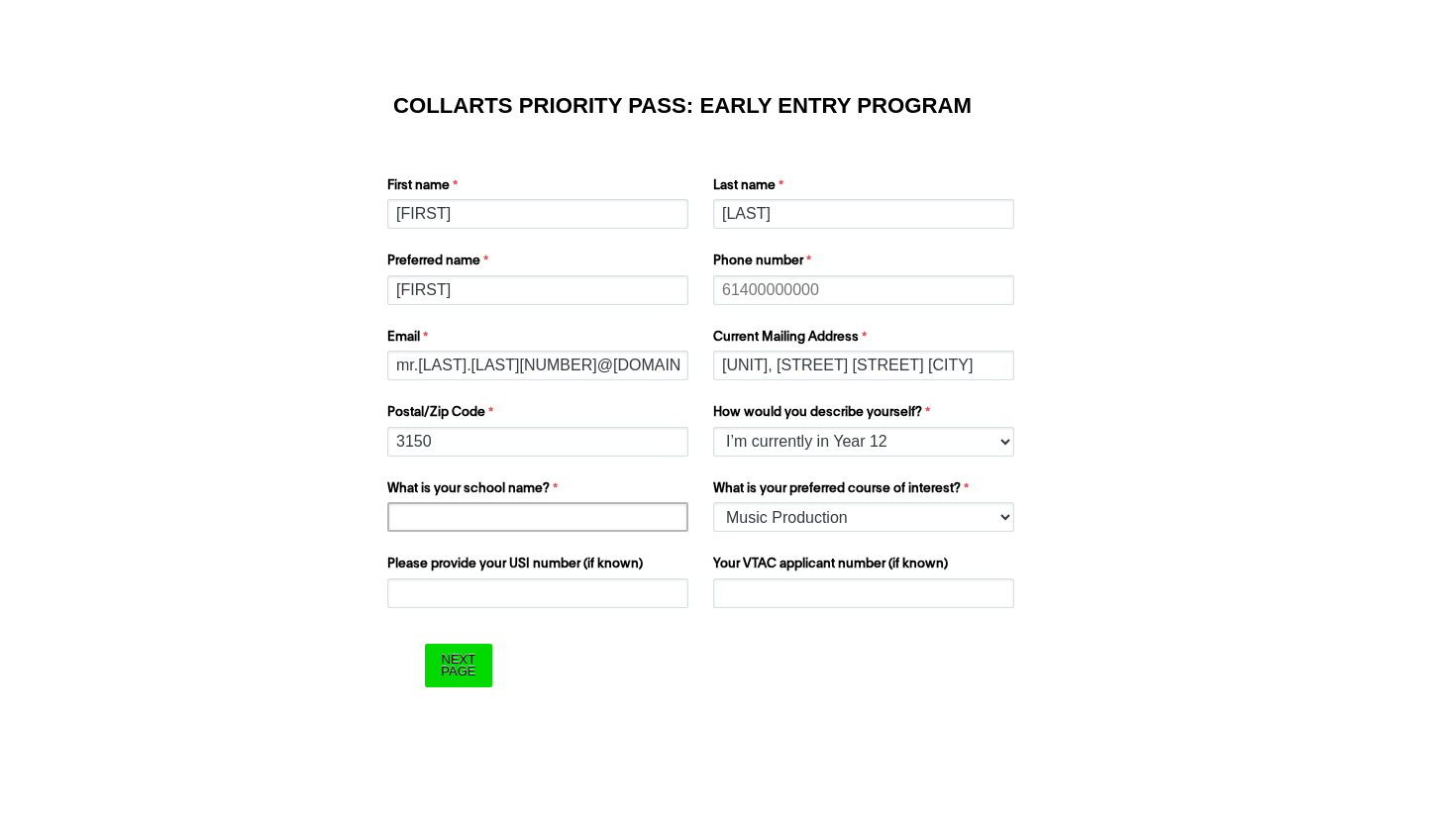 click on "What is your school name?" at bounding box center [538, 517] 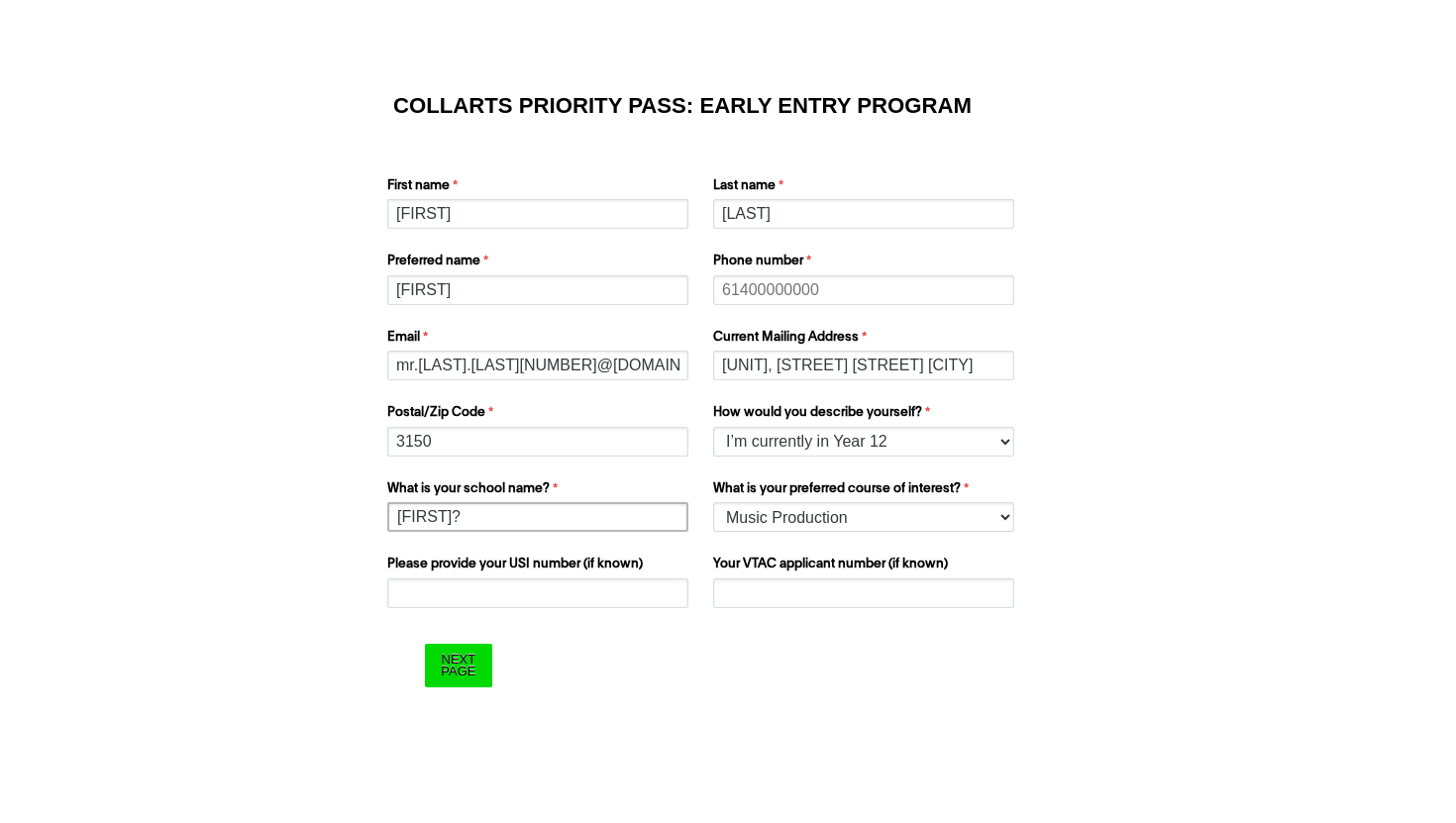 type on "[FIRST]?" 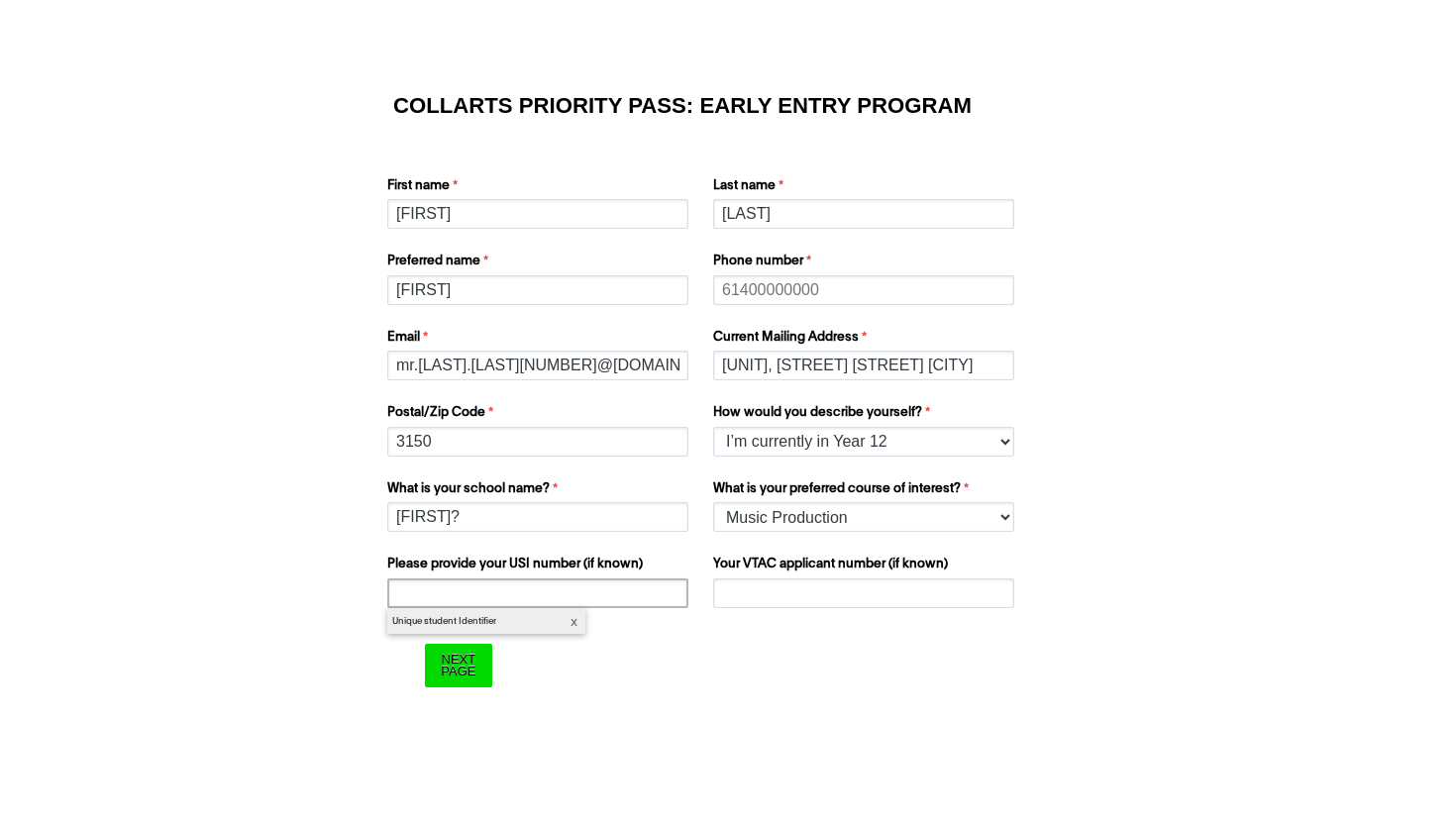 click on "Please provide your USI number (if known)" at bounding box center (538, 593) 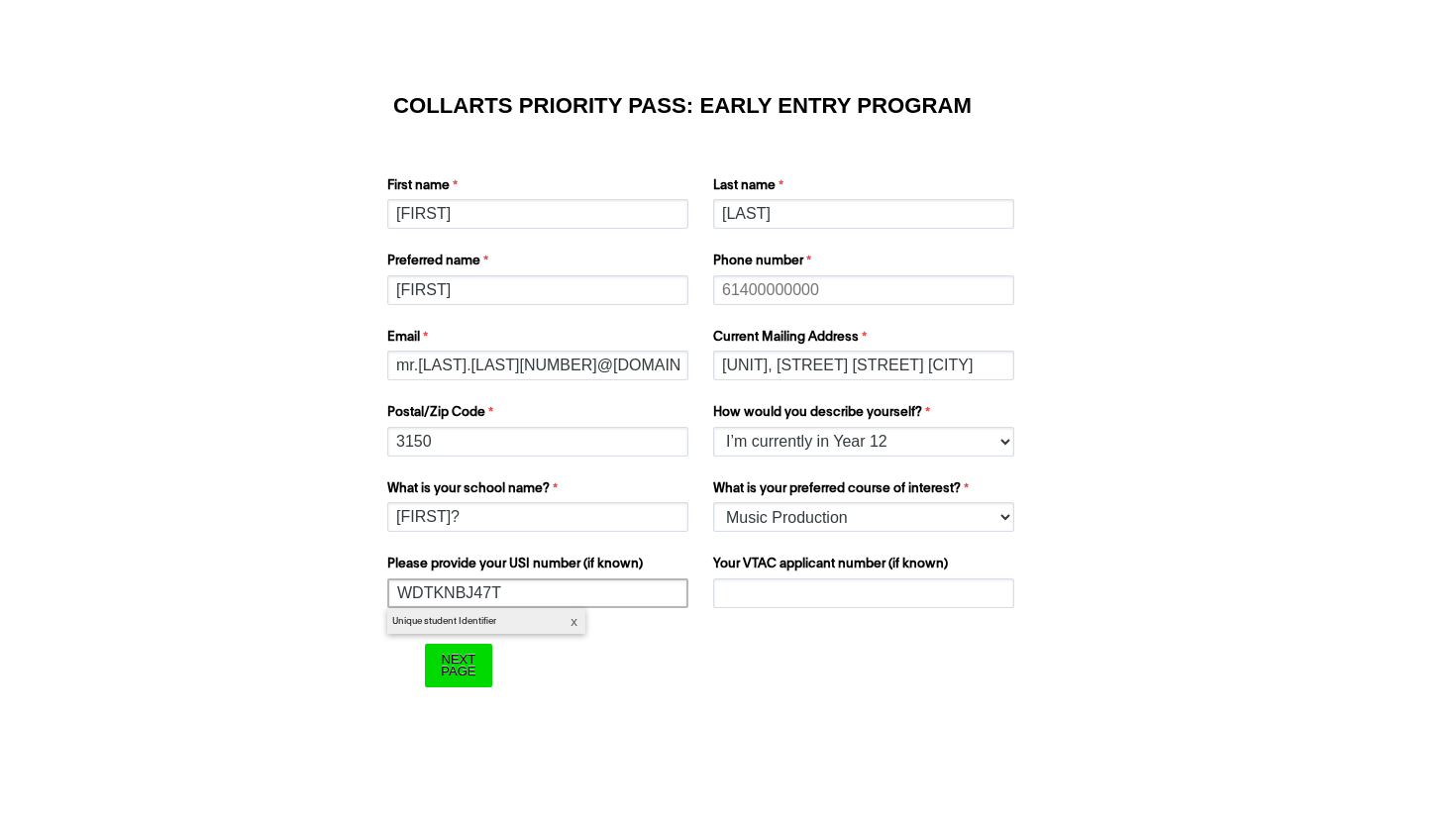 type on "WDTKNBJ47T" 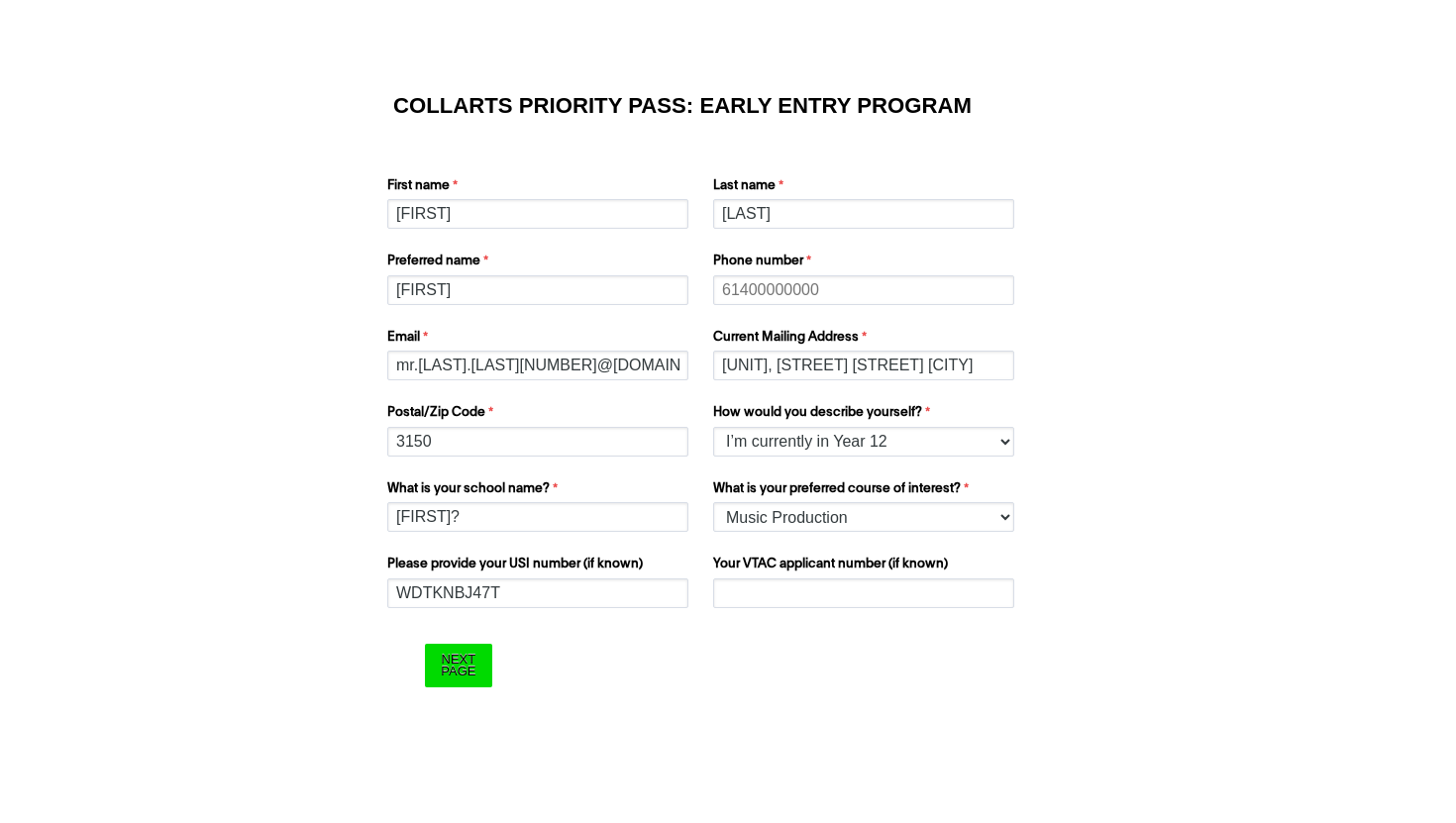 click on "COLLARTS PRIORITY PASS: EARLY ENTRY PROGRAM
First name [FIRST]
Last name [LAST]
Preferred name [FIRST]
Phone number [PHONE]
Email mr.[LAST].[LAST][NUMBER]@[DOMAIN].[TLD]
Current Mailing Address [UNIT], [STREET] [STREET] [CITY]
Postal/Zip Code [POSTAL_CODE]
How would you describe yourself?  Please select...
I’m currently in Year 12
I've completed Year 12 and took a gap year
What is your school name?  [FIRST]?
What is your preferred course of interest? Please select...
2D Animation
Acting
Audio Engineering
Comedy
Digital & Social Media
Entertainment Journalism
Entertainment Management
Event Management
Fashion & Sustainability
Fashion Marketing - Buying and Retail Management
Fashion Marketing - Branding and Communication
Double Degree: Fashion Marketing/Fashion & Sustainability Double Degree
Game Design
Graphic & Digital Design
Interior Design
Music Performance
Music Production
Photography
Screen & Media" at bounding box center [728, 391] 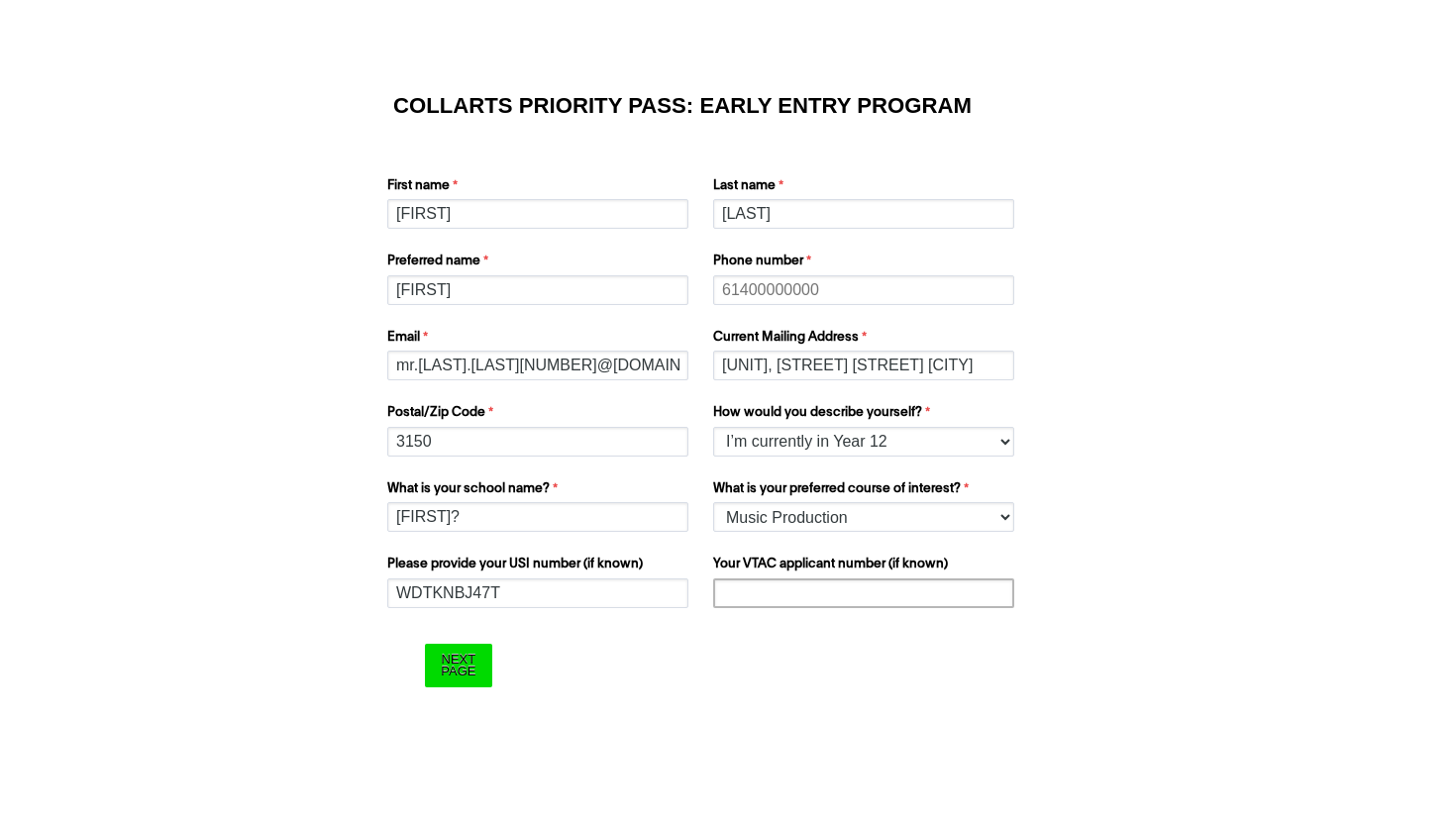 click on "Your VTAC applicant number (if known)" at bounding box center (864, 593) 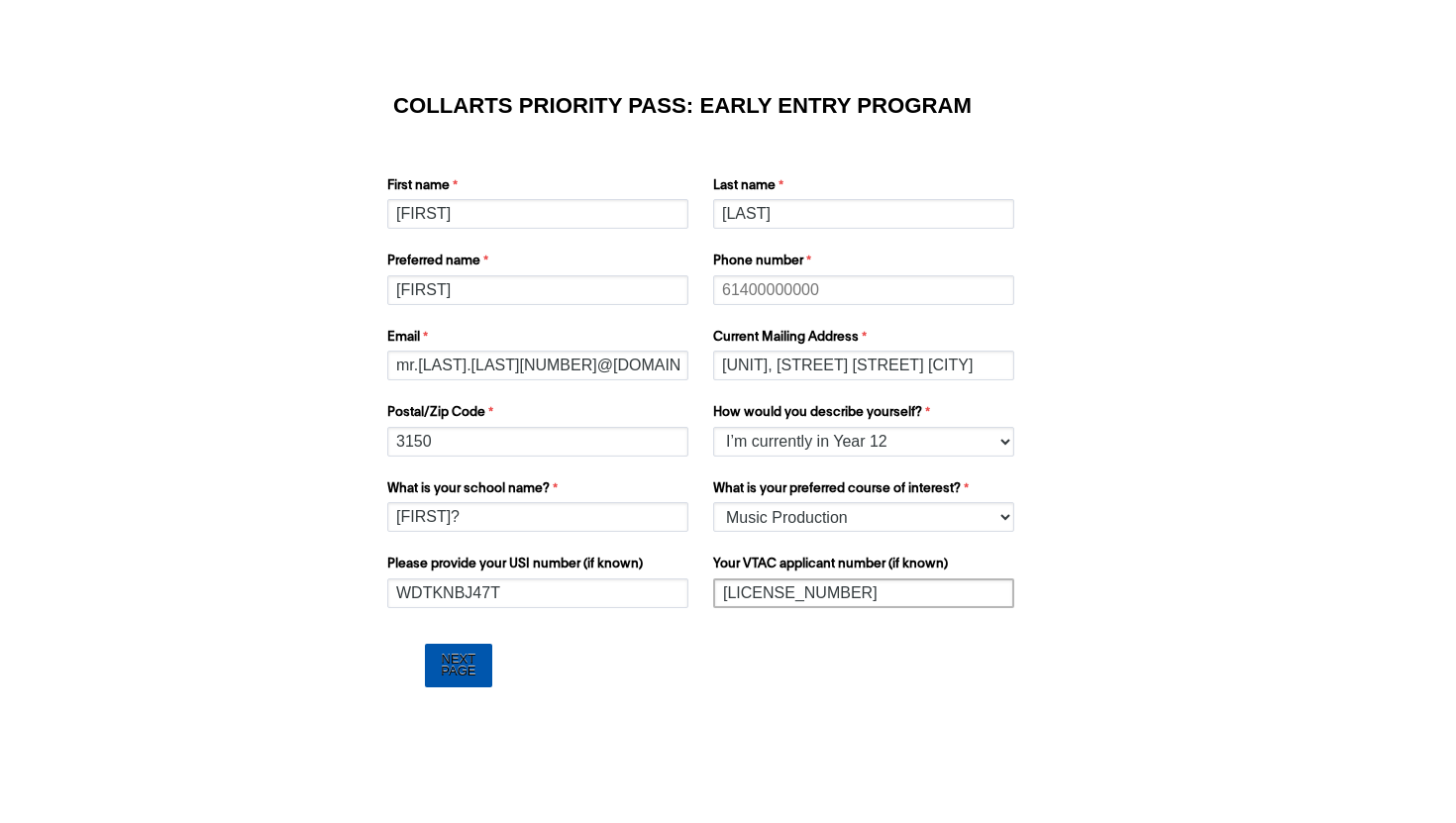 type on "[LICENSE_NUMBER]" 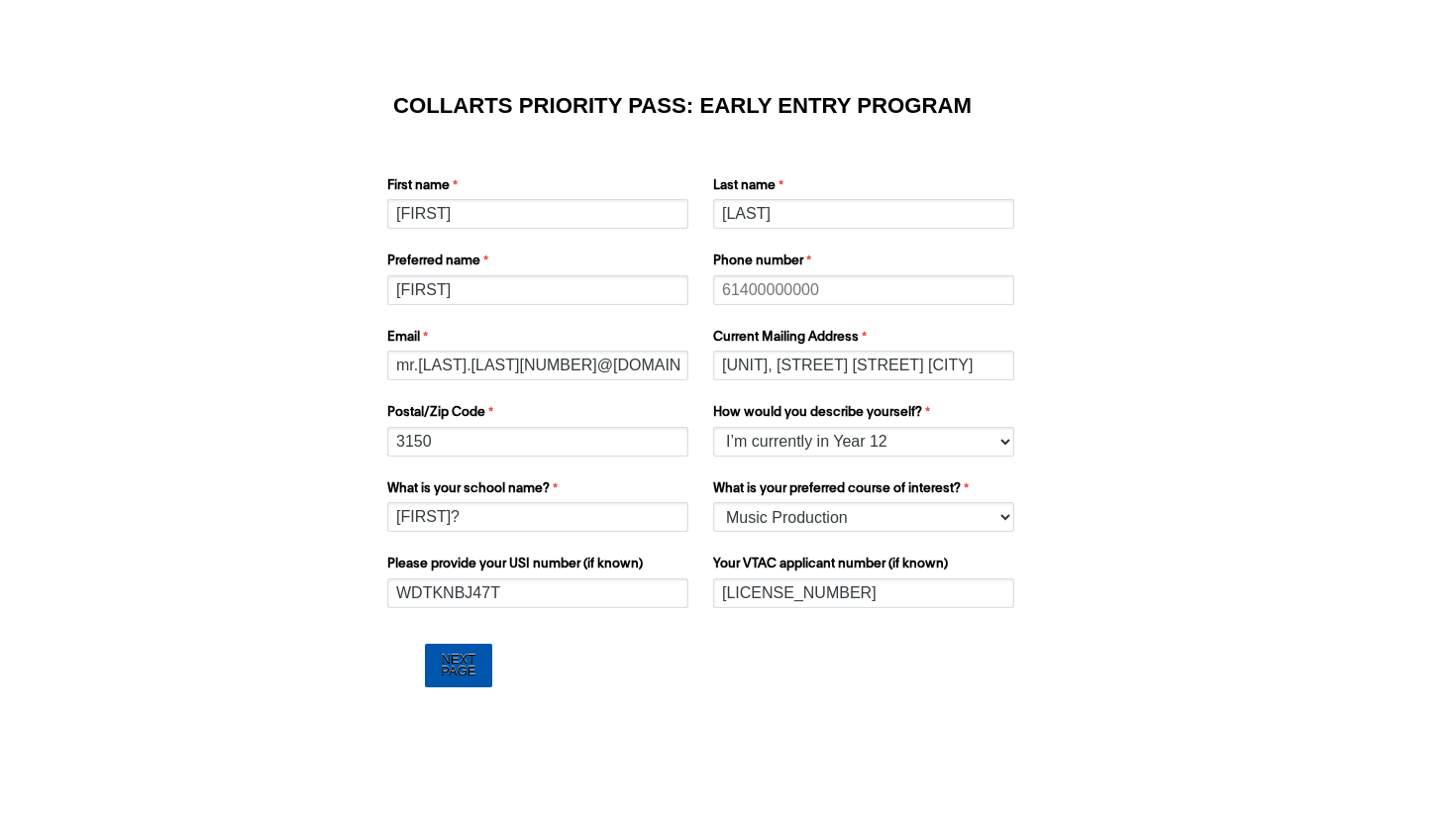 click on "Next Page" at bounding box center [458, 665] 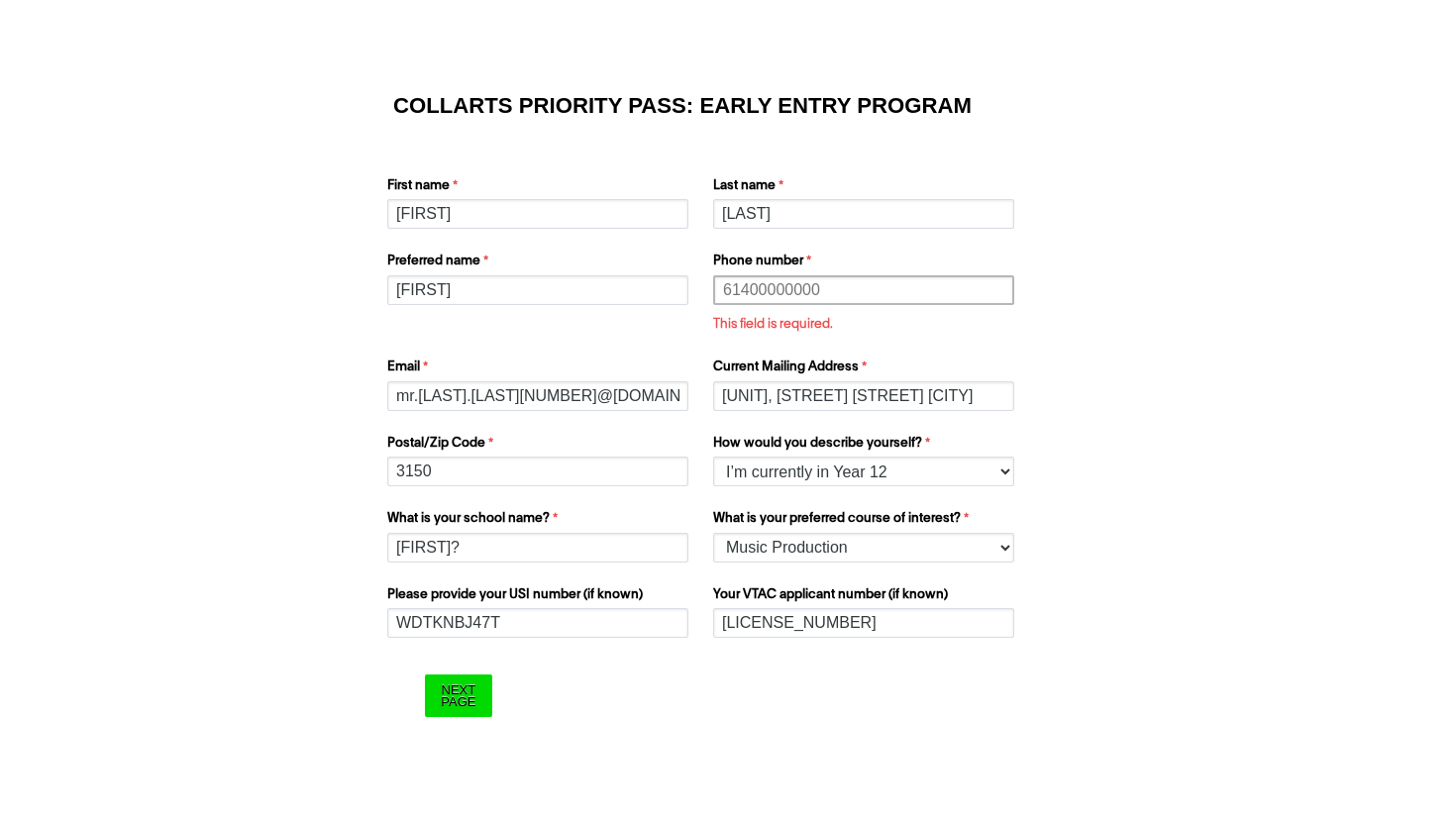click on "Phone number" at bounding box center [864, 290] 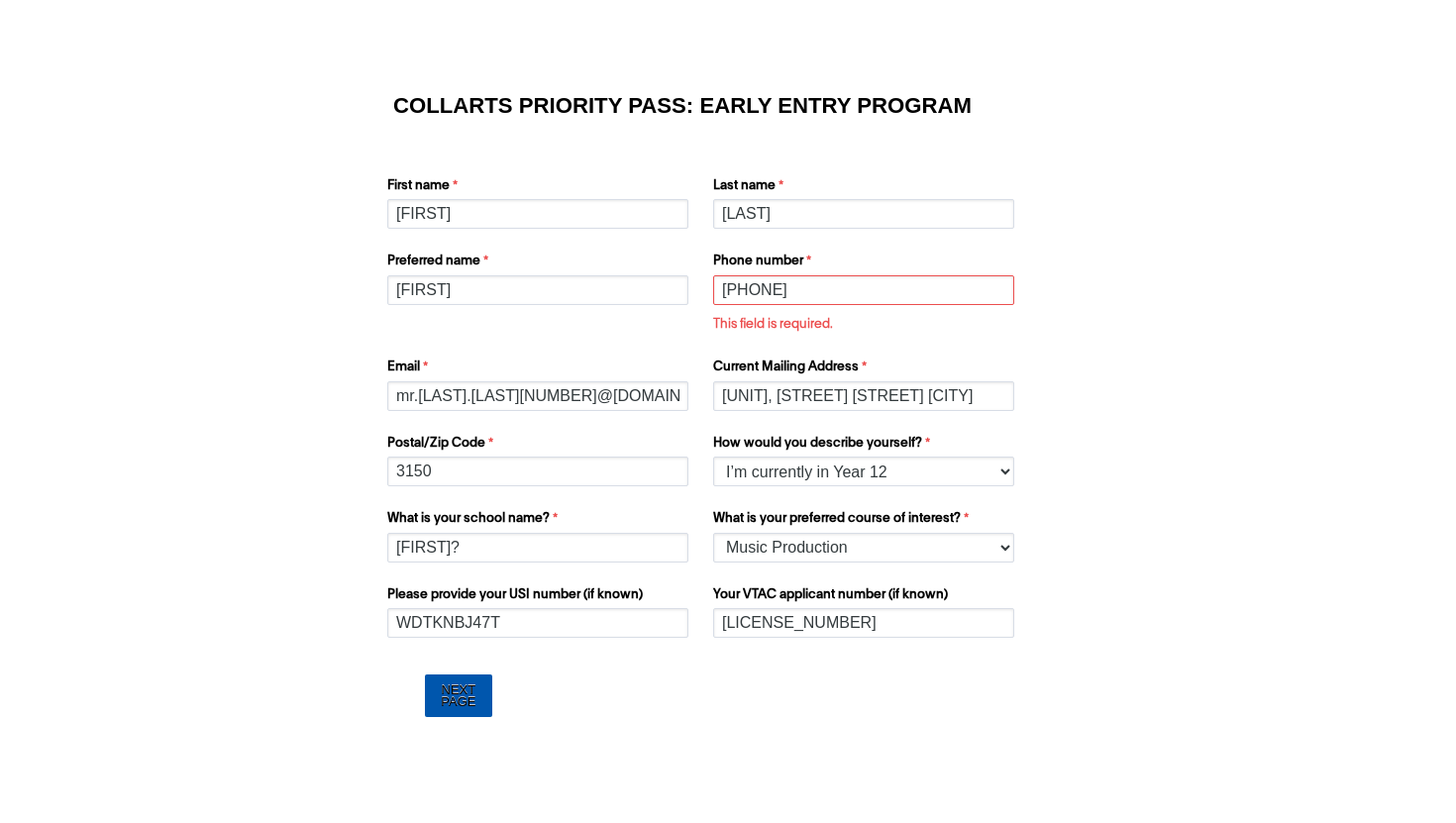 click on "Next Page" at bounding box center (458, 695) 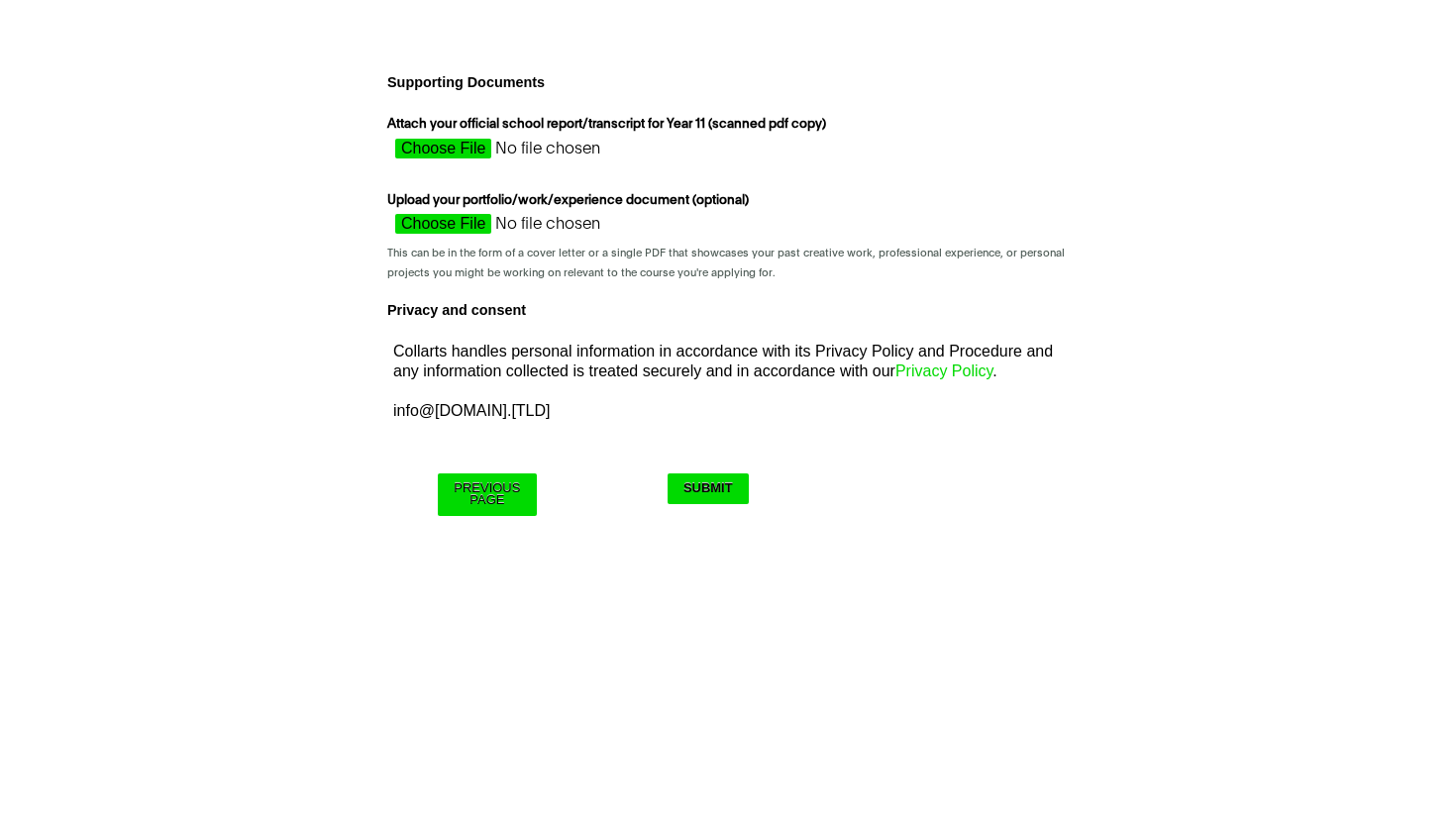 click on "Attach your official school report/transcript for Year 11 (scanned pdf copy)" at bounding box center [564, 154] 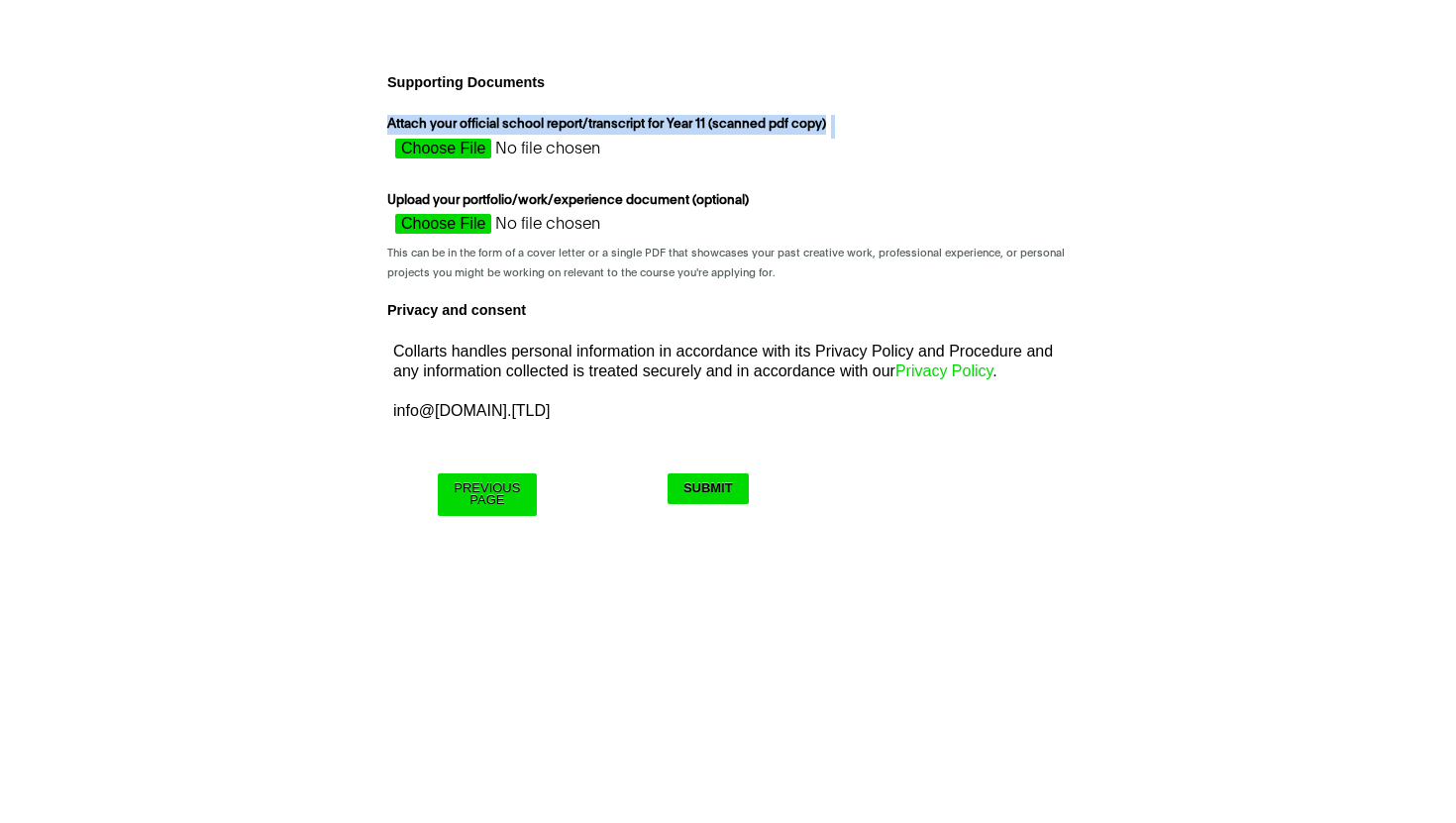 drag, startPoint x: 376, startPoint y: 127, endPoint x: 753, endPoint y: 142, distance: 377.29829 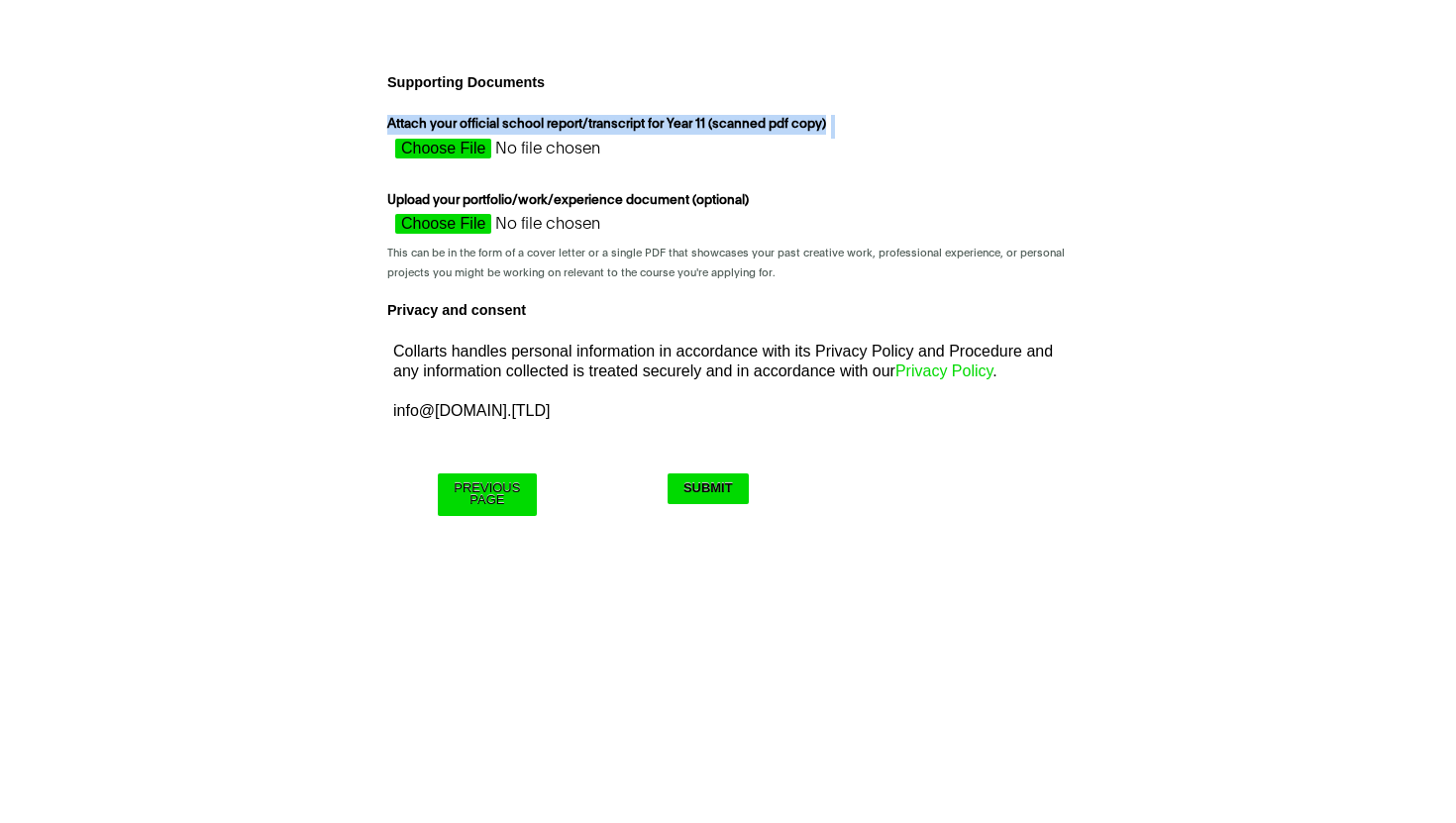 click on "COLLARTS PRIORITY PASS: EARLY ENTRY PROGRAM
First name [FIRST]
Last name [LAST]
Preferred name [FIRST]
Phone number [PHONE]
Email mr.[LAST].[LAST][NUMBER]@[DOMAIN].[TLD]
Current Mailing Address [UNIT], [STREET] [STREET] [CITY]
Postal/Zip Code [POSTAL_CODE]
How would you describe yourself?  Please select...
I’m currently in Year 12
I've completed Year 12 and took a gap year
What is your school name?  [FIRST]?
What is your preferred course of interest? Please select...
2D Animation
Acting
Audio Engineering
Comedy
Digital & Social Media
Entertainment Journalism
Entertainment Management
Event Management
Fashion & Sustainability
Fashion Marketing - Buying and Retail Management
Fashion Marketing - Branding and Communication
Double Degree: Fashion Marketing/Fashion & Sustainability Double Degree
Game Design
Graphic & Digital Design
Interior Design
Music Performance
Music Production
Photography
Screen & Media" at bounding box center [728, 306] 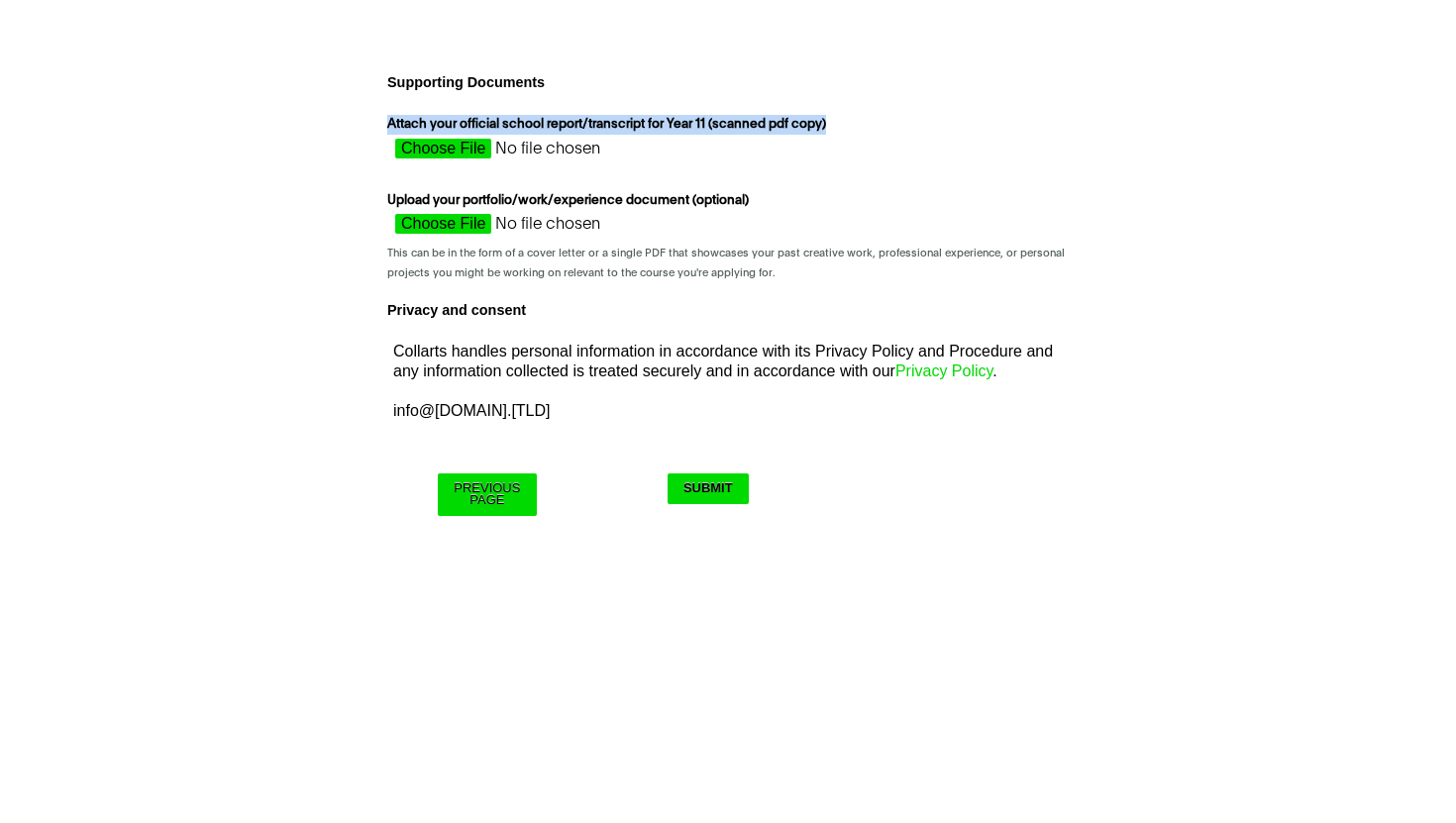 drag, startPoint x: 379, startPoint y: 117, endPoint x: 828, endPoint y: 128, distance: 449.13472 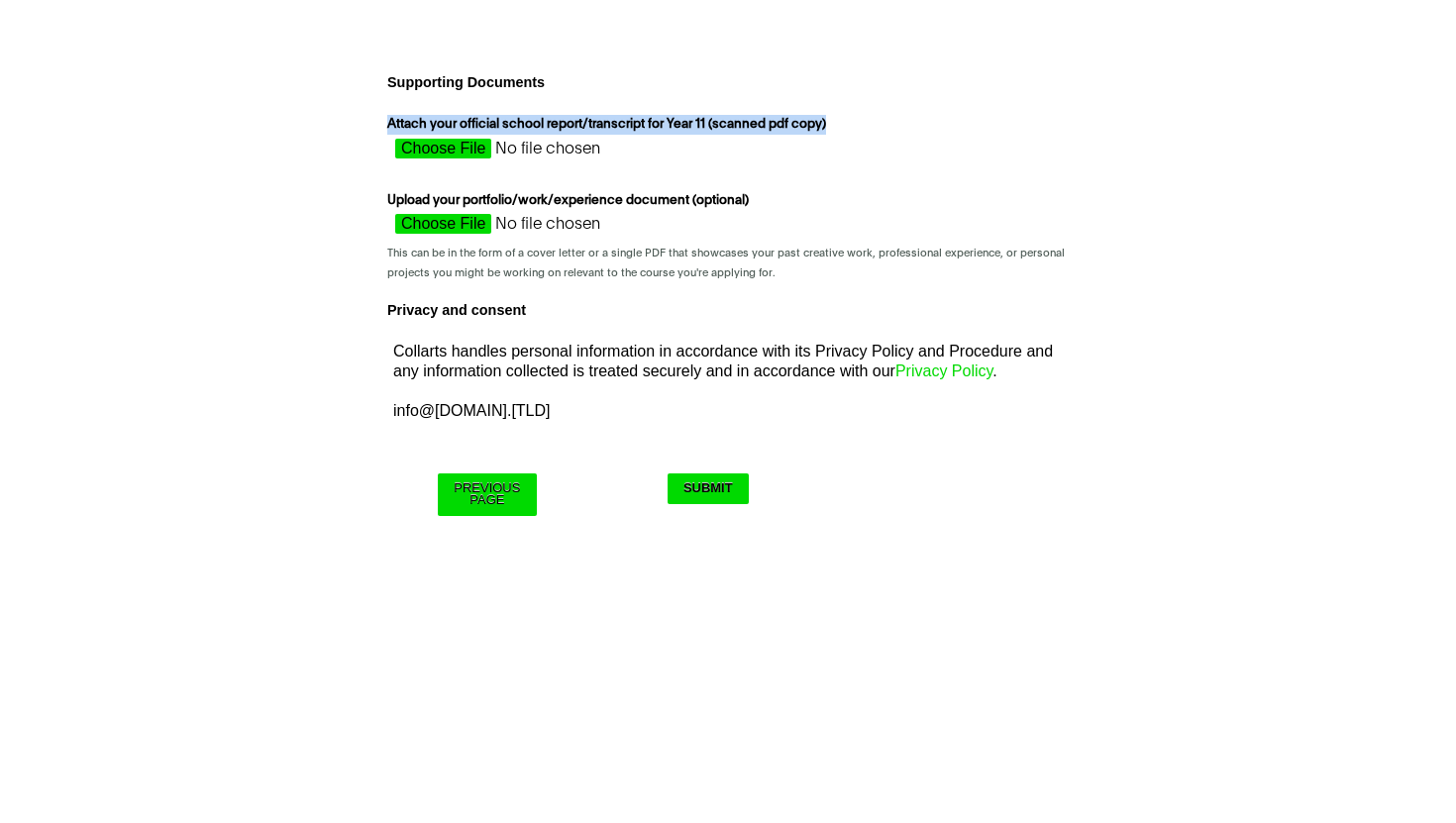 click on "Attach your official school report/transcript for Year 11 (scanned pdf copy)" at bounding box center (728, 142) 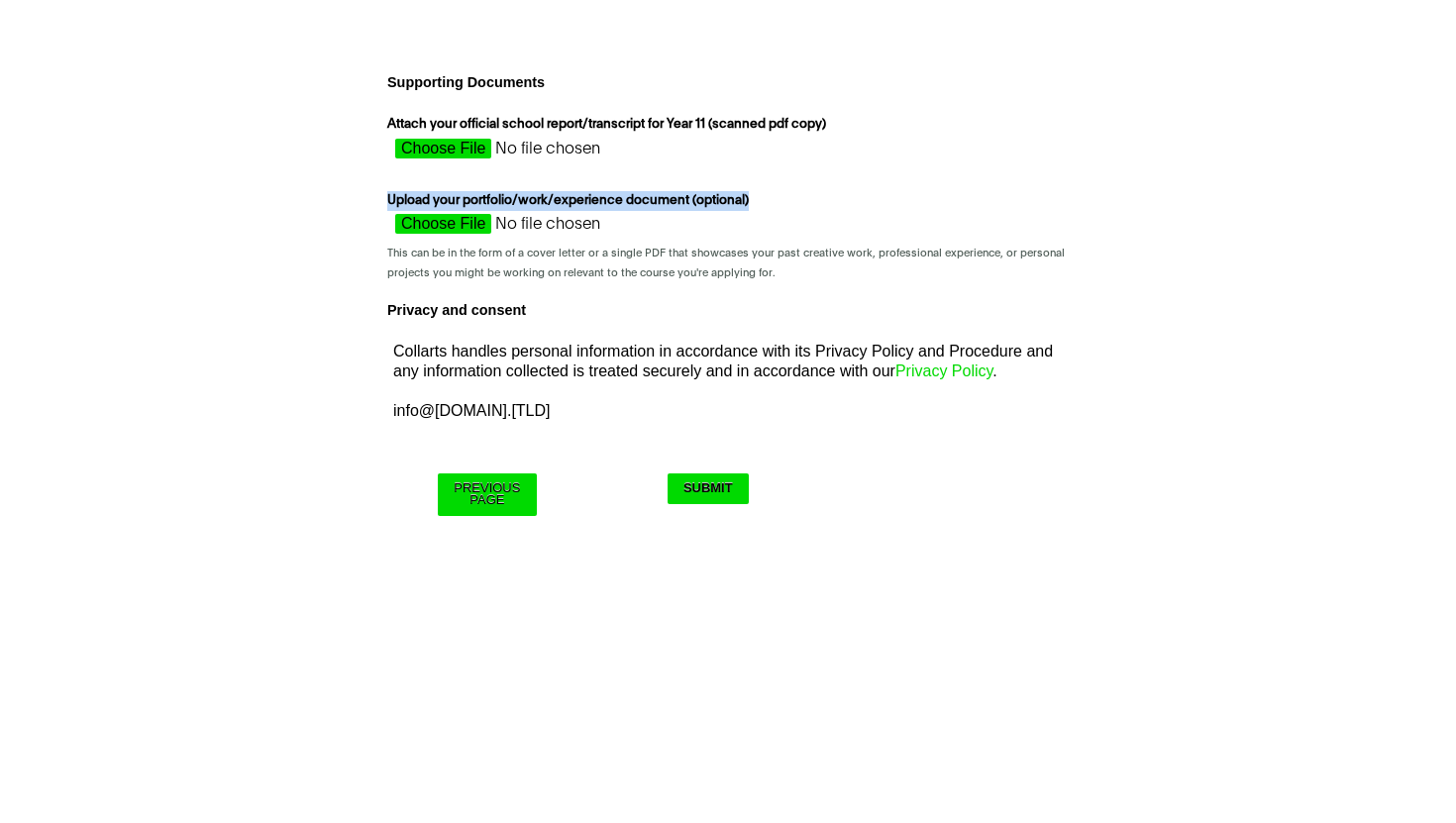 drag, startPoint x: 372, startPoint y: 206, endPoint x: 731, endPoint y: 212, distance: 359.0501 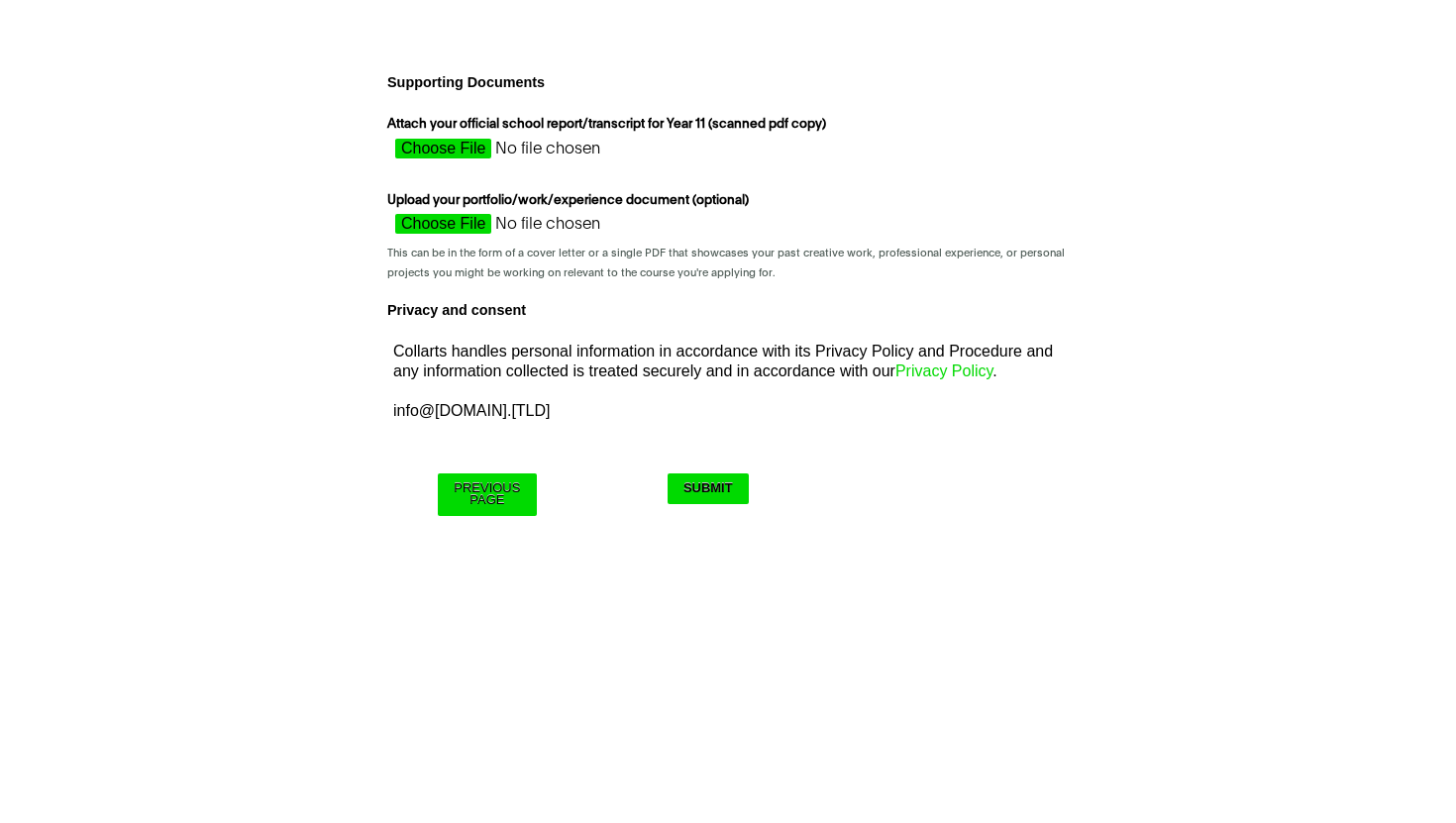 click on "This can be in the form of a cover letter or a single PDF that showcases your past creative work, professional experience, or personal projects you might be working on relevant to the course you're applying for." at bounding box center (728, 262) 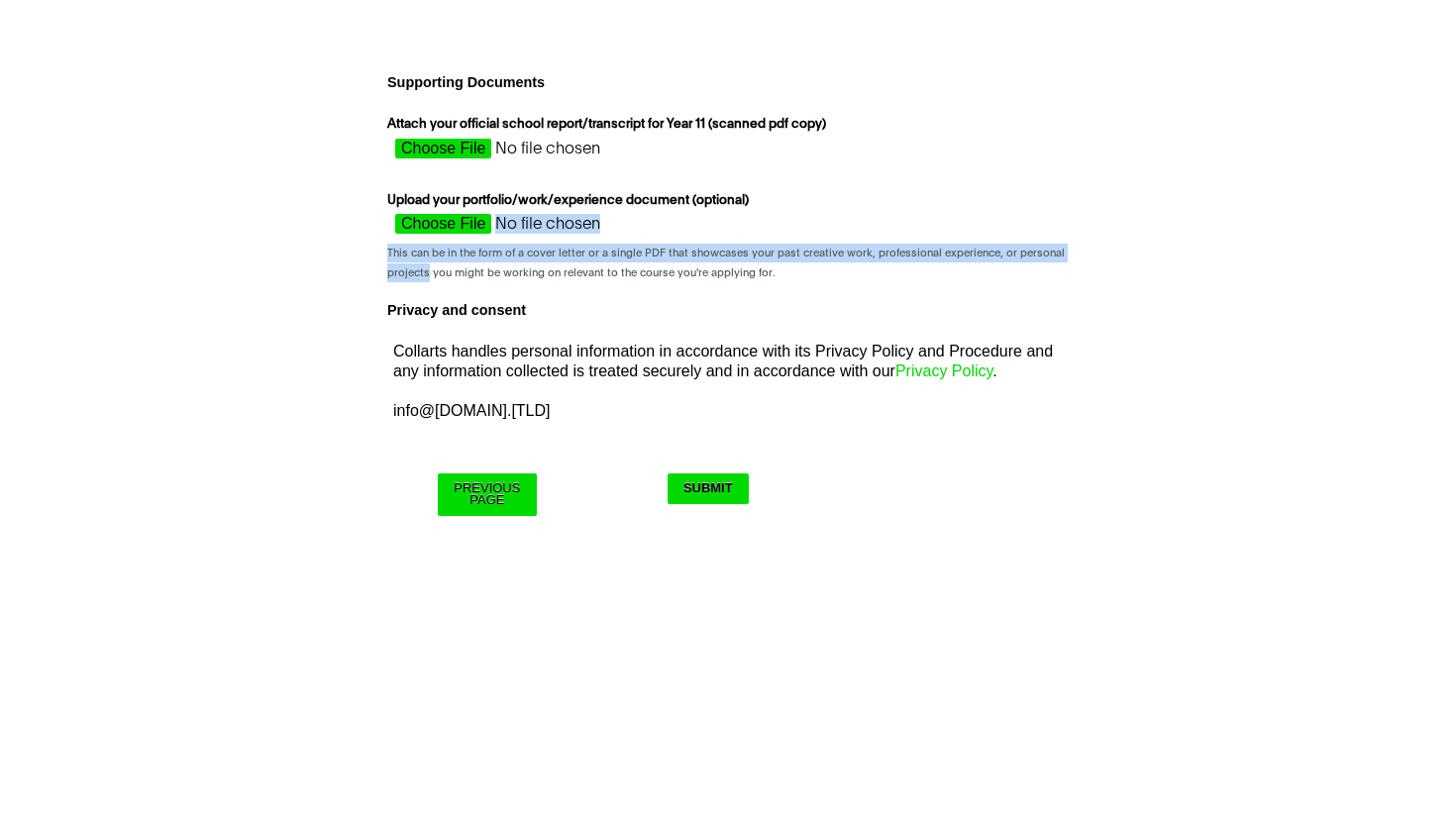 drag, startPoint x: 378, startPoint y: 248, endPoint x: 428, endPoint y: 263, distance: 52.20153 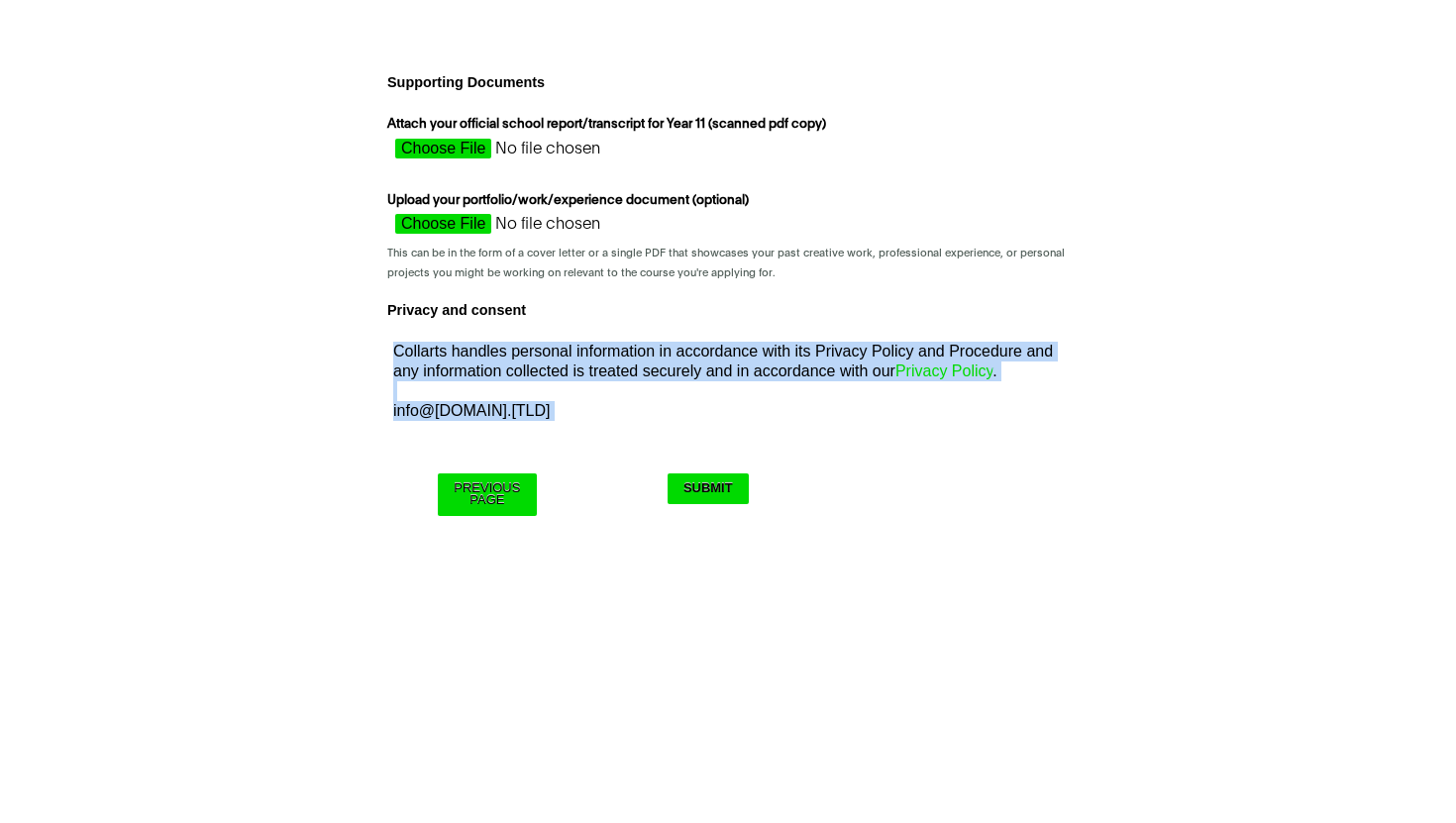 drag, startPoint x: 363, startPoint y: 329, endPoint x: 859, endPoint y: 480, distance: 518.47565 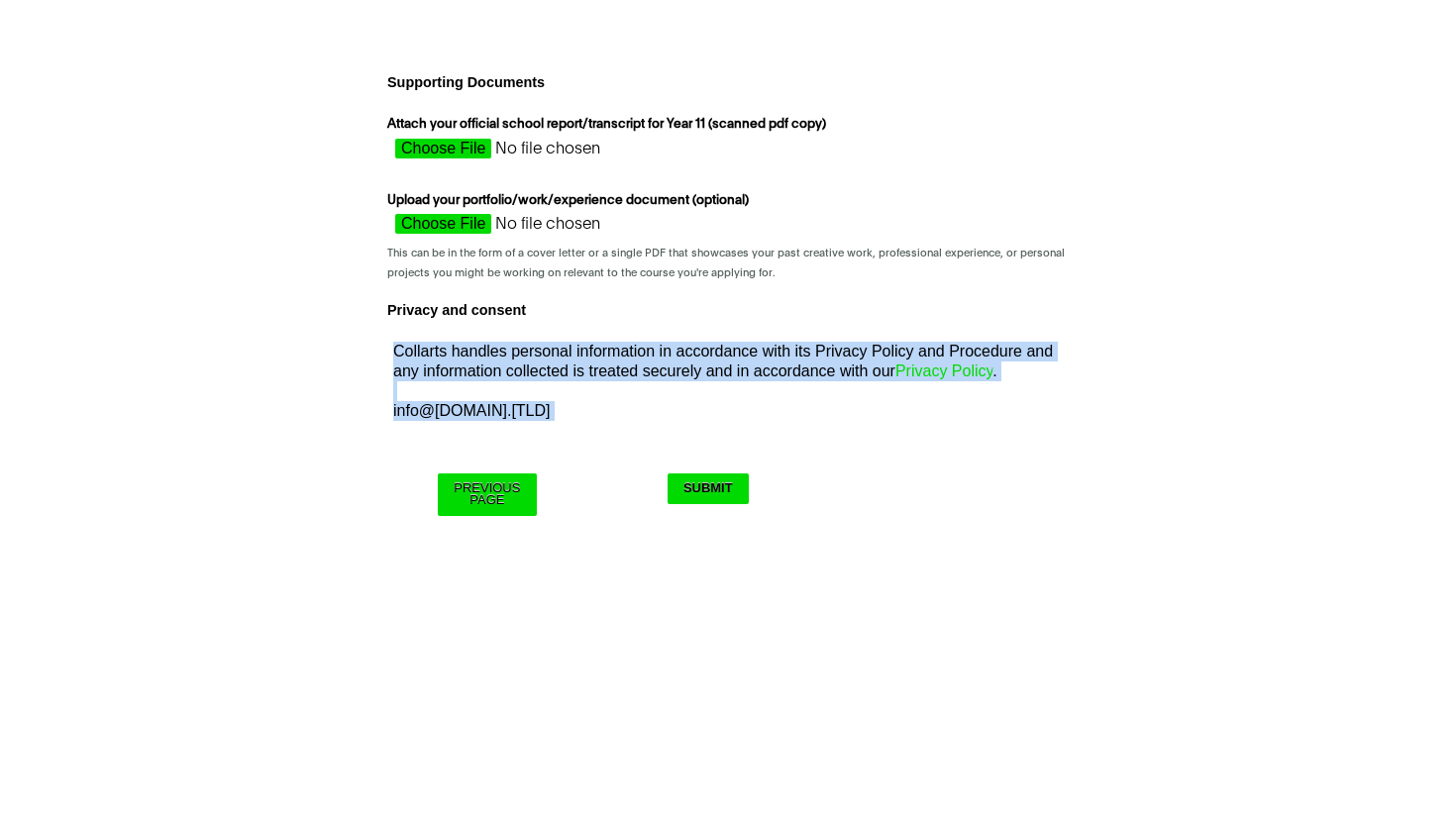 click on "COLLARTS PRIORITY PASS: EARLY ENTRY PROGRAM
First name [FIRST]
Last name [LAST]
Preferred name [FIRST]
Phone number [PHONE]
Email mr.[LAST].[LAST][NUMBER]@[DOMAIN].[TLD]
Current Mailing Address [UNIT], [STREET] [STREET] [CITY]
Postal/Zip Code [POSTAL_CODE]
How would you describe yourself?  Please select...
I’m currently in Year 12
I've completed Year 12 and took a gap year
What is your school name?  [FIRST]?
What is your preferred course of interest? Please select...
2D Animation
Acting
Audio Engineering
Comedy
Digital & Social Media
Entertainment Journalism
Entertainment Management
Event Management
Fashion & Sustainability
Fashion Marketing - Buying and Retail Management
Fashion Marketing - Branding and Communication
Double Degree: Fashion Marketing/Fashion & Sustainability Double Degree
Game Design
Graphic & Digital Design
Interior Design
Music Performance
Music Production
Photography
Screen & Media" at bounding box center (728, 306) 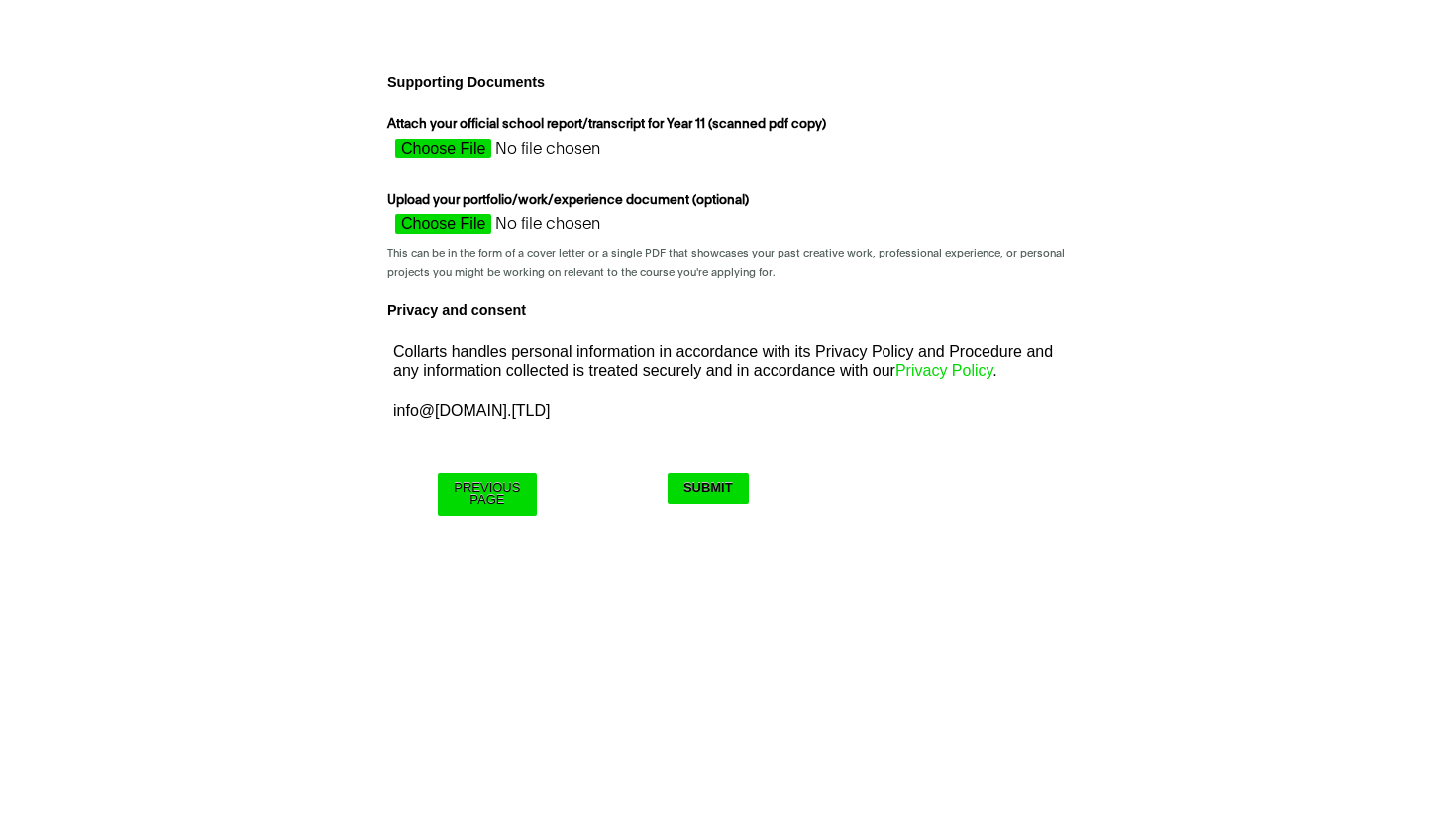 click on "COLLARTS PRIORITY PASS: EARLY ENTRY PROGRAM
First name [FIRST]
Last name [LAST]
Preferred name [FIRST]
Phone number [PHONE]
Email mr.[LAST].[LAST][NUMBER]@[DOMAIN].[TLD]
Current Mailing Address [UNIT], [STREET] [STREET] [CITY]
Postal/Zip Code [POSTAL_CODE]
How would you describe yourself?  Please select...
I’m currently in Year 12
I've completed Year 12 and took a gap year
What is your school name?  [FIRST]?
What is your preferred course of interest? Please select...
2D Animation
Acting
Audio Engineering
Comedy
Digital & Social Media
Entertainment Journalism
Entertainment Management
Event Management
Fashion & Sustainability
Fashion Marketing - Buying and Retail Management
Fashion Marketing - Branding and Communication
Double Degree: Fashion Marketing/Fashion & Sustainability Double Degree
Game Design
Graphic & Digital Design
Interior Design
Music Performance
Music Production
Photography
Screen & Media" at bounding box center (728, 306) 